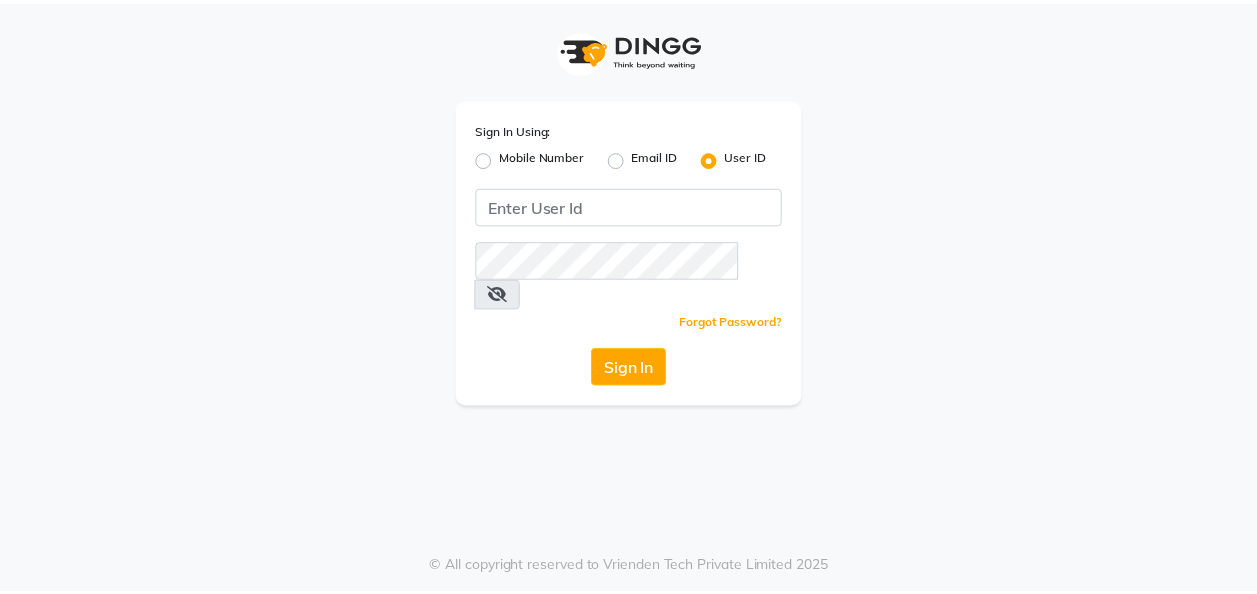 scroll, scrollTop: 0, scrollLeft: 0, axis: both 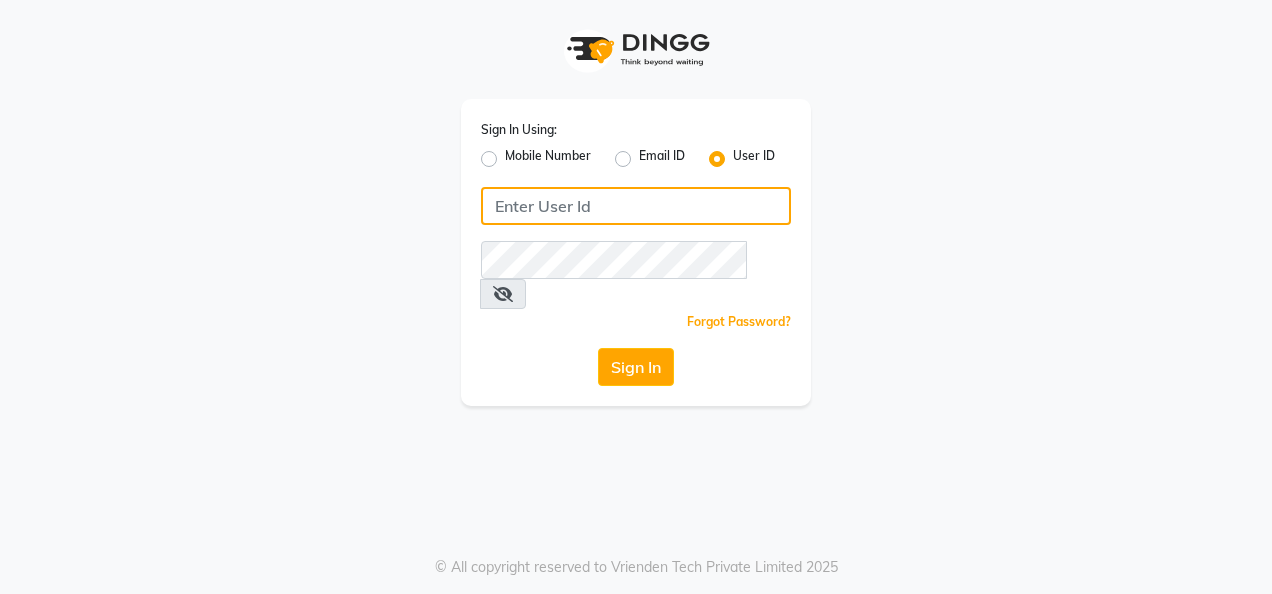 click 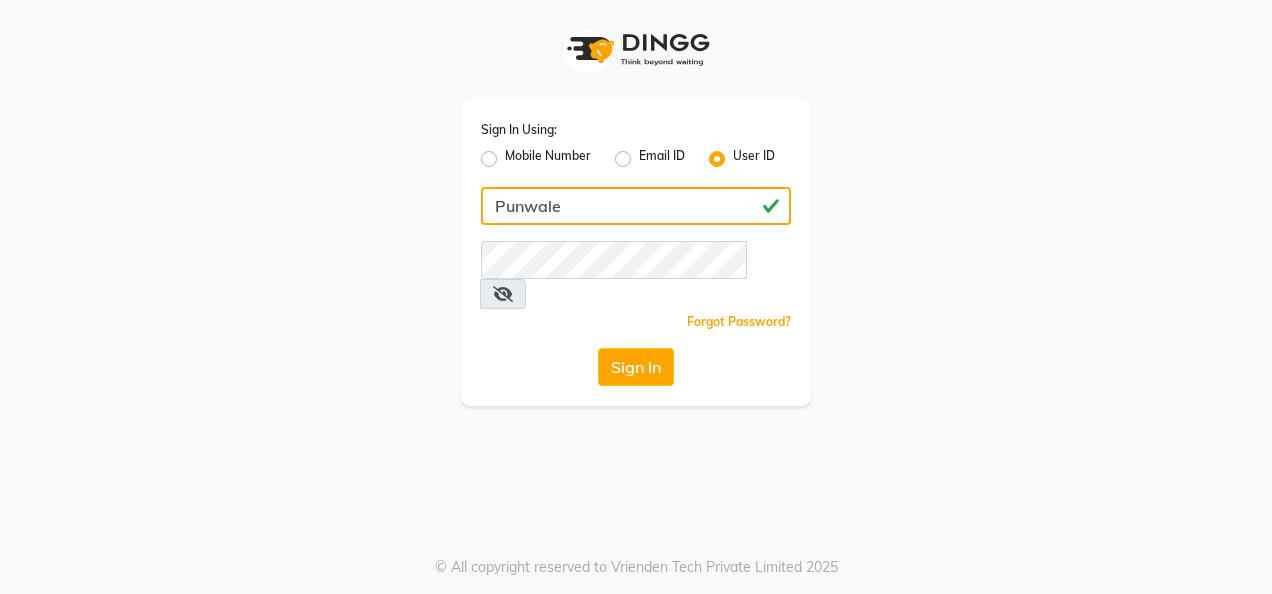 type on "Punwale" 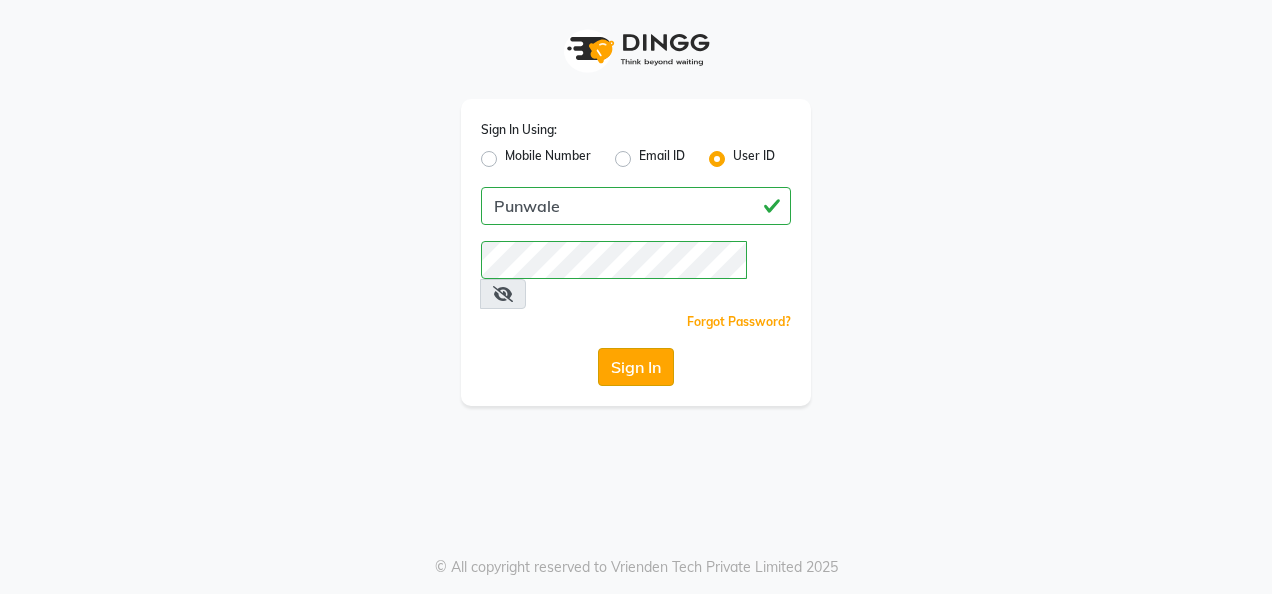 click on "Sign In" 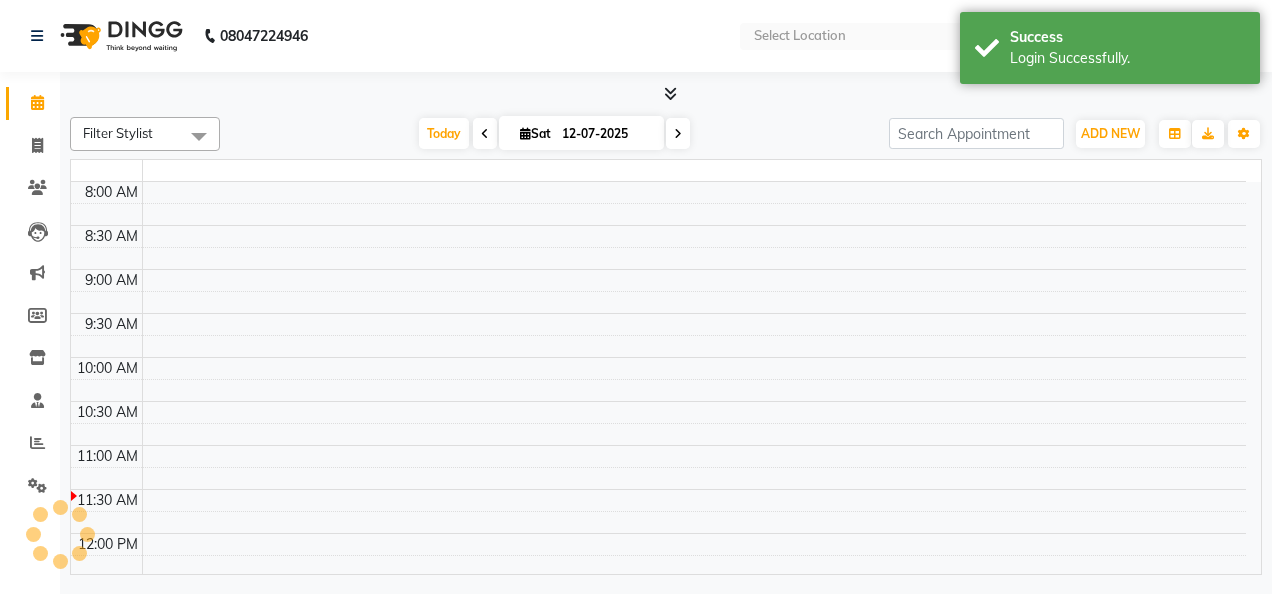 select on "en" 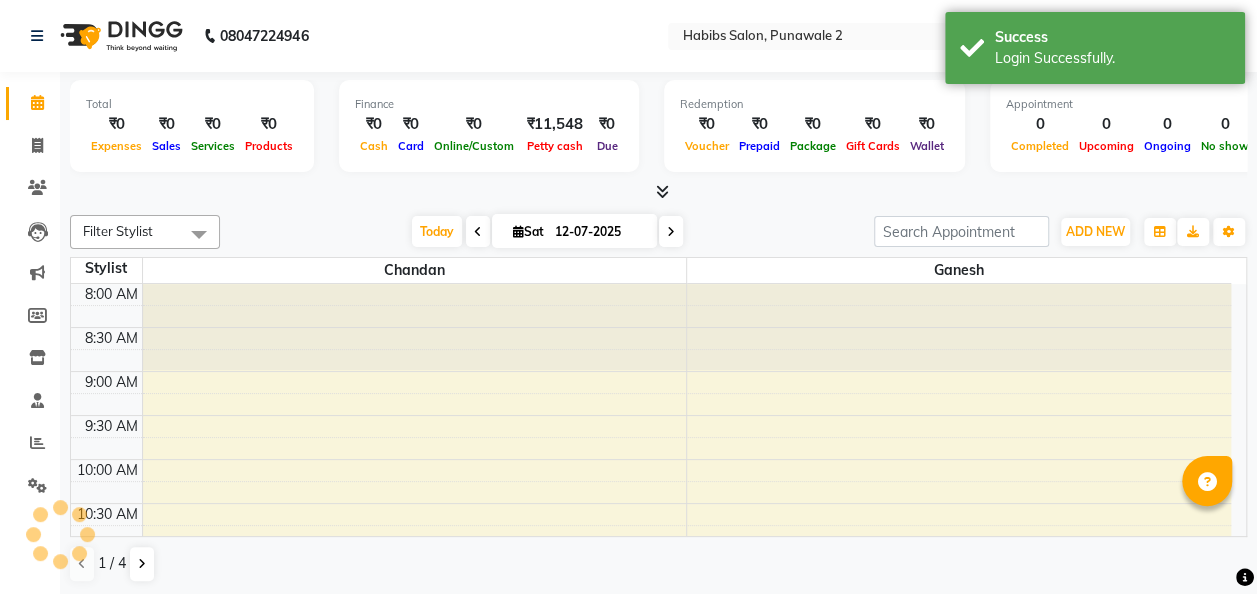 scroll, scrollTop: 0, scrollLeft: 0, axis: both 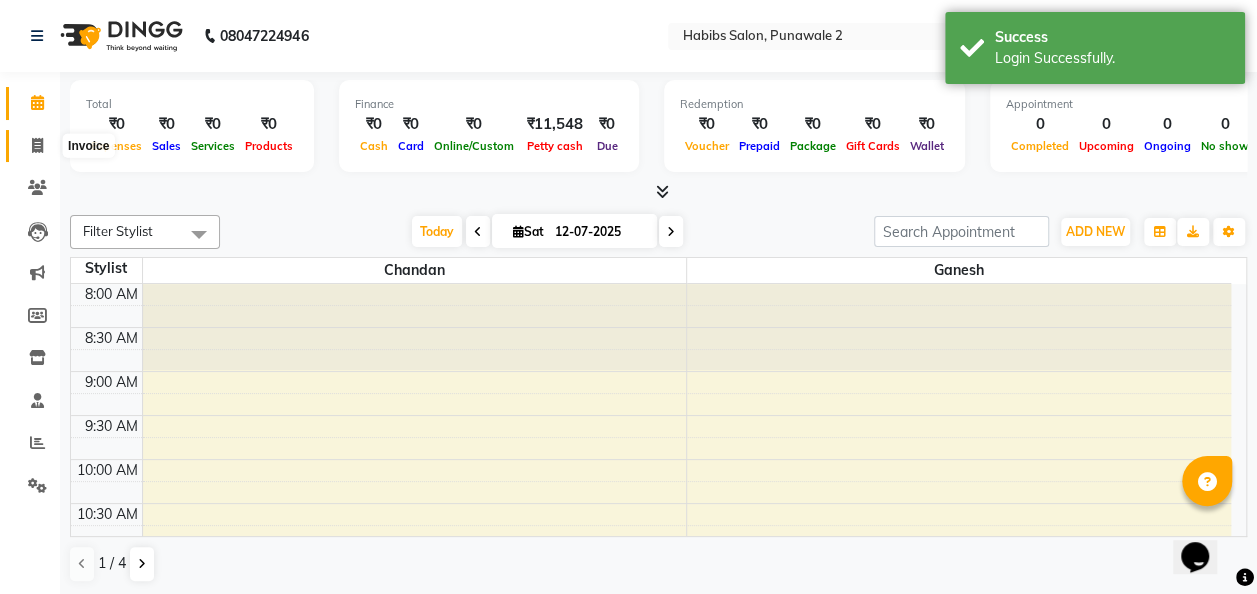 click 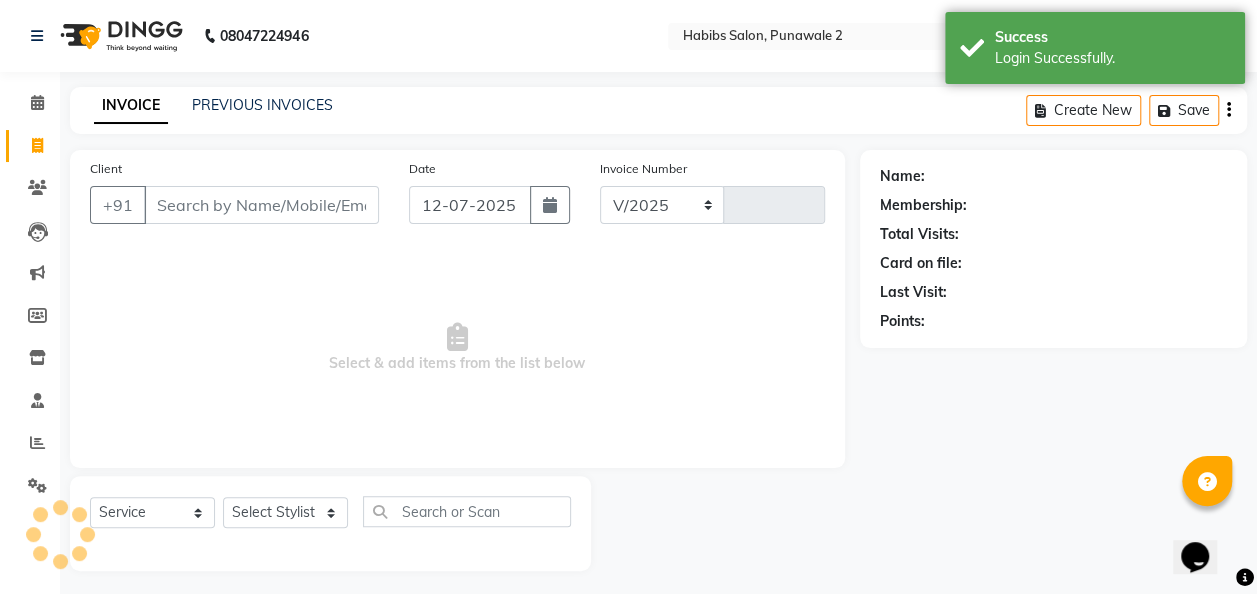 select on "8475" 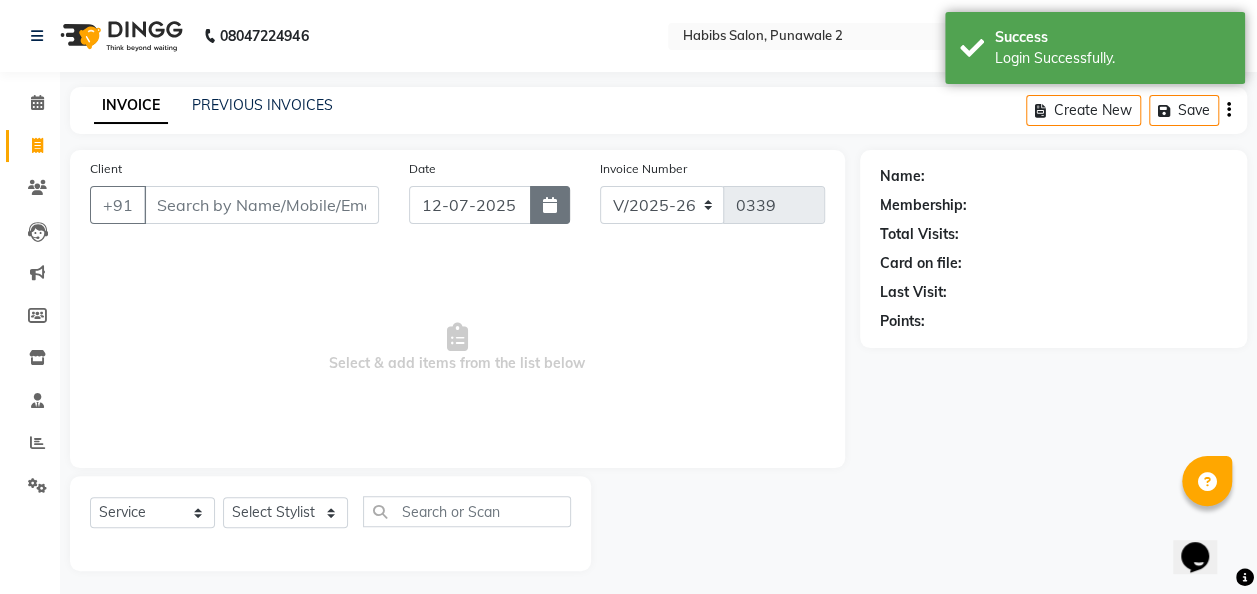 click 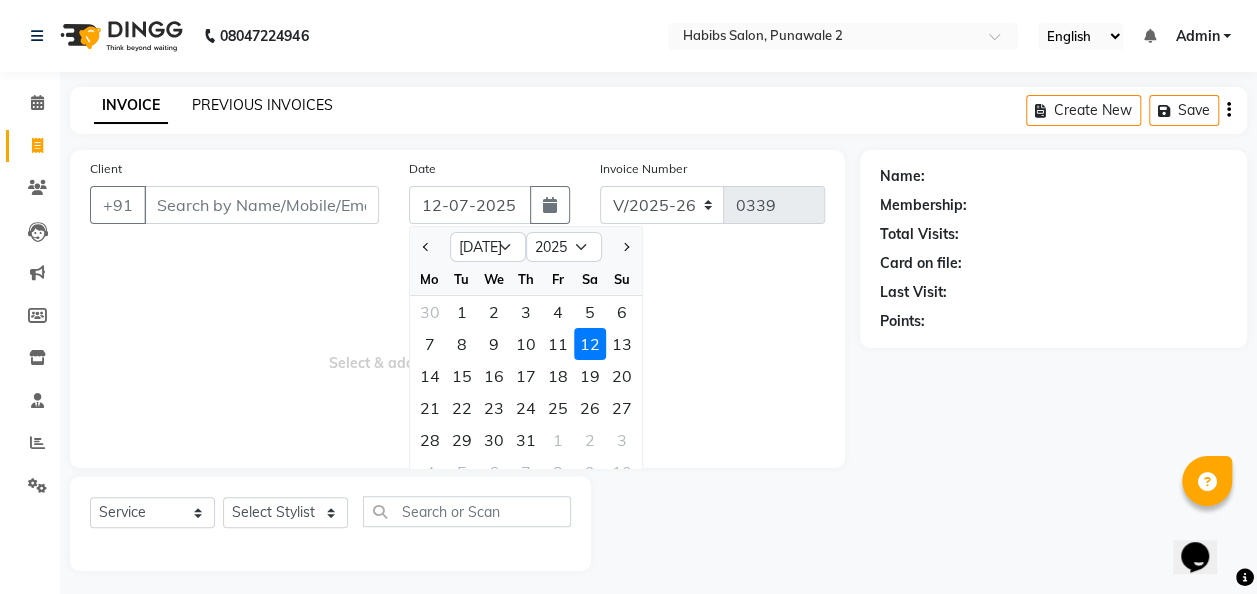 click on "PREVIOUS INVOICES" 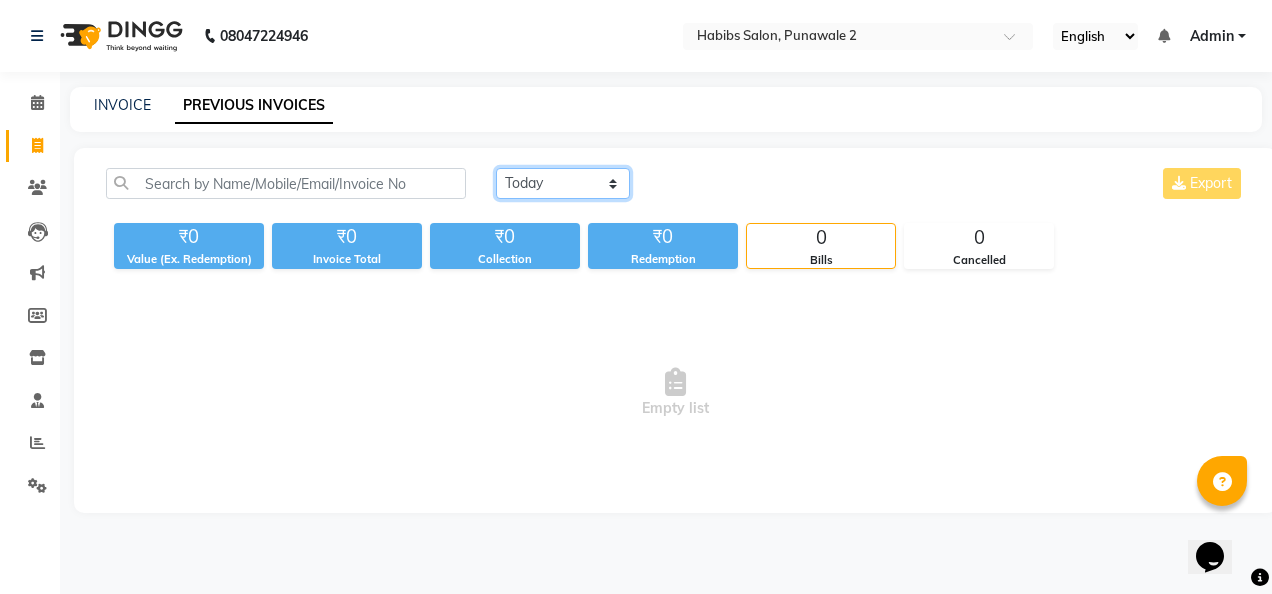 click on "[DATE] [DATE] Custom Range" 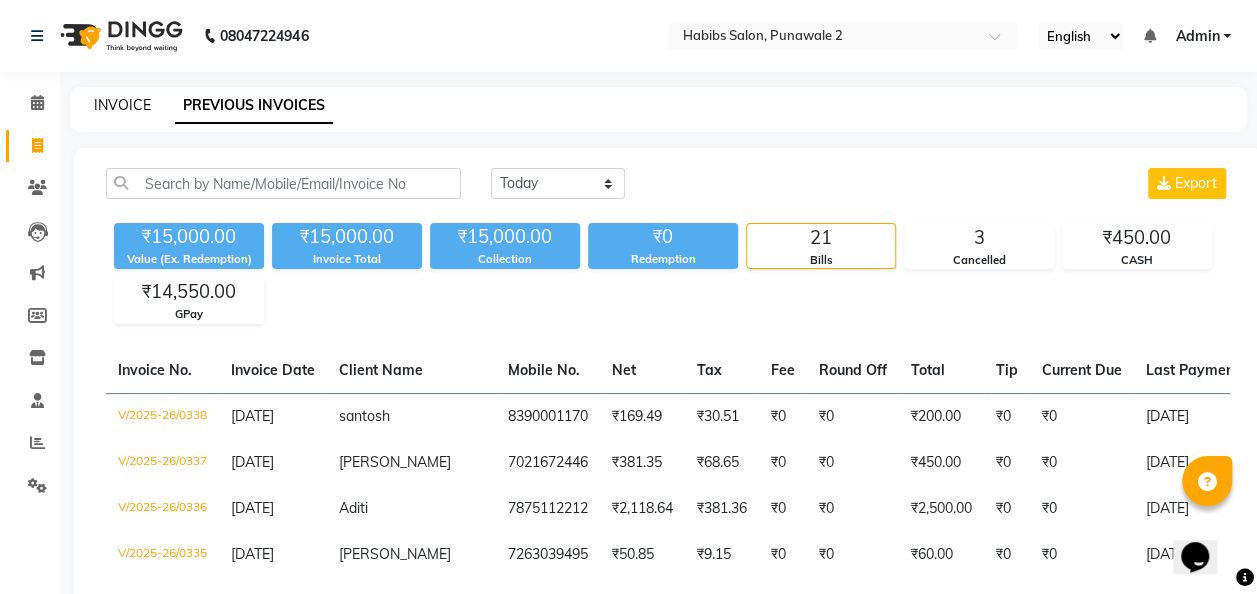 click on "INVOICE" 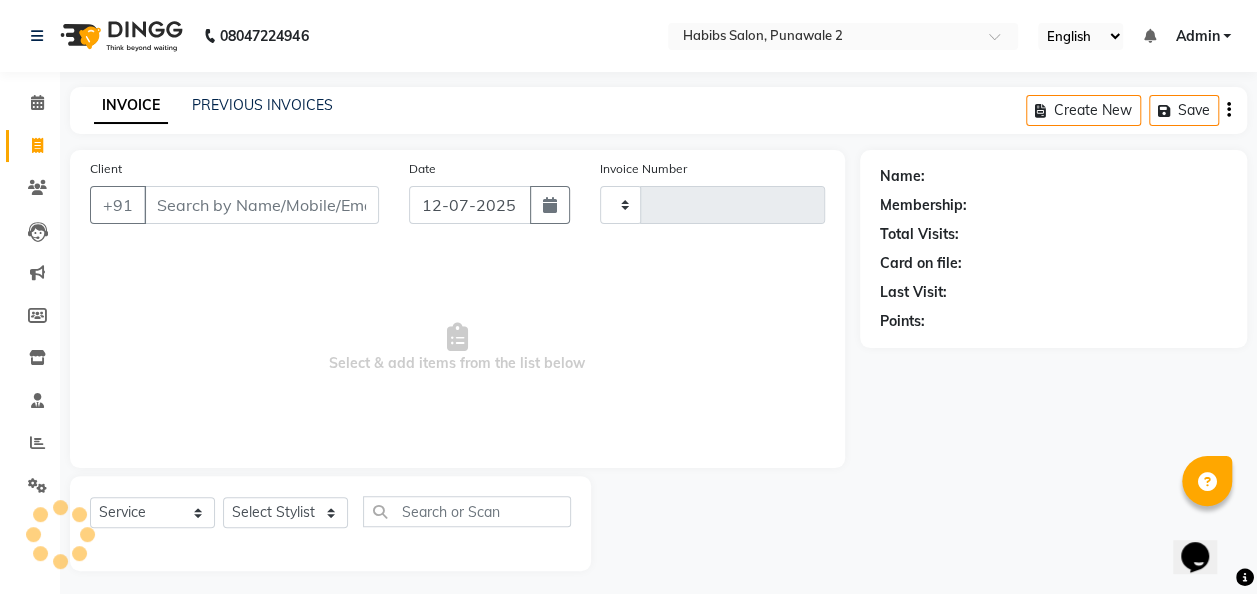type on "0339" 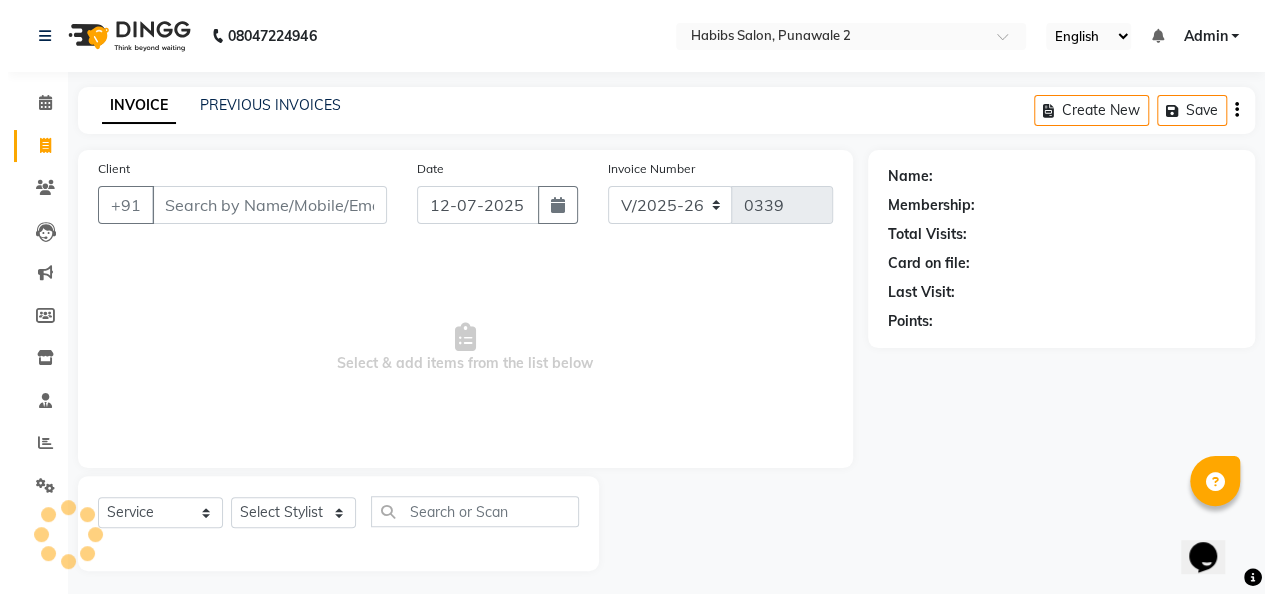 scroll, scrollTop: 6, scrollLeft: 0, axis: vertical 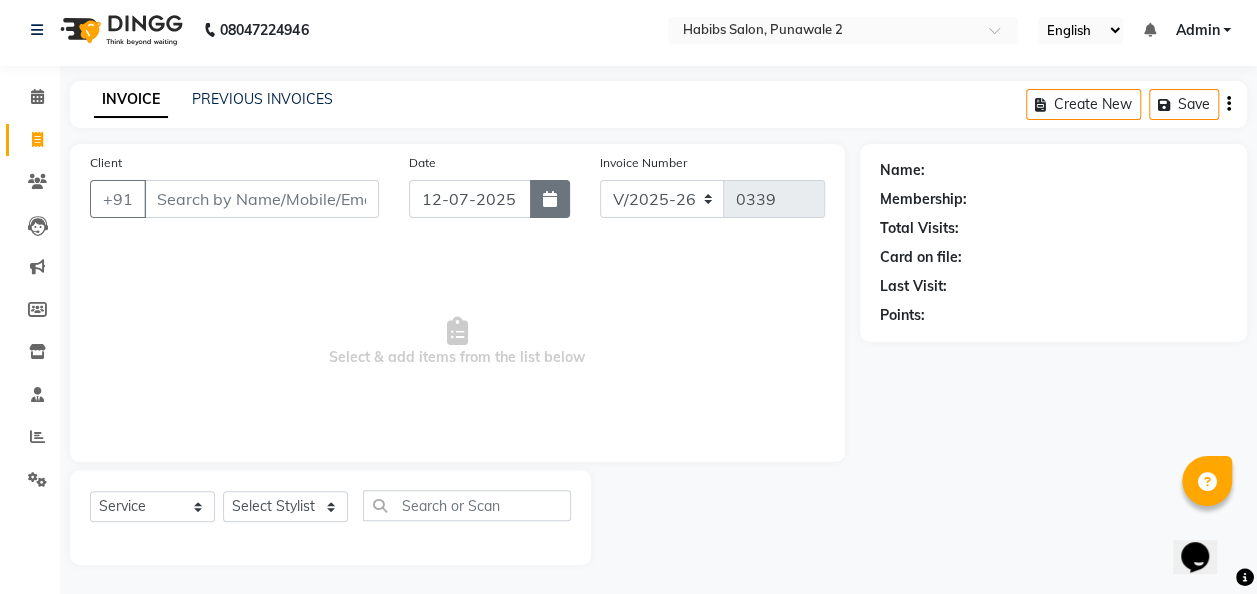 click 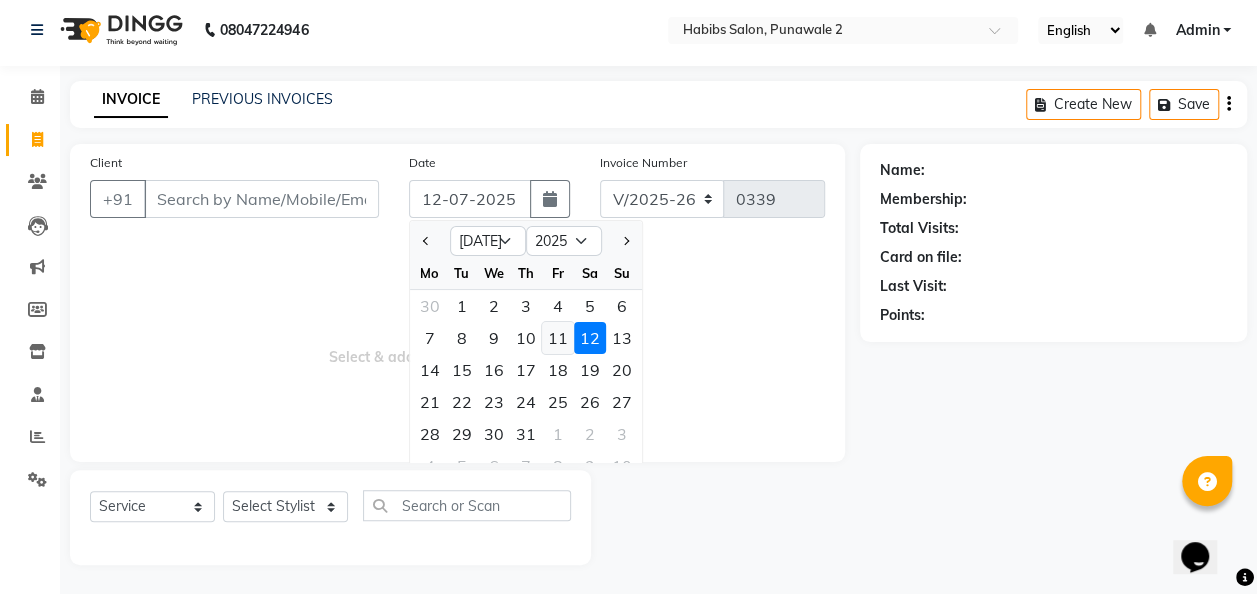 click on "11" 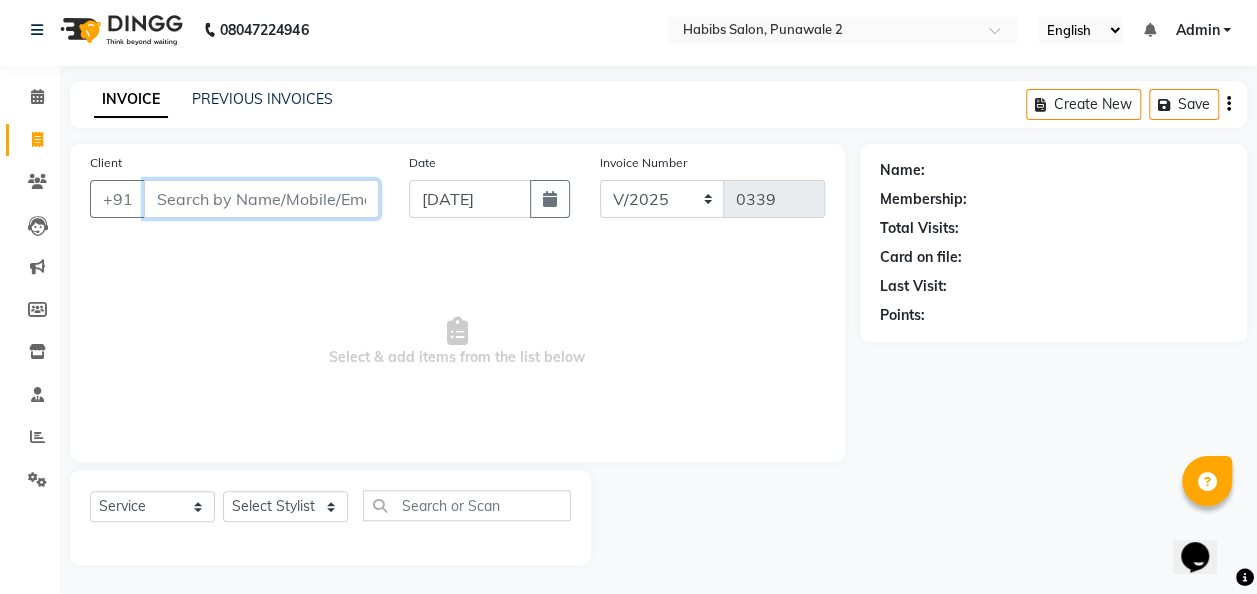 click on "Client" at bounding box center (261, 199) 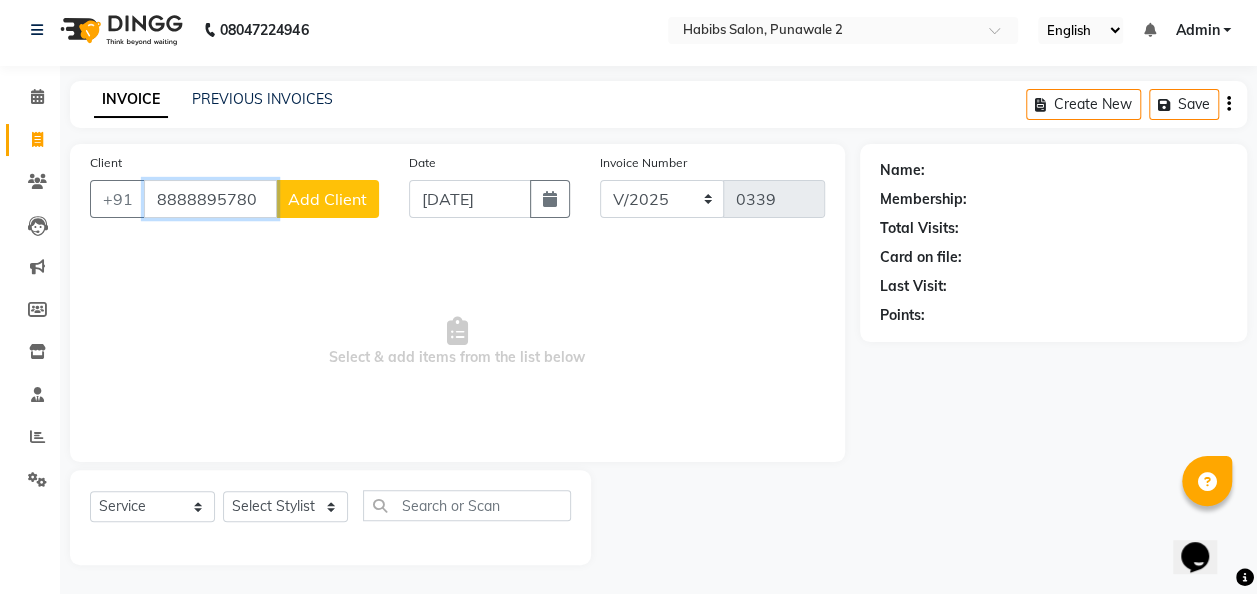 type on "8888895780" 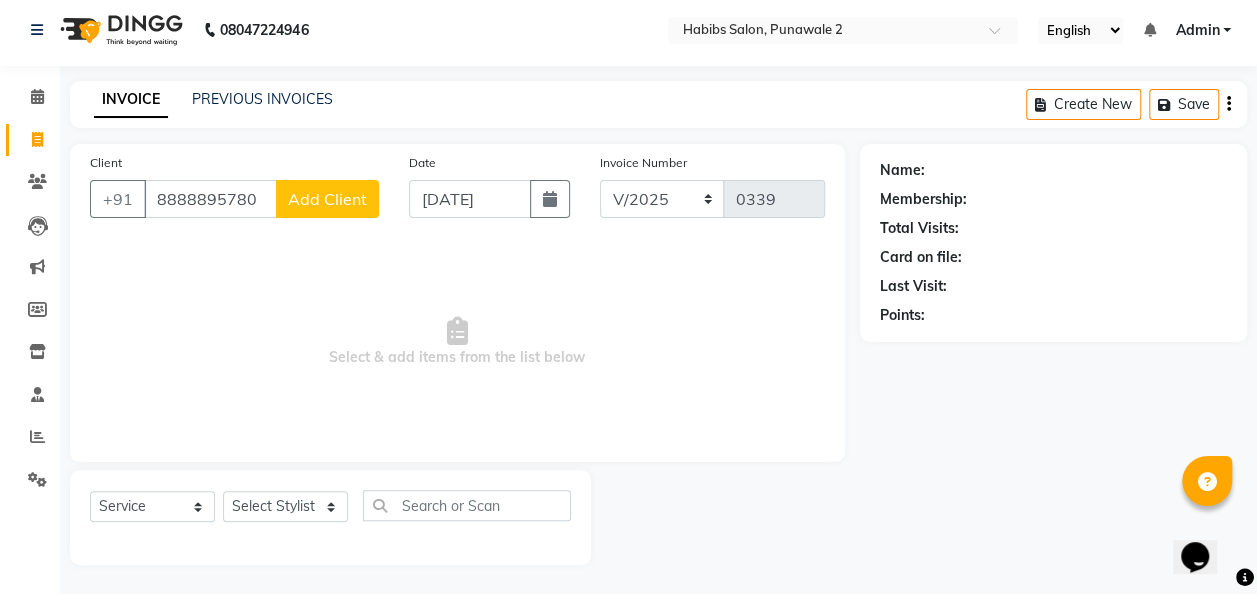 click on "Add Client" 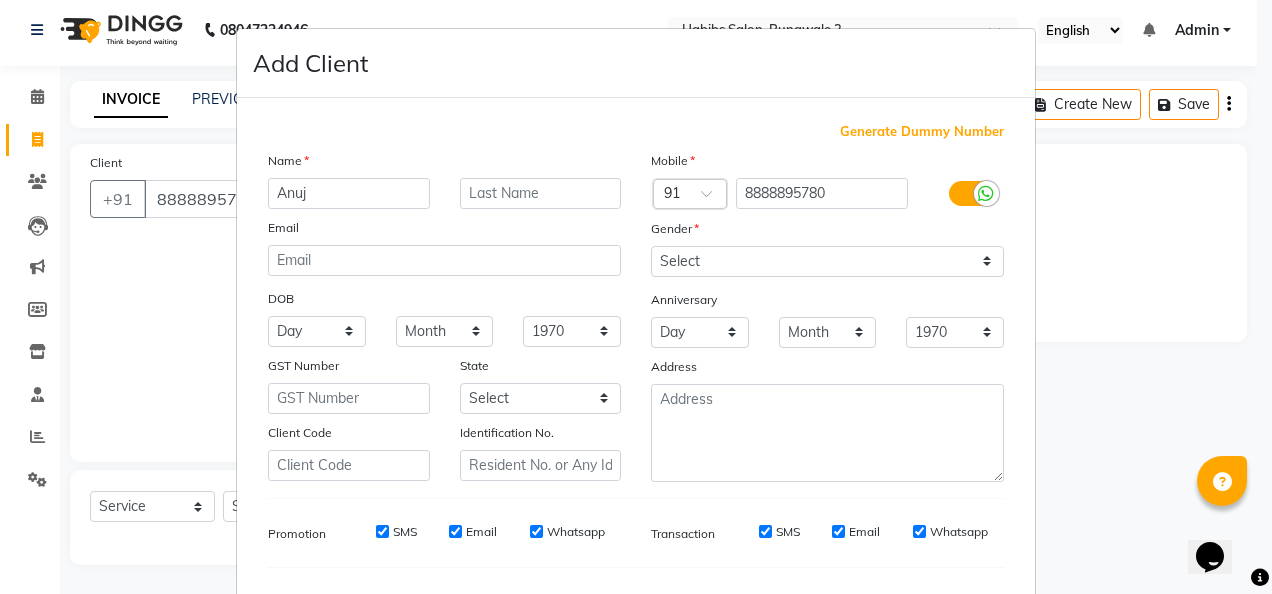 type on "Anuj" 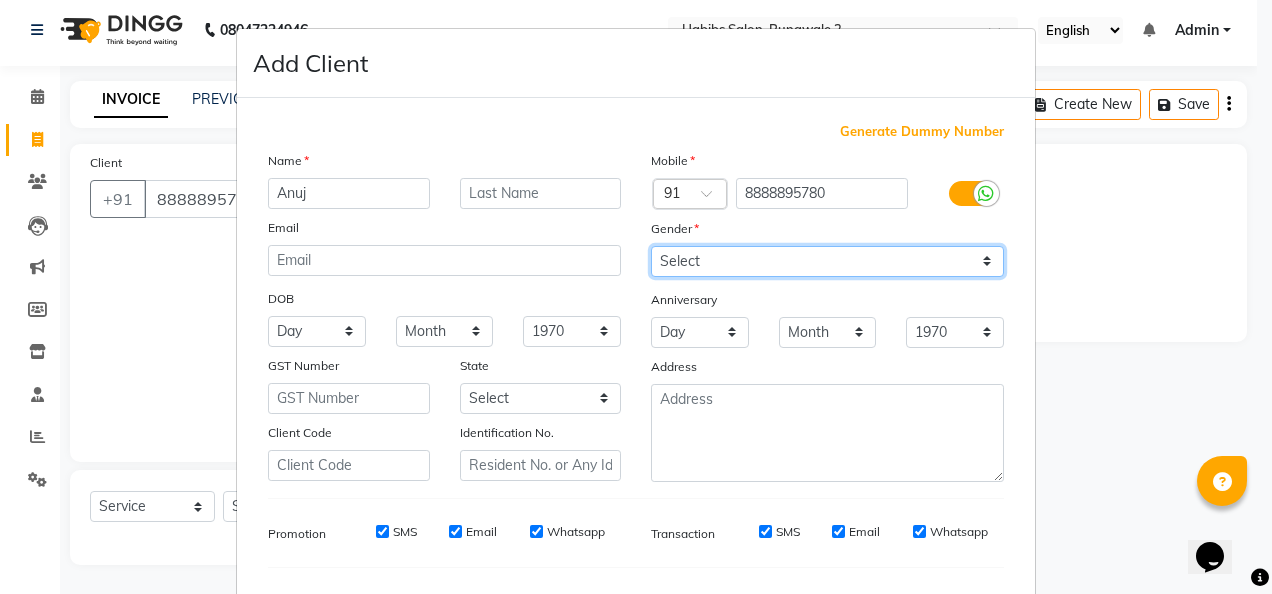 click on "Select [DEMOGRAPHIC_DATA] [DEMOGRAPHIC_DATA] Other Prefer Not To Say" at bounding box center (827, 261) 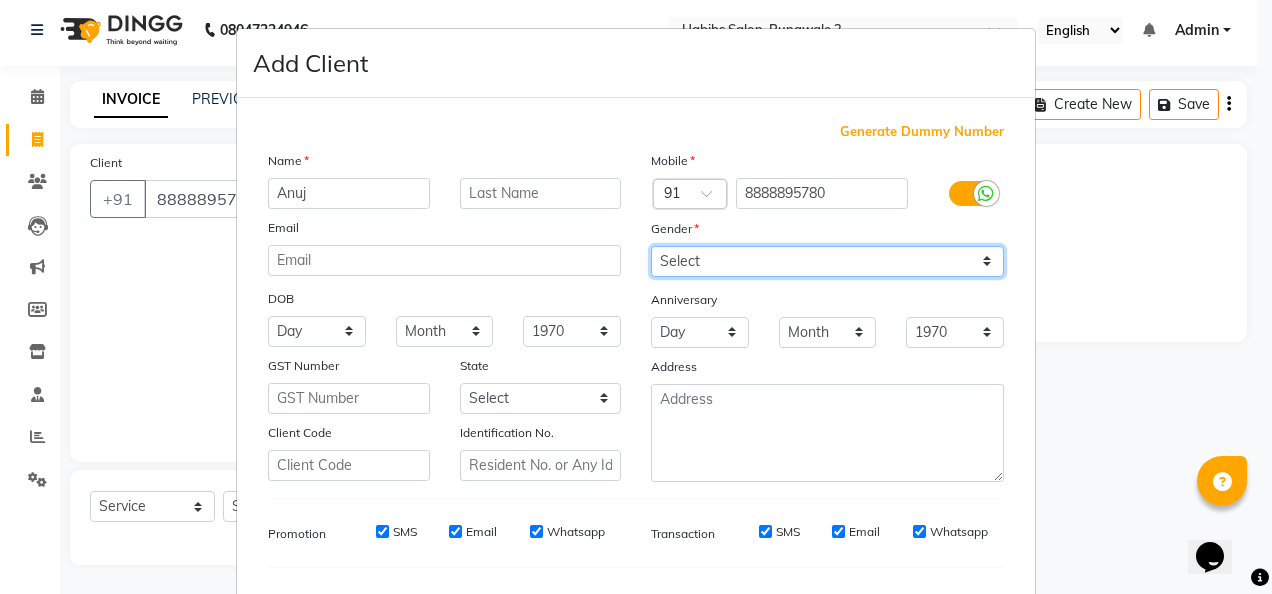 select on "[DEMOGRAPHIC_DATA]" 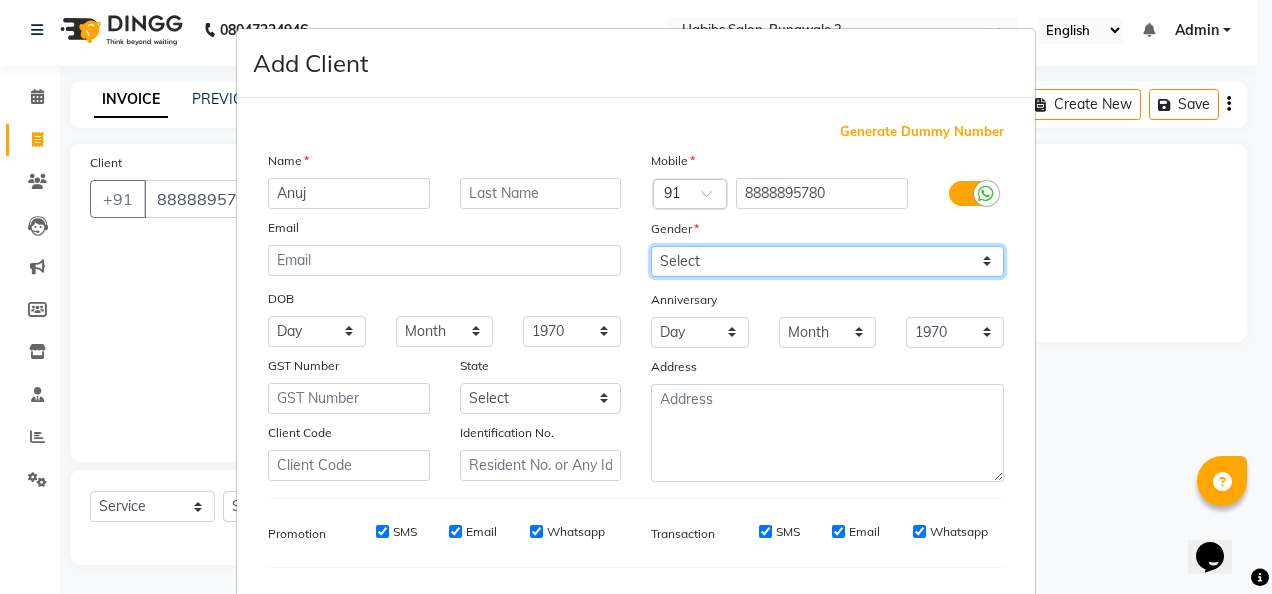 click on "Select [DEMOGRAPHIC_DATA] [DEMOGRAPHIC_DATA] Other Prefer Not To Say" at bounding box center [827, 261] 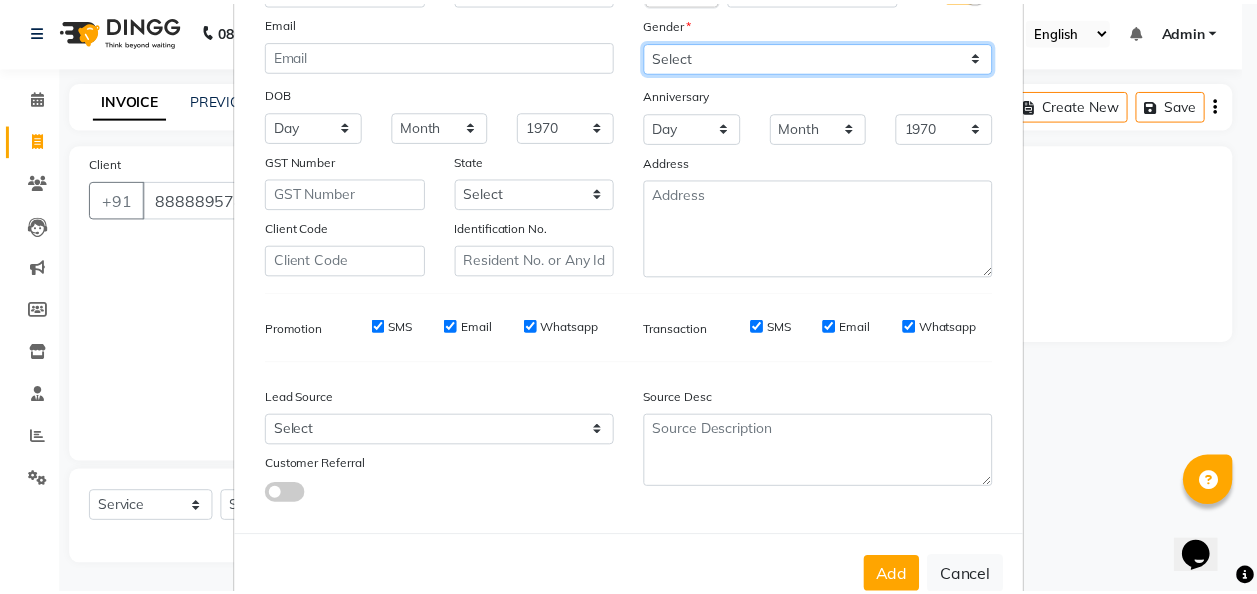 scroll, scrollTop: 251, scrollLeft: 0, axis: vertical 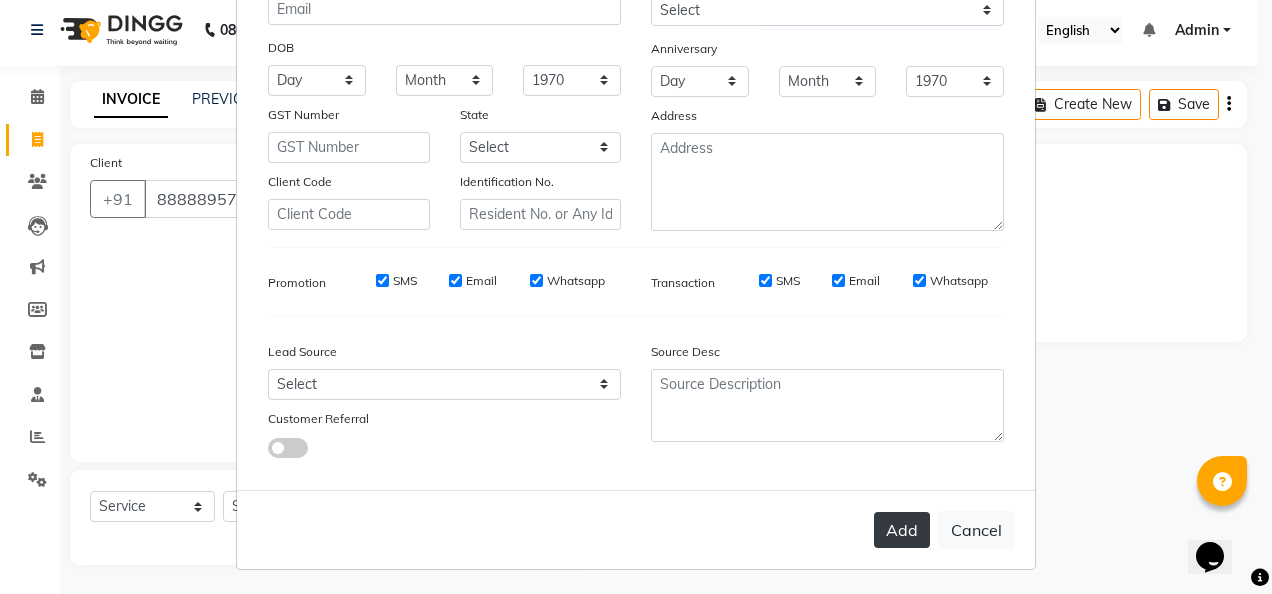 click on "Add" at bounding box center [902, 530] 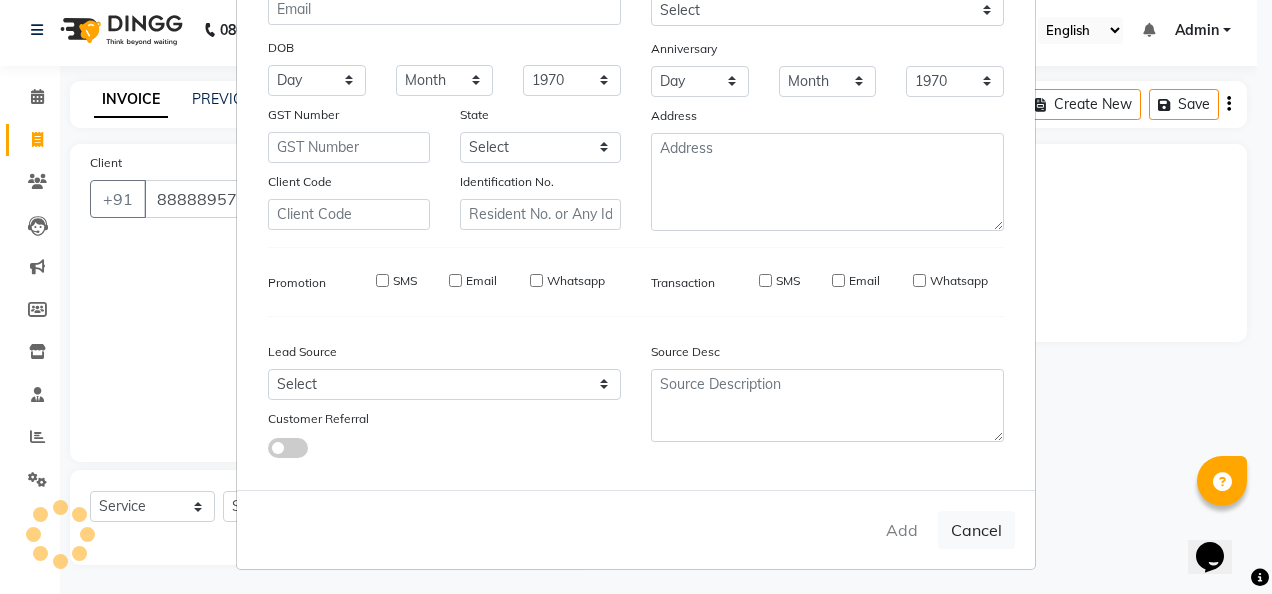 type 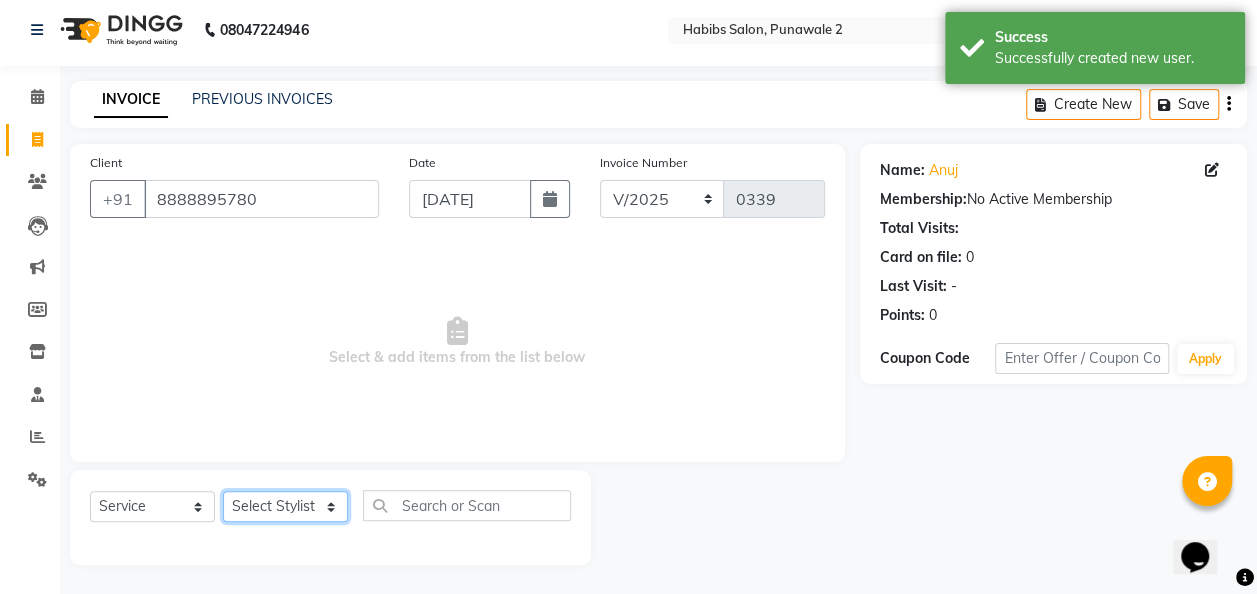 click on "Select Stylist Chandan [PERSON_NAME] [PERSON_NAME] [PERSON_NAME]" 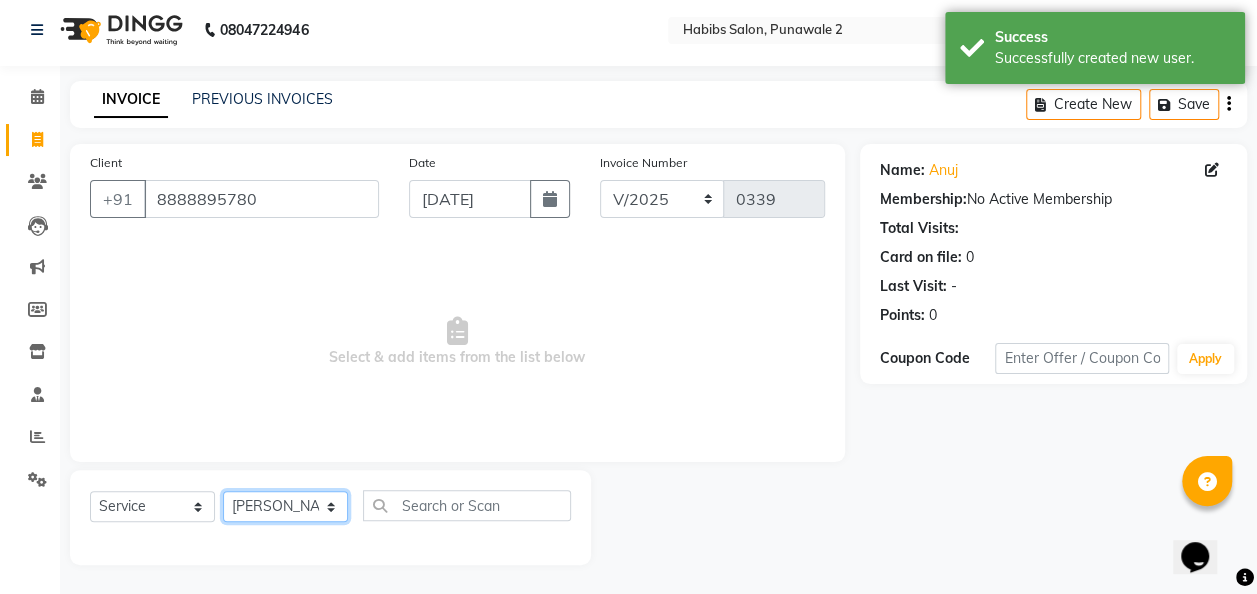 click on "Select Stylist Chandan [PERSON_NAME] [PERSON_NAME] [PERSON_NAME]" 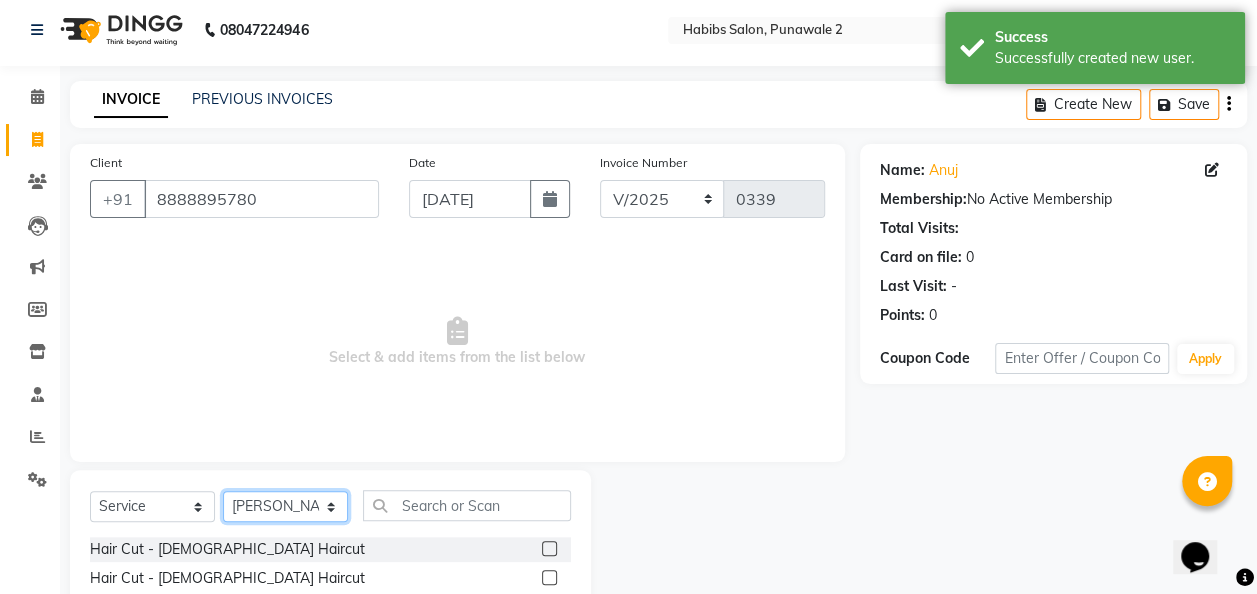 scroll, scrollTop: 206, scrollLeft: 0, axis: vertical 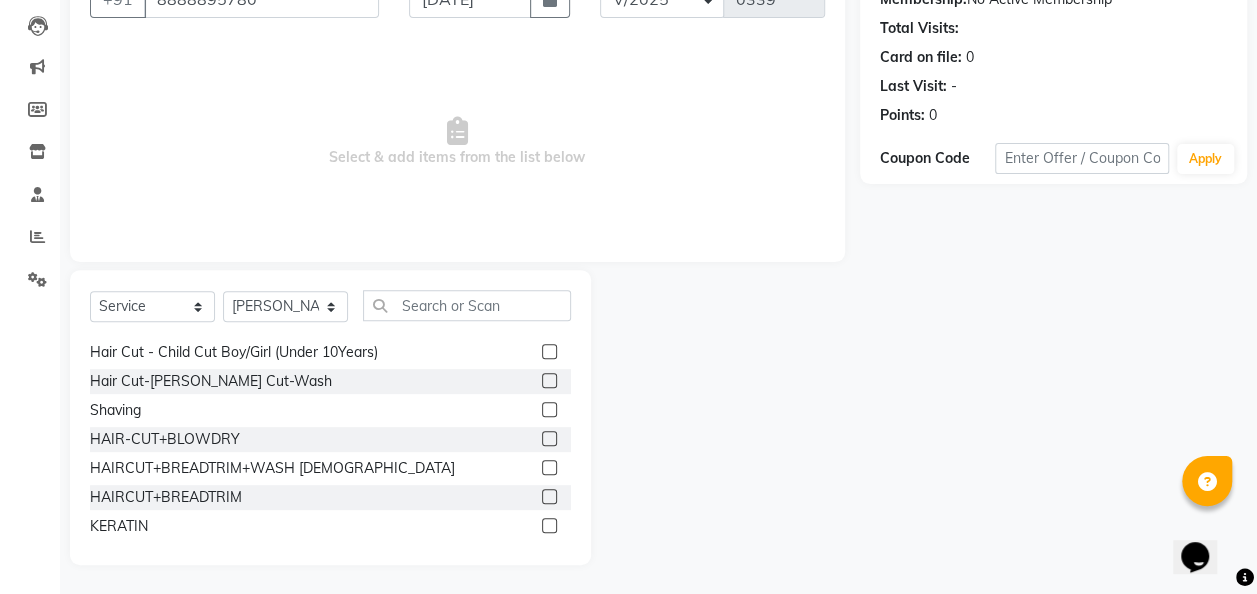 click 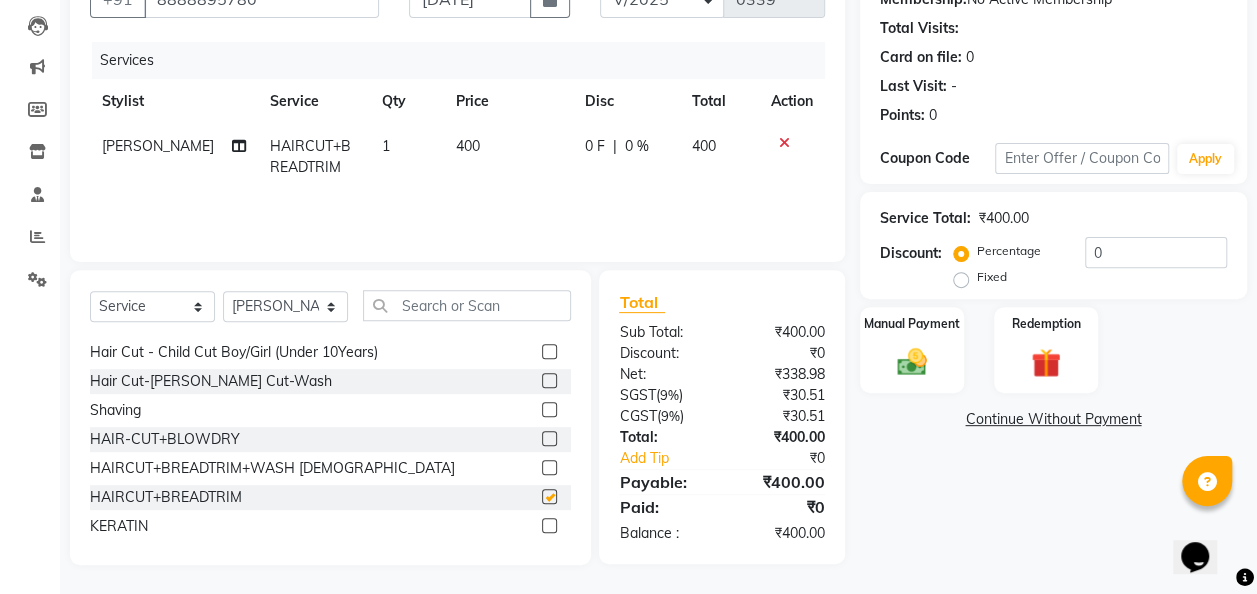 checkbox on "false" 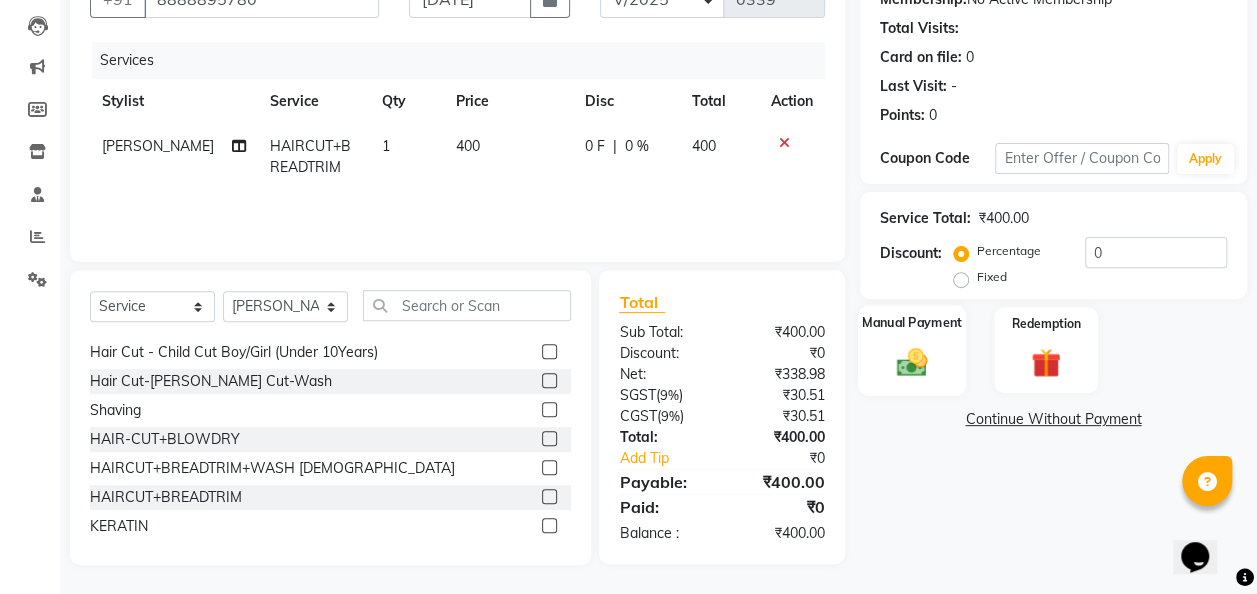 click 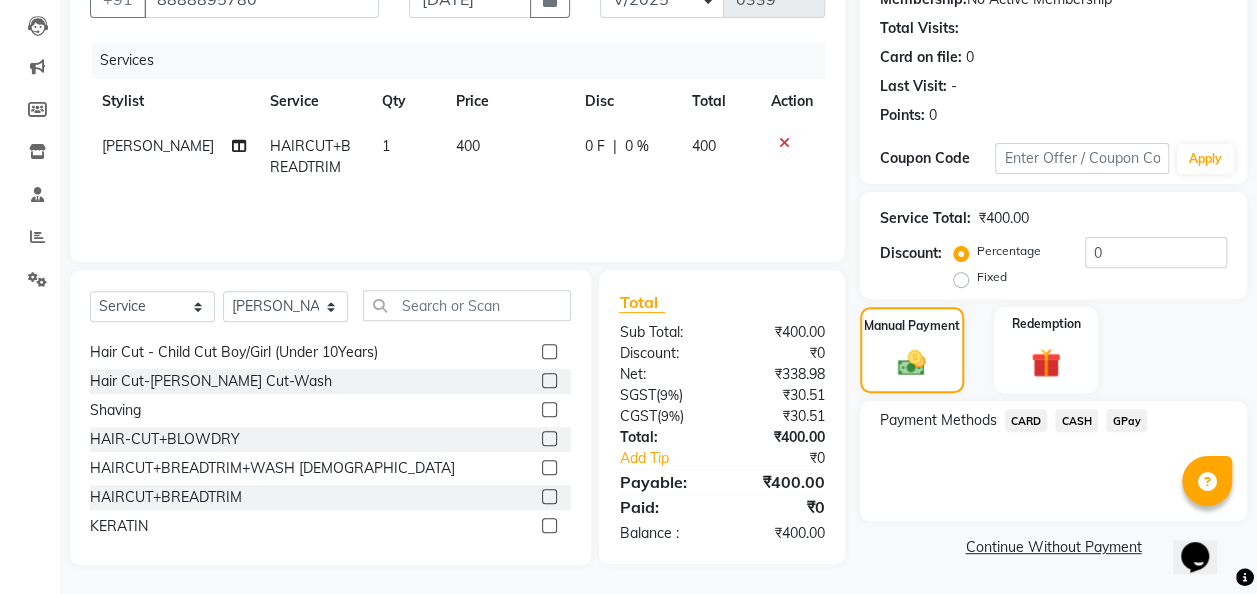 click on "GPay" 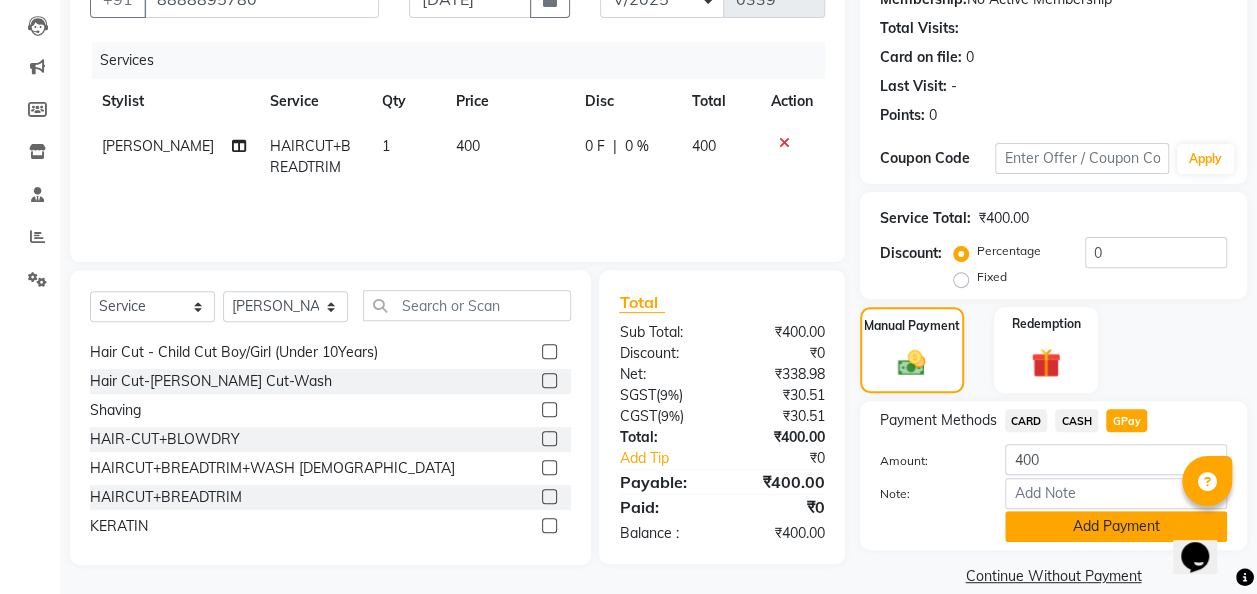 click on "Add Payment" 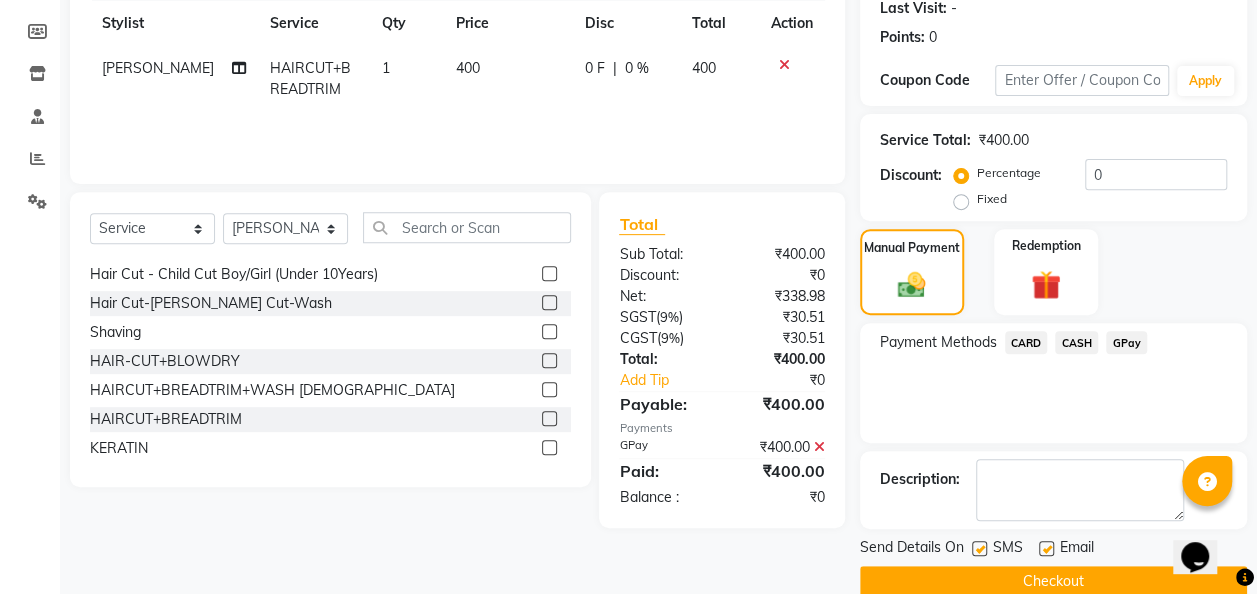 scroll, scrollTop: 316, scrollLeft: 0, axis: vertical 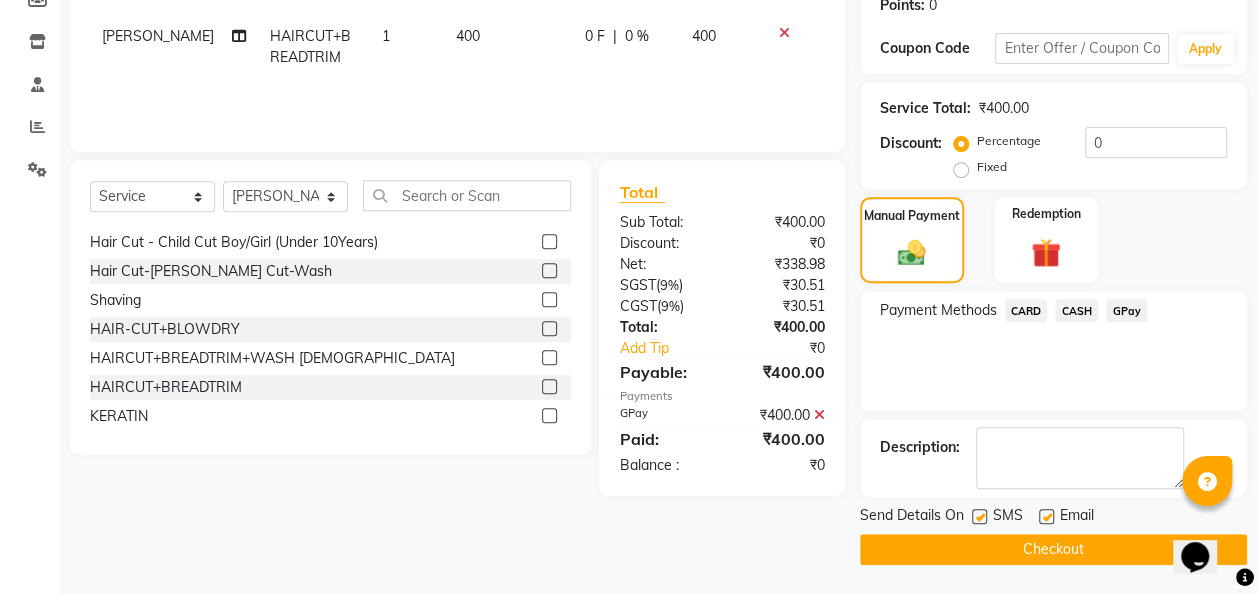 click on "Checkout" 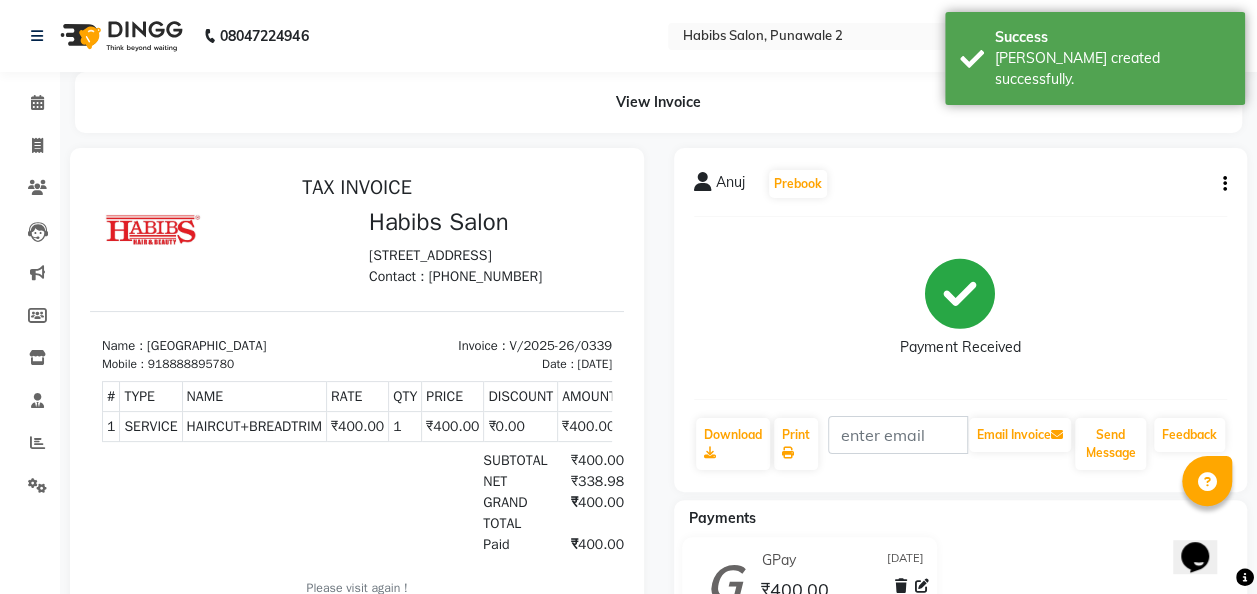 scroll, scrollTop: 0, scrollLeft: 0, axis: both 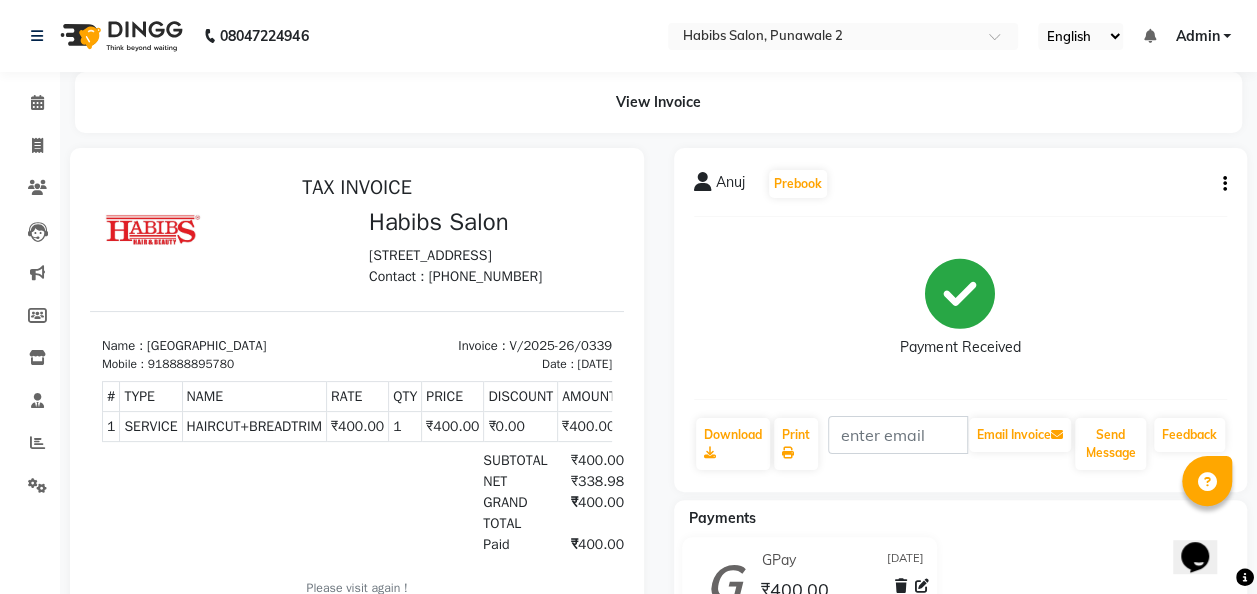 click at bounding box center [152, 228] 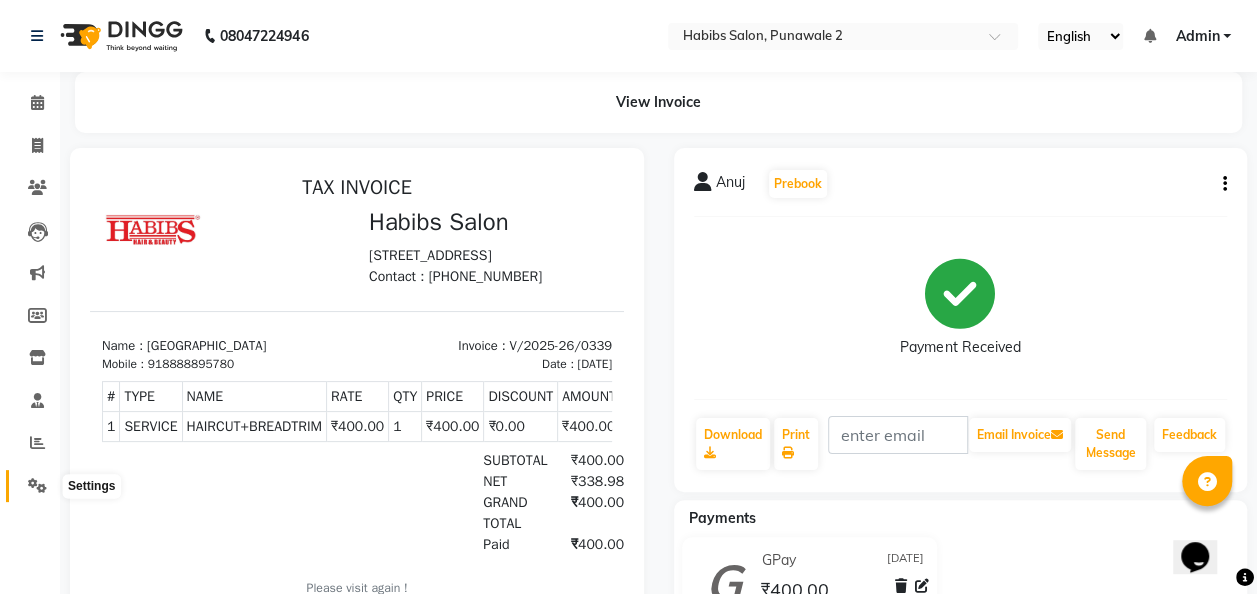 click 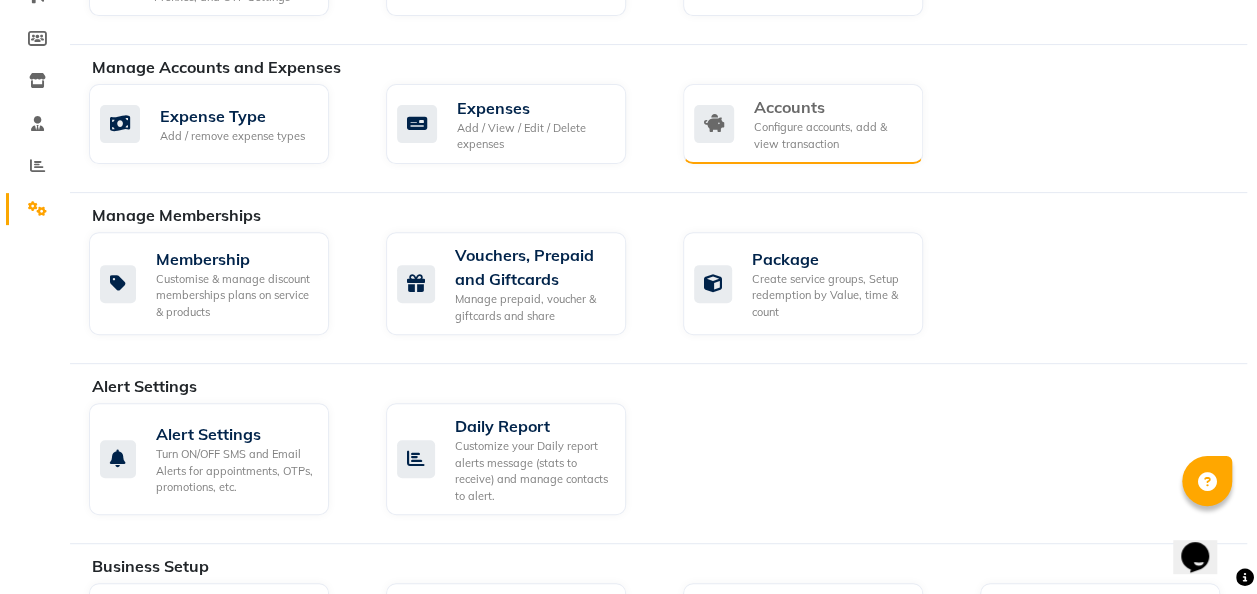 click on "Alert Settings Turn ON/OFF SMS and Email Alerts for appointments, OTPs, promotions, etc.   Daily Report Customize your Daily report alerts message (stats to receive) and manage contacts to alert." 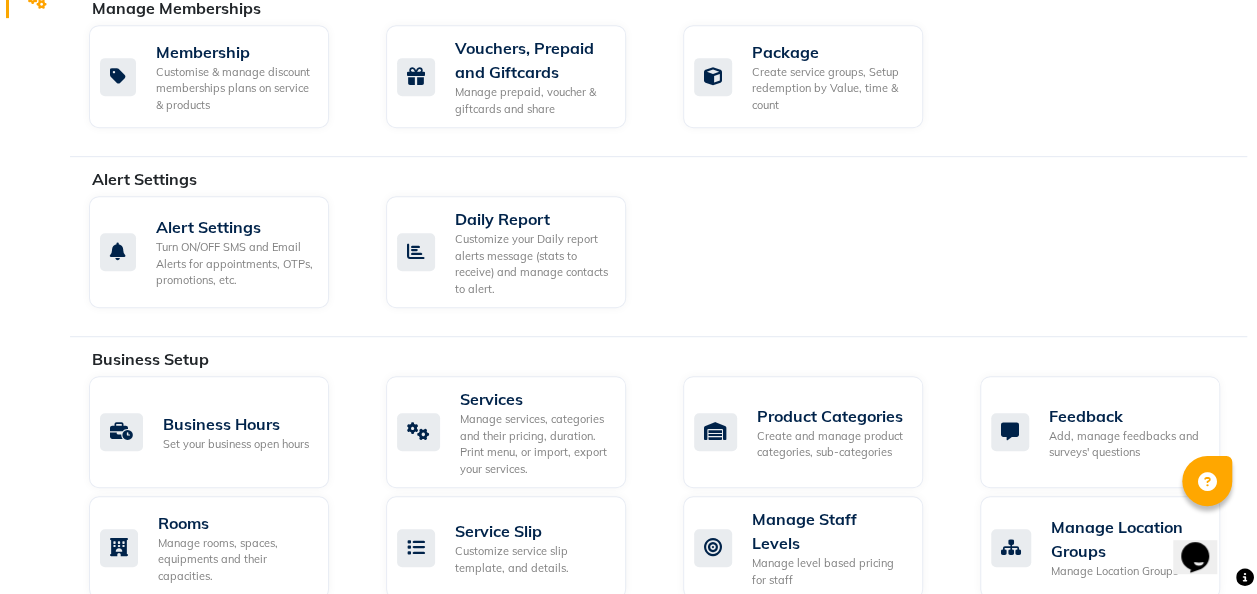 scroll, scrollTop: 485, scrollLeft: 0, axis: vertical 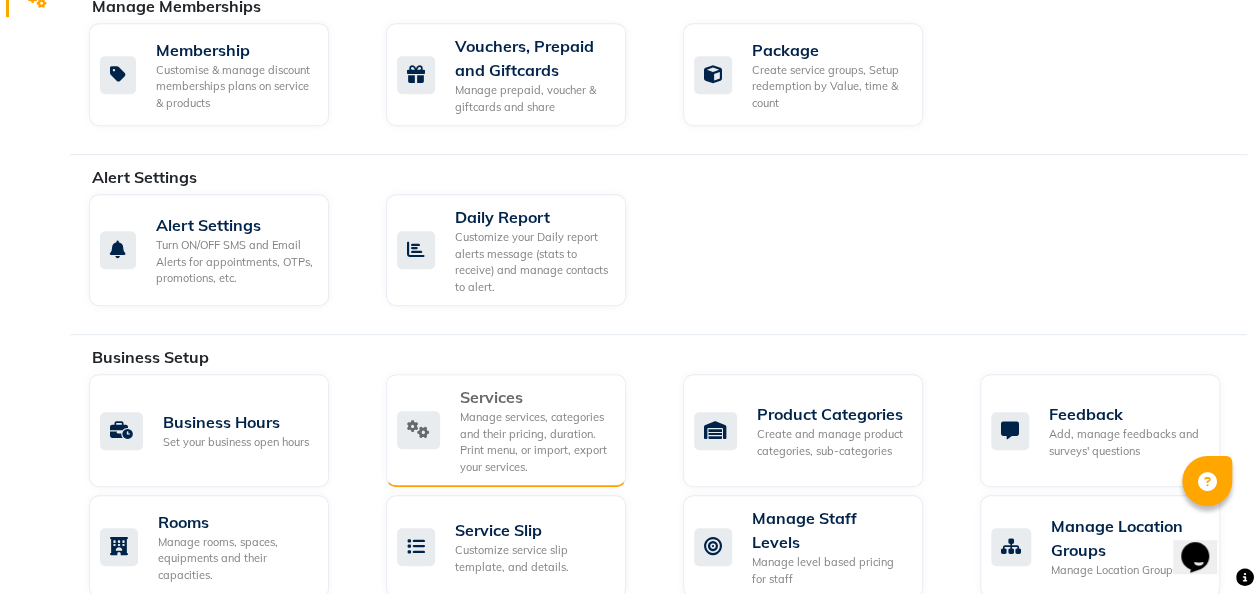 click on "Manage services, categories and their pricing, duration. Print menu, or import, export your services." 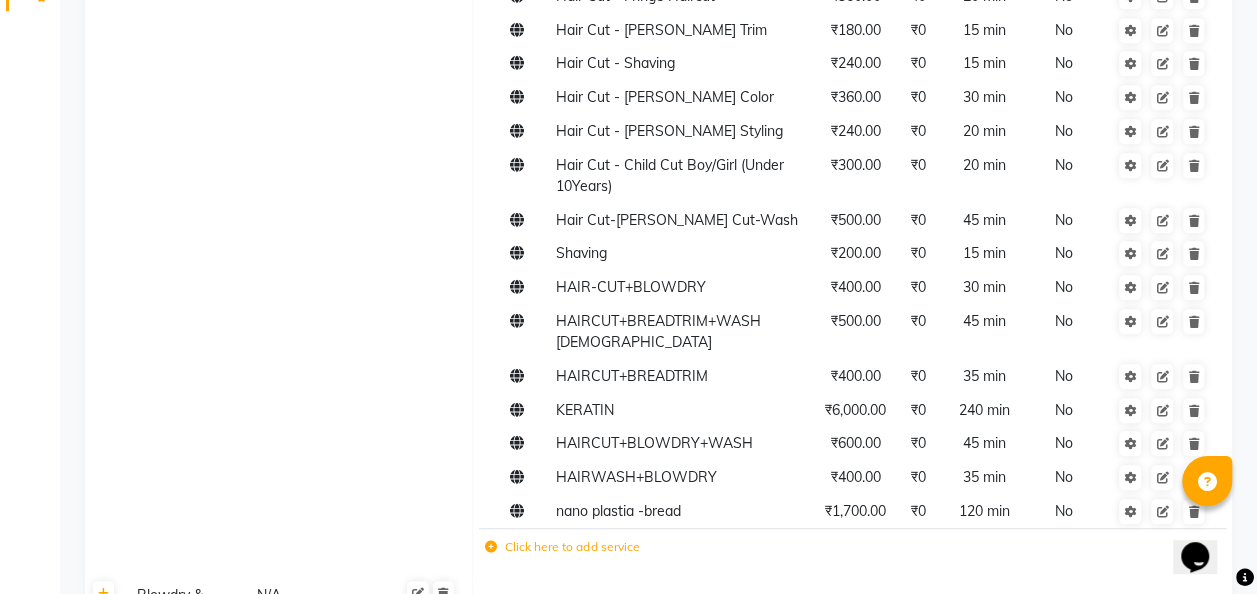 scroll, scrollTop: 492, scrollLeft: 0, axis: vertical 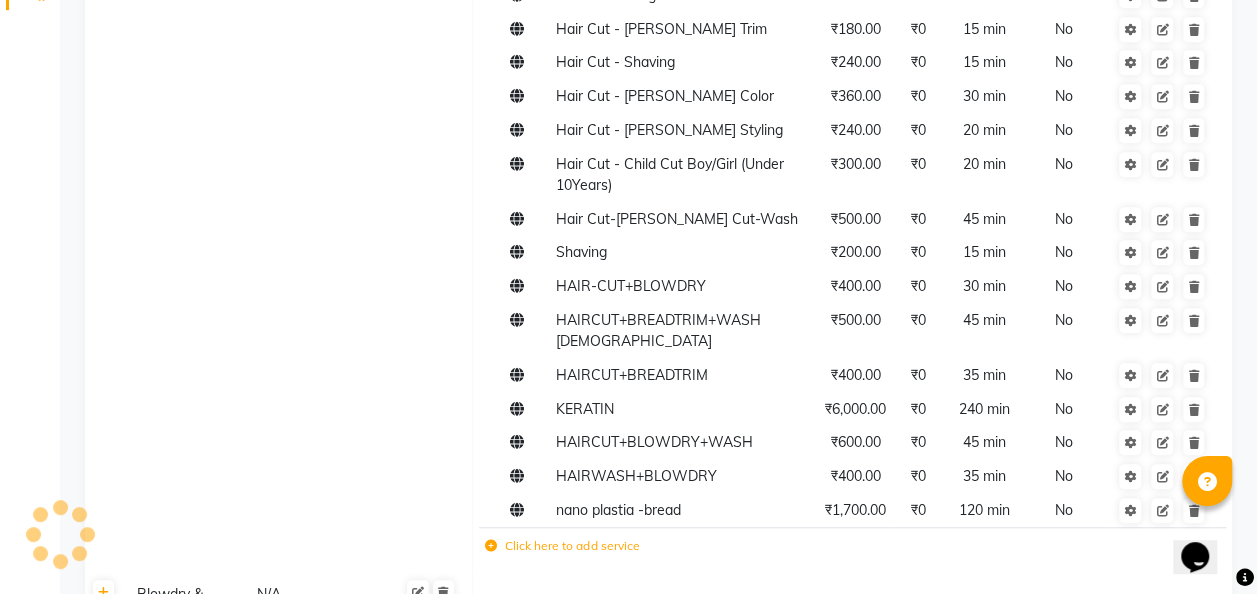 click on "Click here to add service" 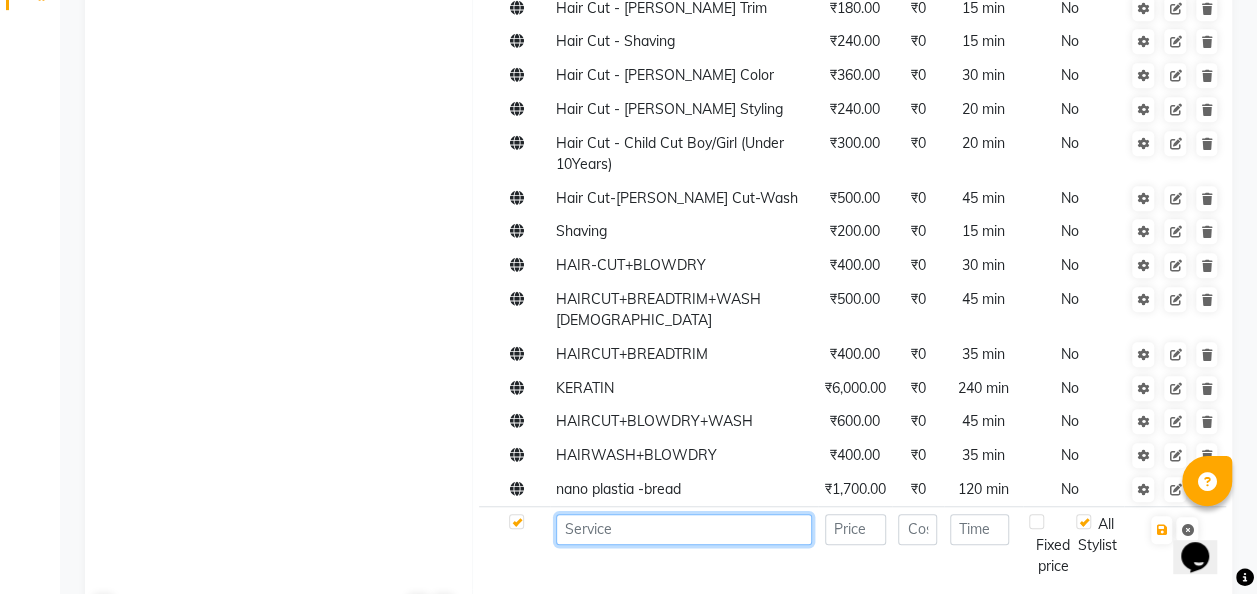 click 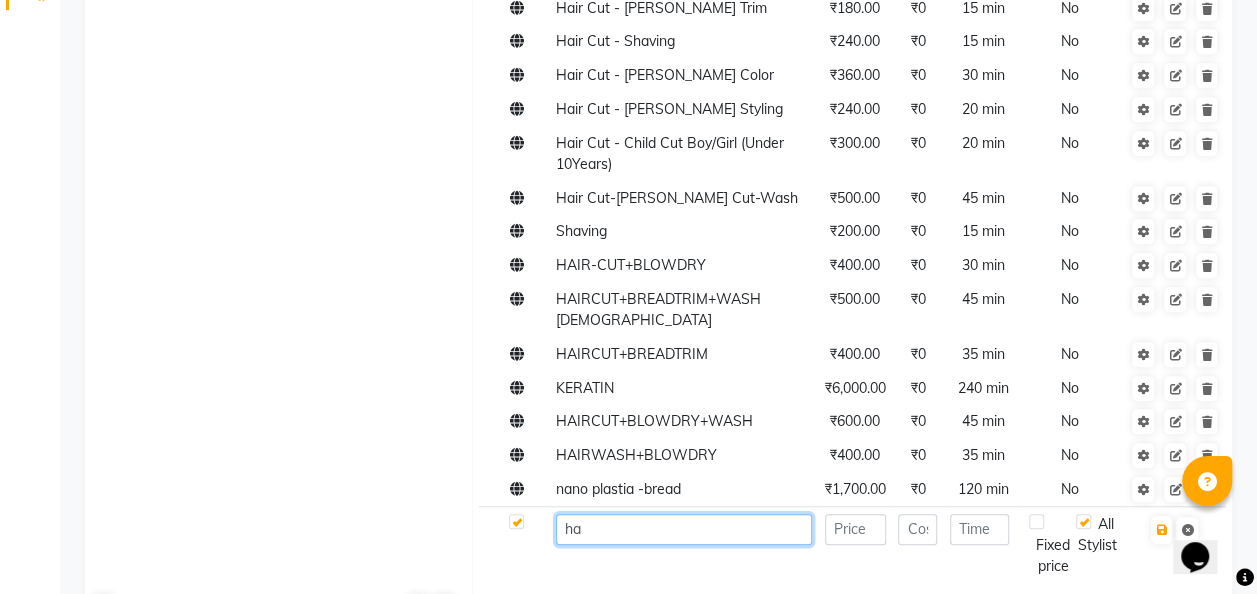 type on "h" 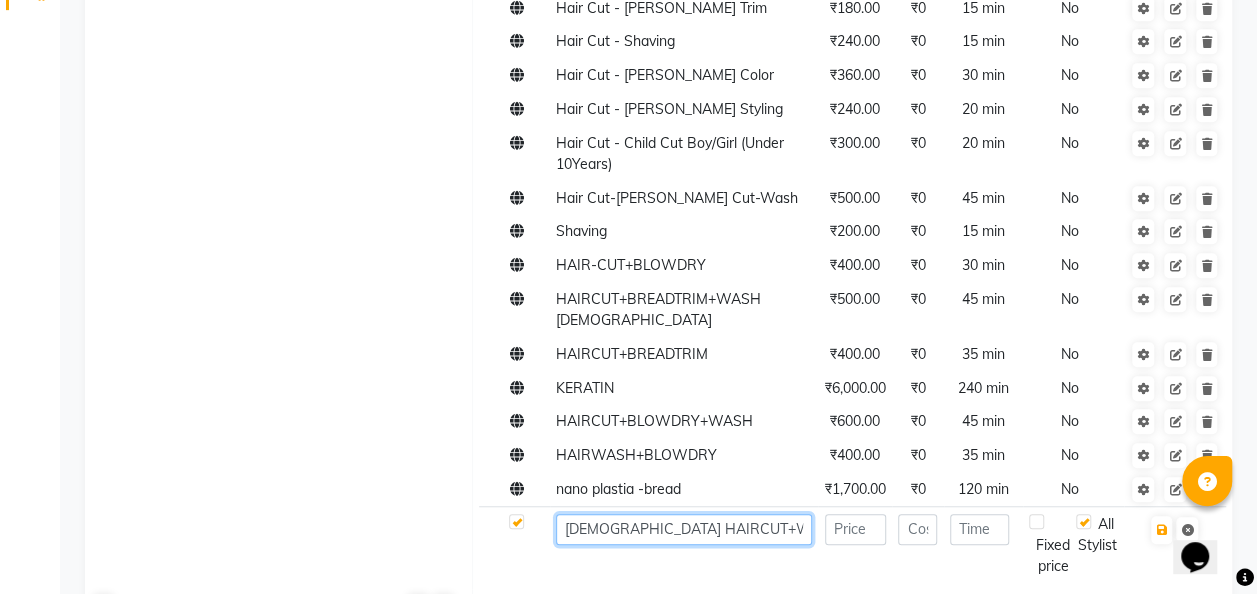 type on "[DEMOGRAPHIC_DATA] HAIRCUT+WASH" 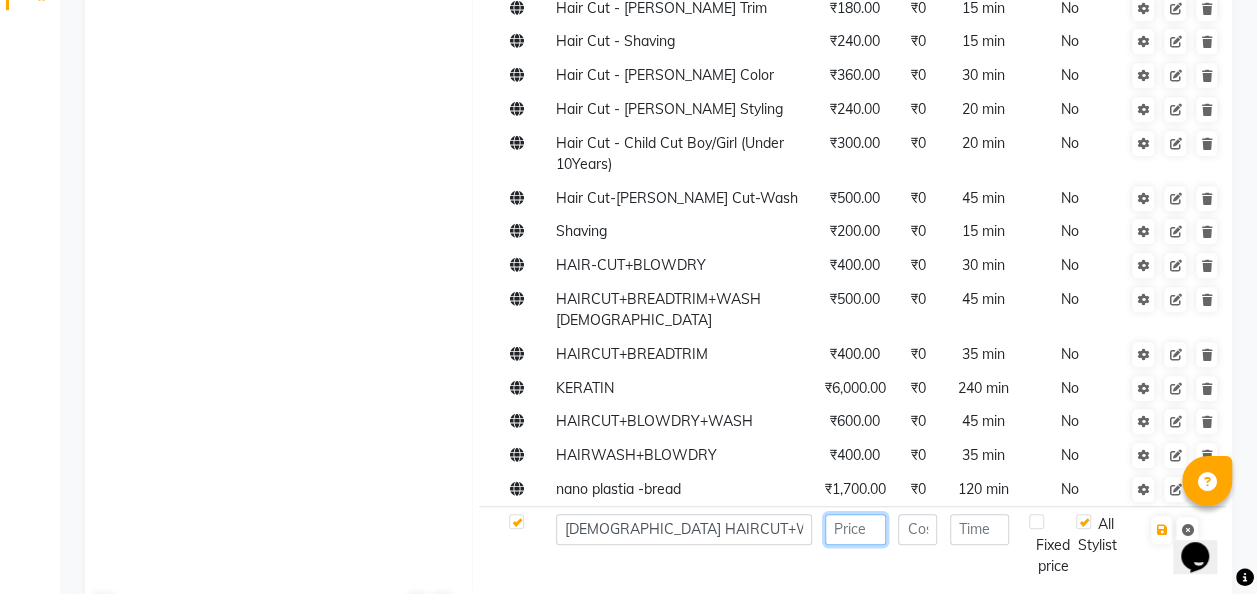 click 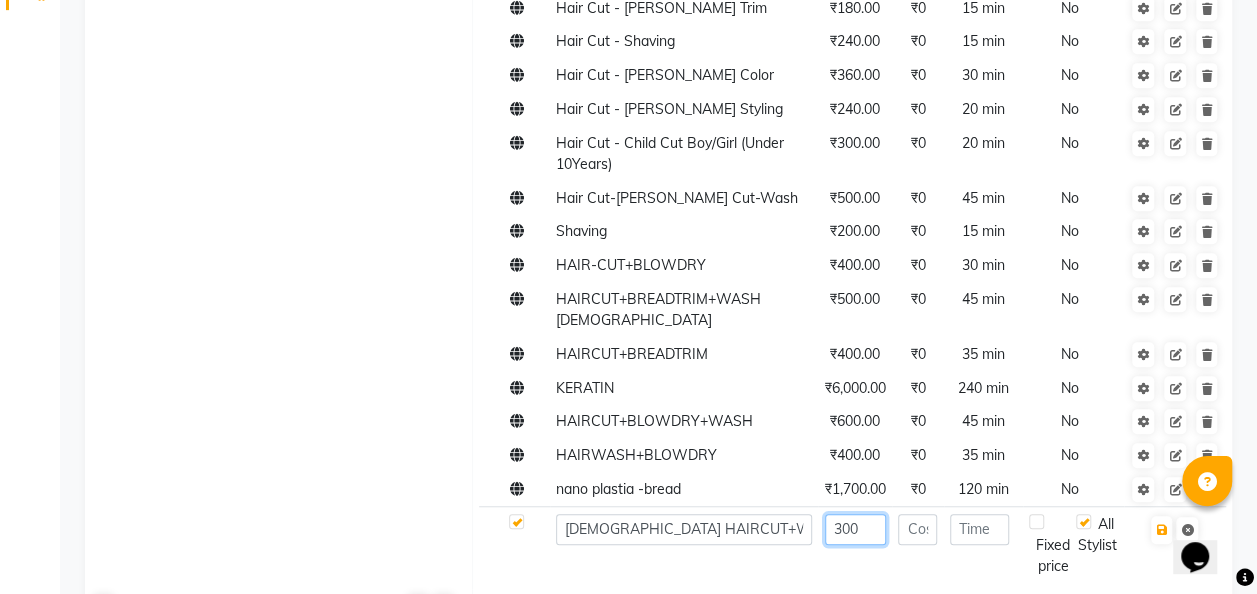 type on "300" 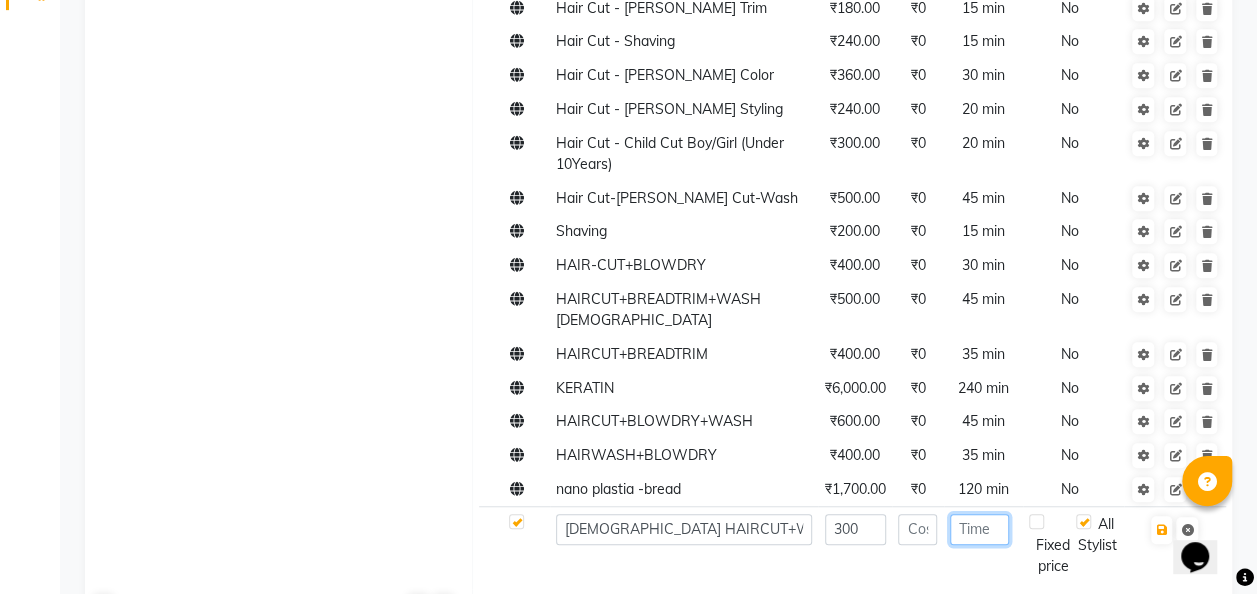 click 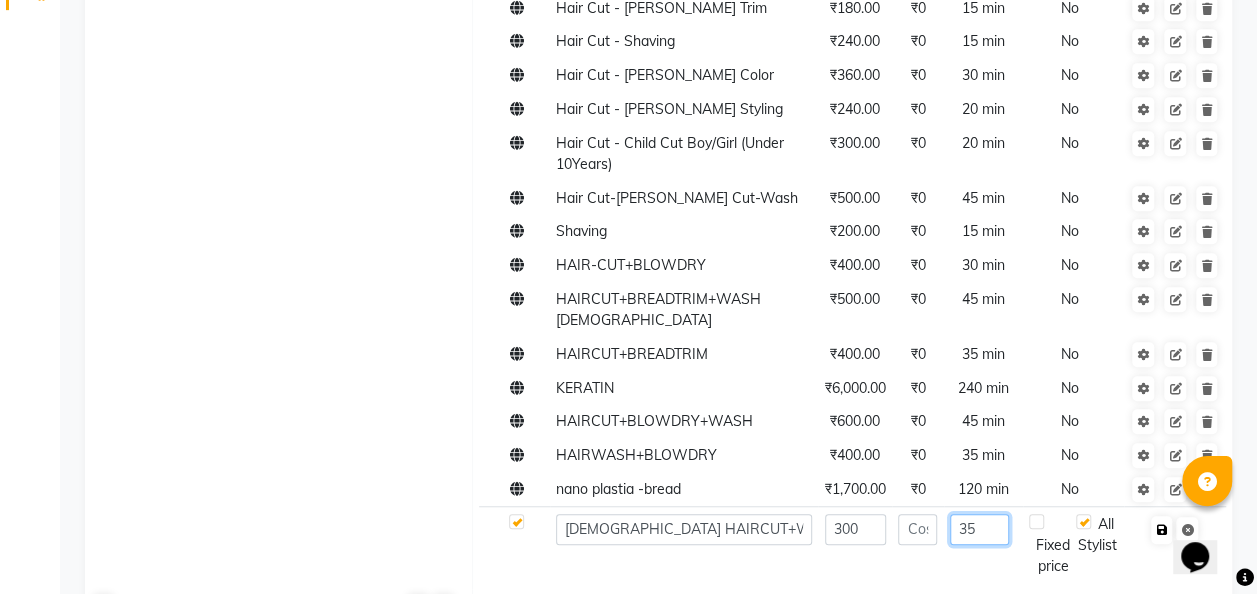 type on "35" 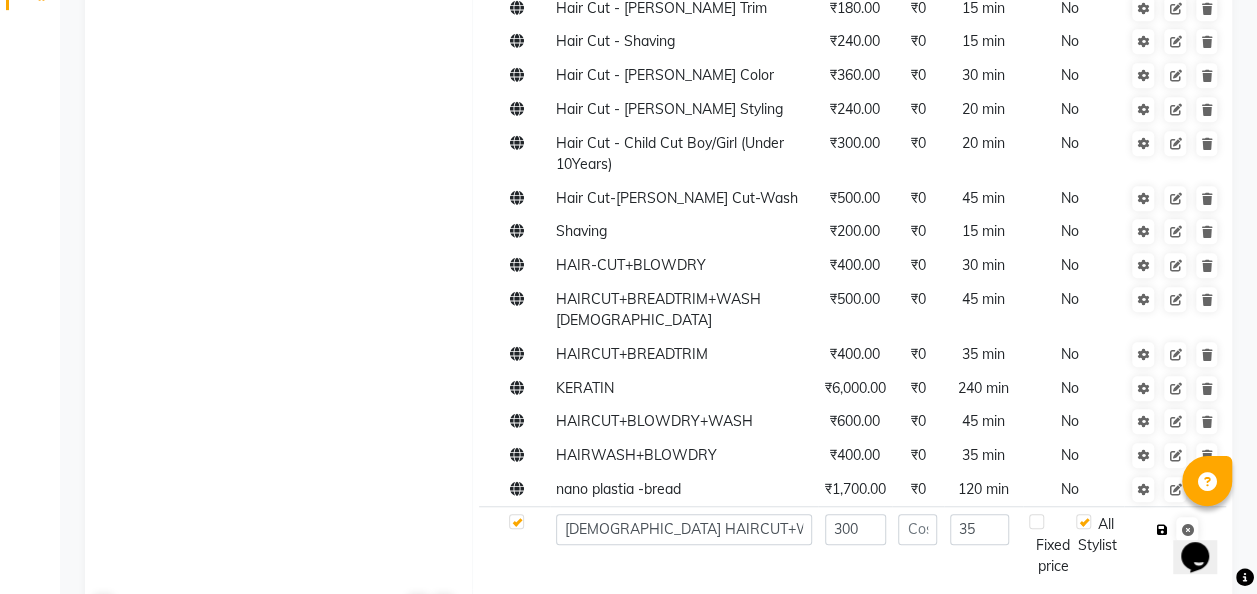 click at bounding box center [1161, 530] 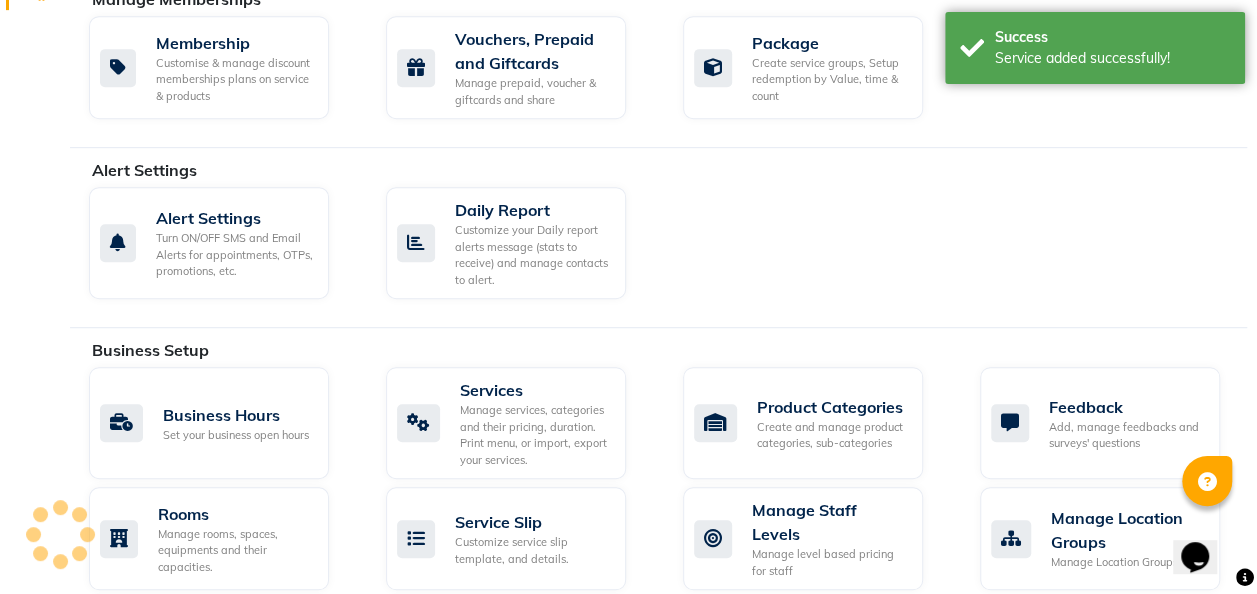 scroll, scrollTop: 485, scrollLeft: 0, axis: vertical 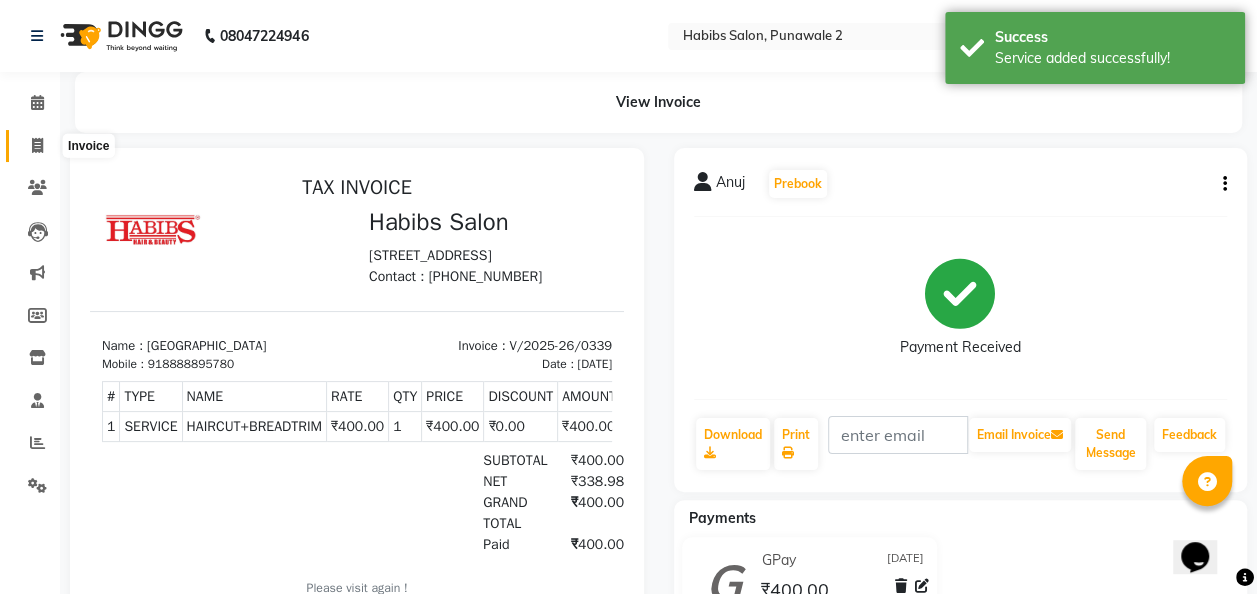 click 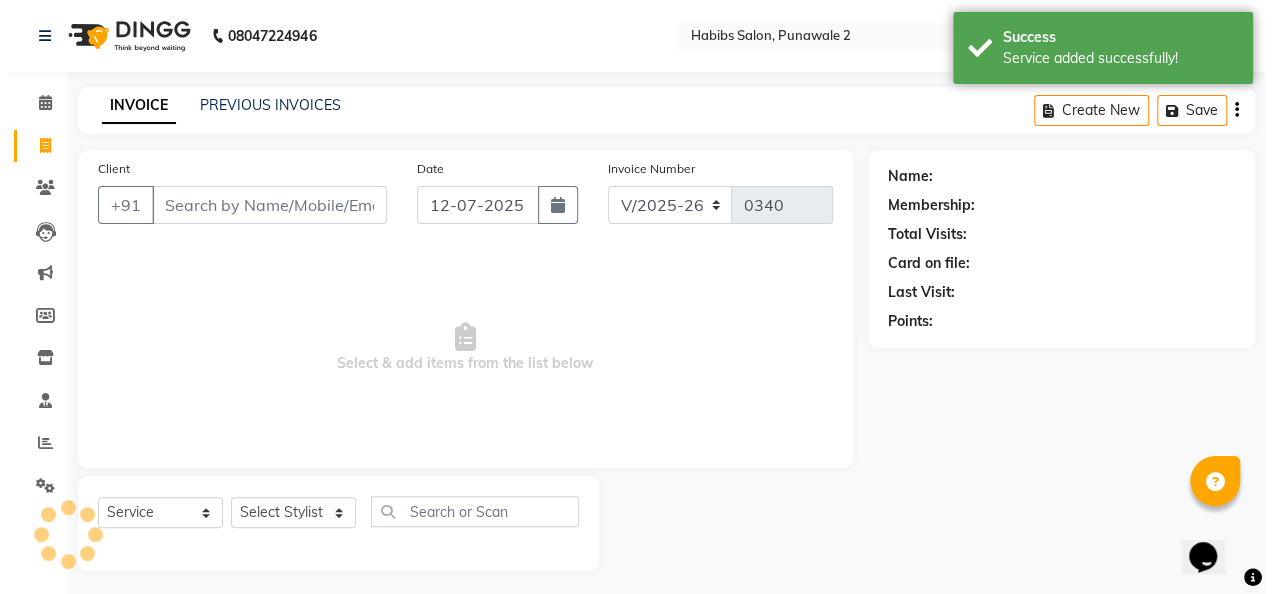 scroll, scrollTop: 6, scrollLeft: 0, axis: vertical 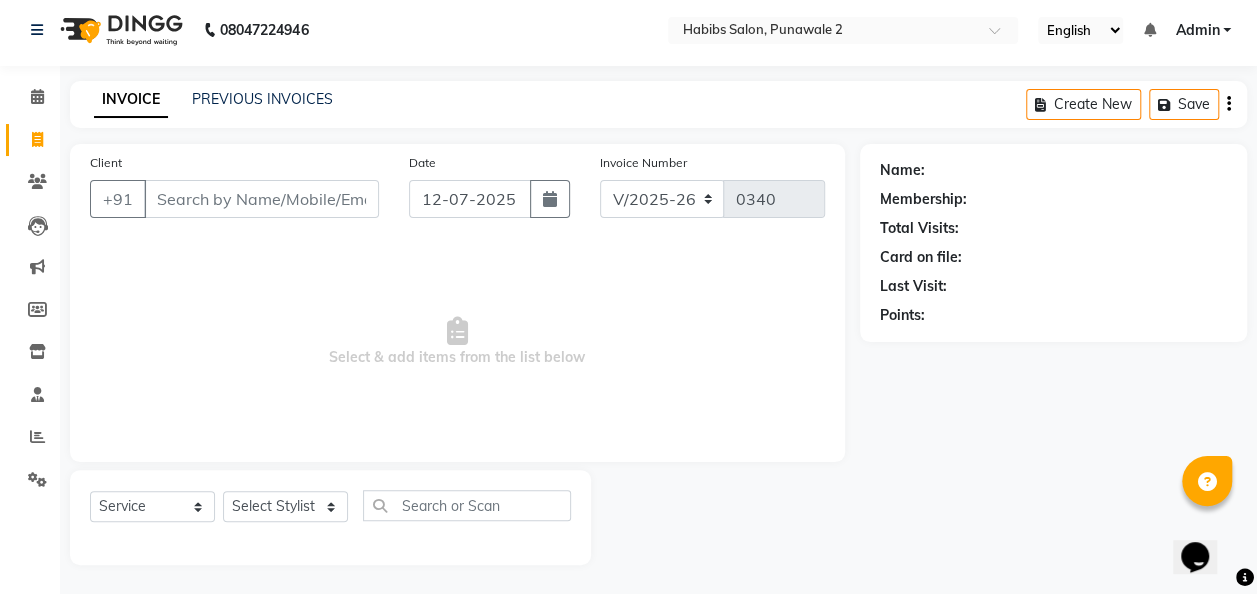 click on "Client" at bounding box center (261, 199) 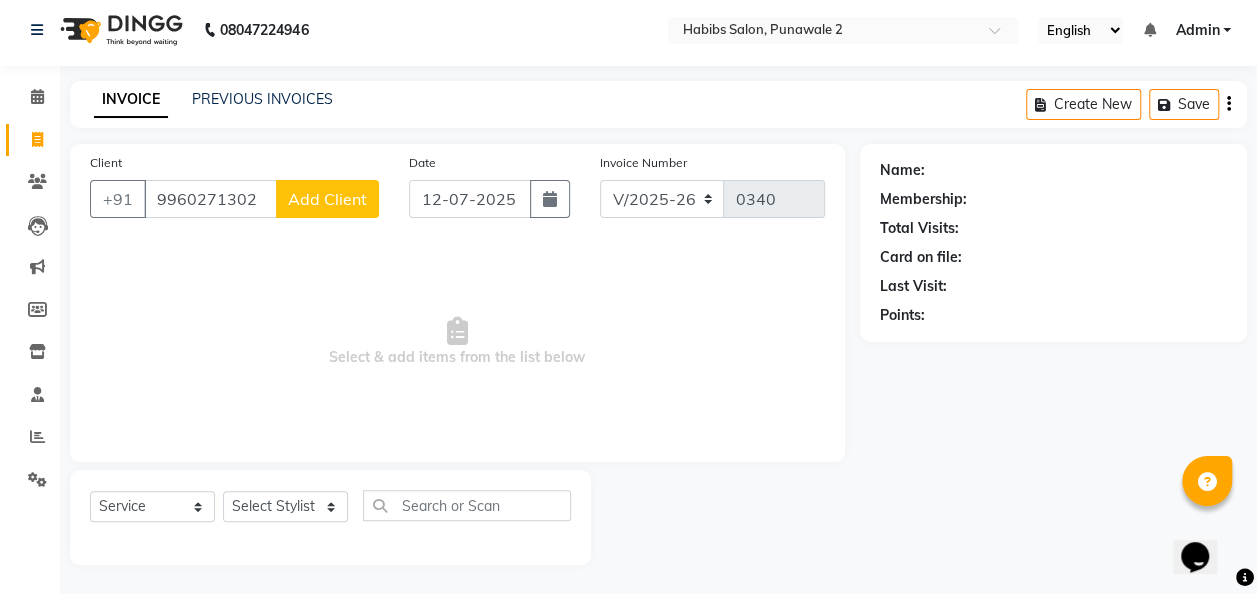 type on "9960271302" 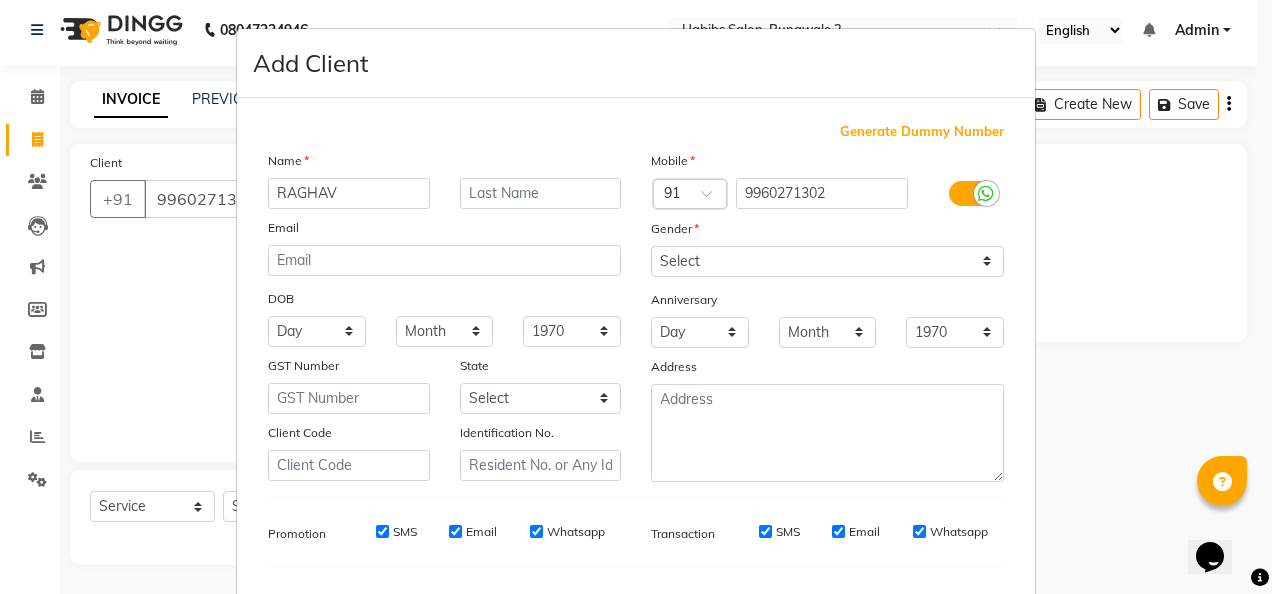 type on "RAGHAV" 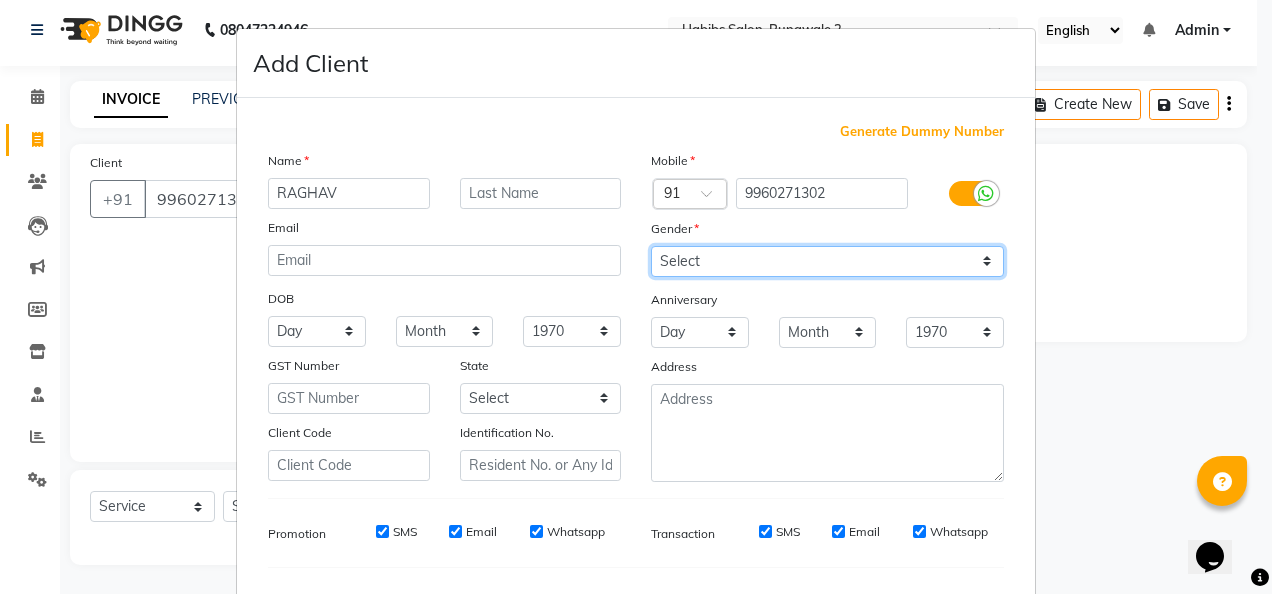 click on "Select [DEMOGRAPHIC_DATA] [DEMOGRAPHIC_DATA] Other Prefer Not To Say" at bounding box center (827, 261) 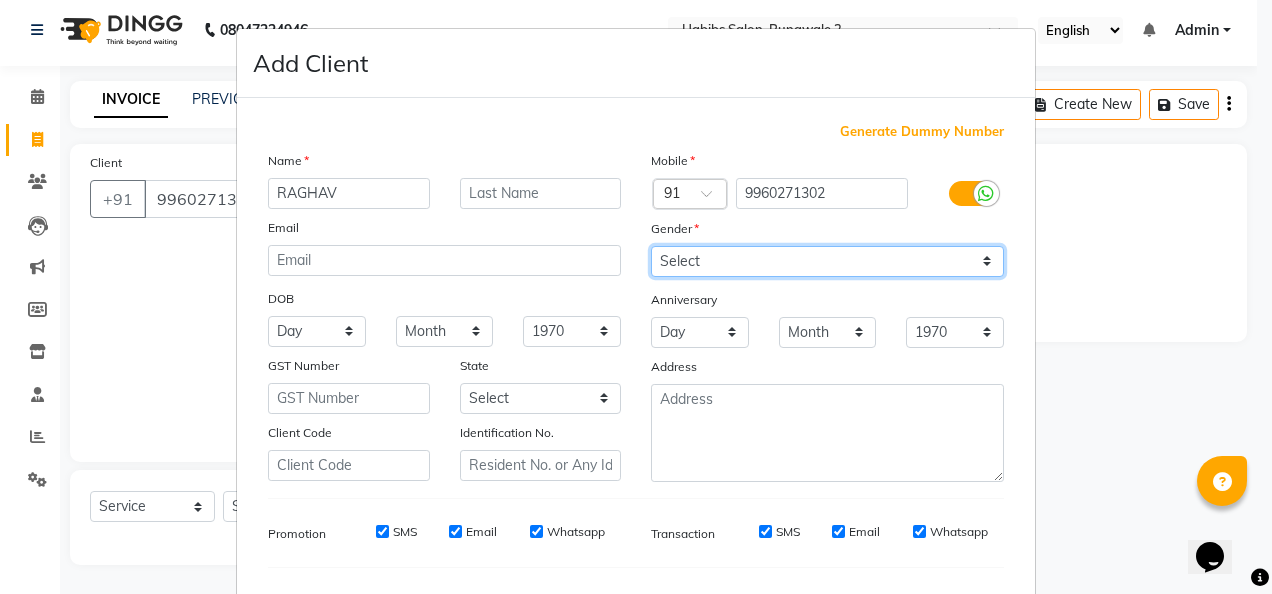 select on "[DEMOGRAPHIC_DATA]" 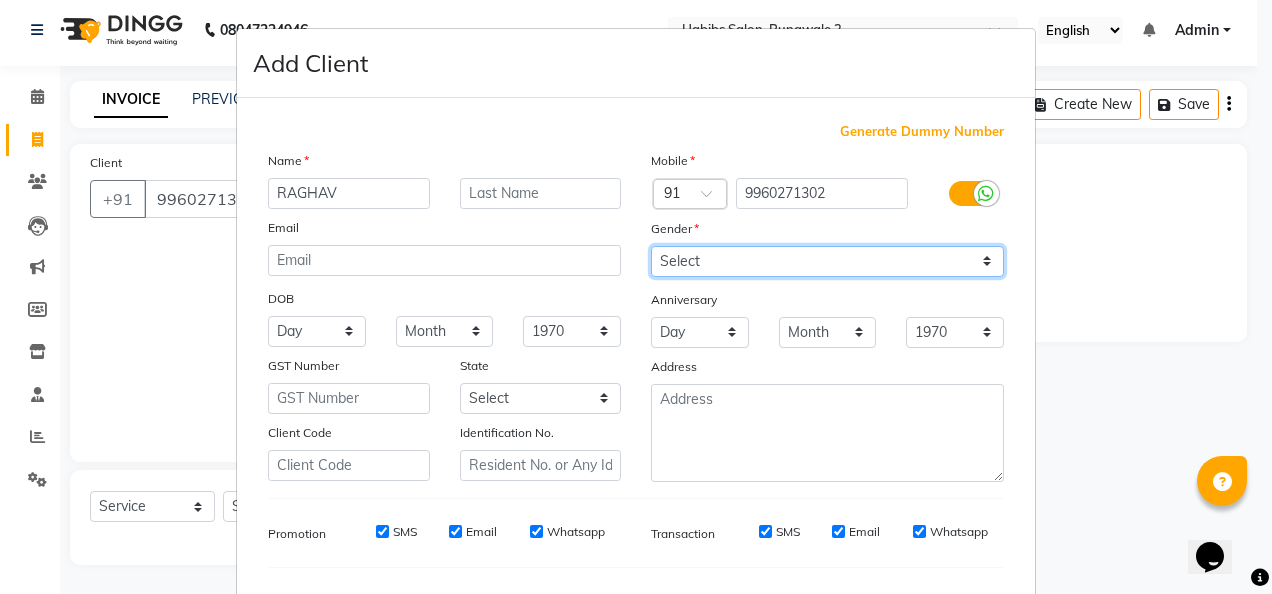 click on "Select [DEMOGRAPHIC_DATA] [DEMOGRAPHIC_DATA] Other Prefer Not To Say" at bounding box center (827, 261) 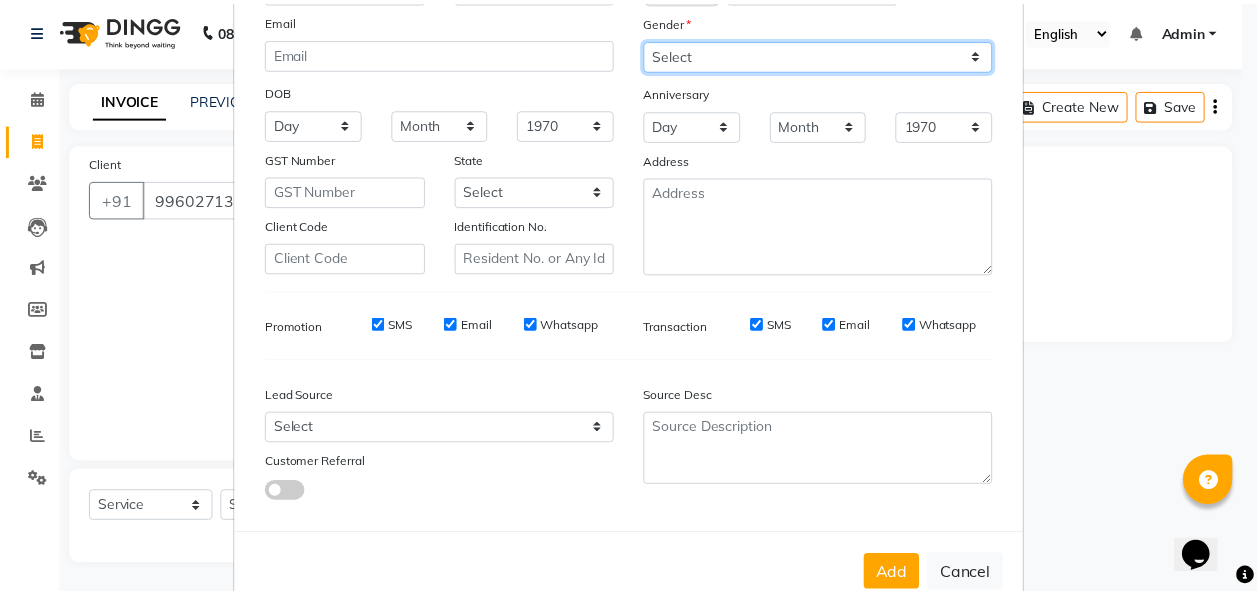 scroll, scrollTop: 251, scrollLeft: 0, axis: vertical 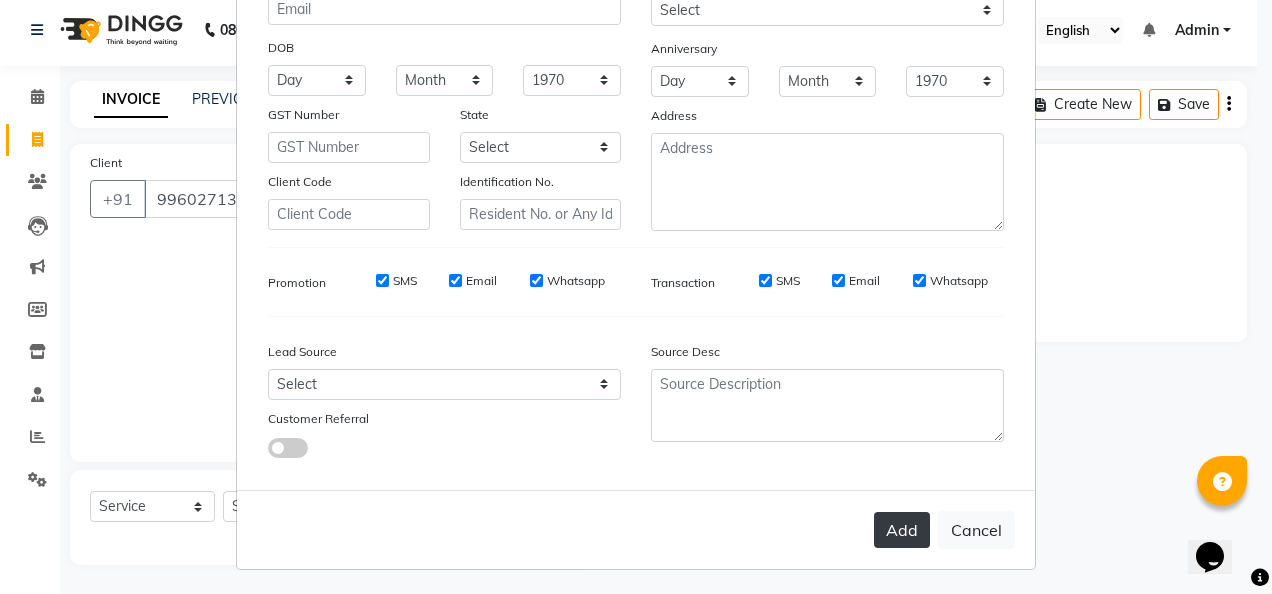 click on "Add" at bounding box center [902, 530] 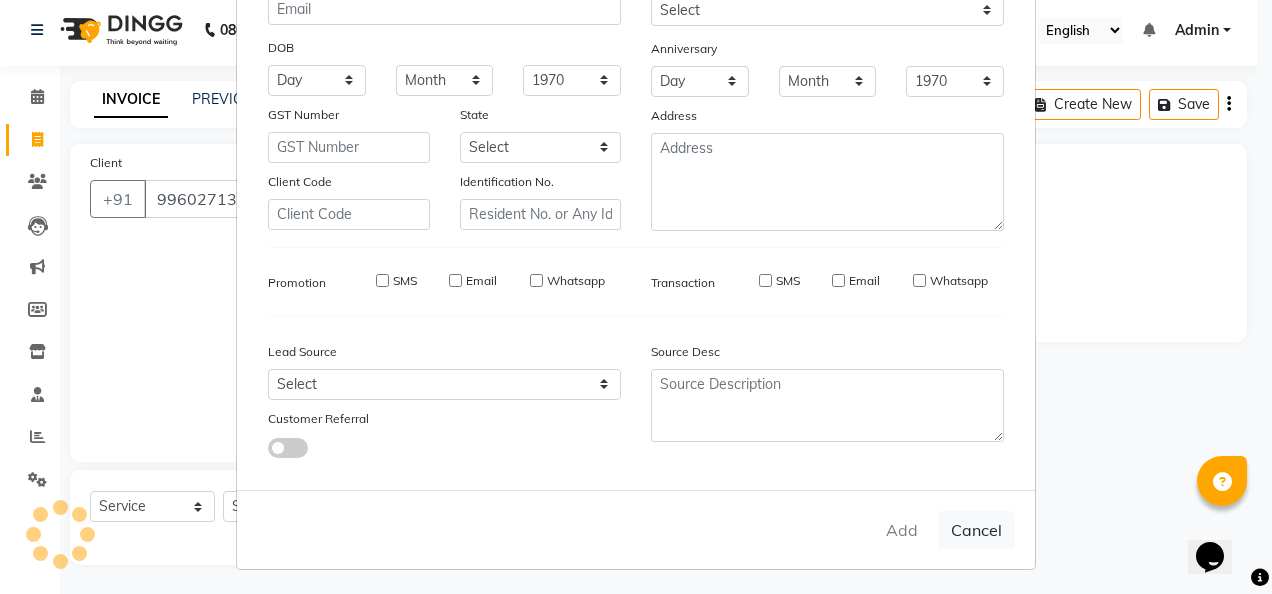 type 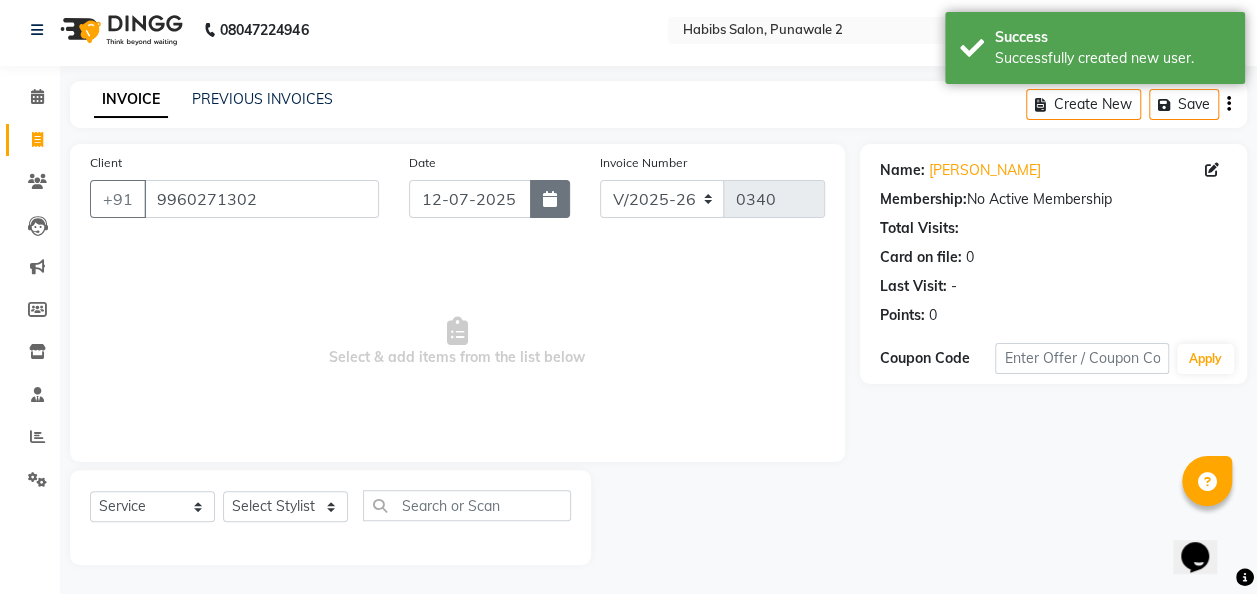 click 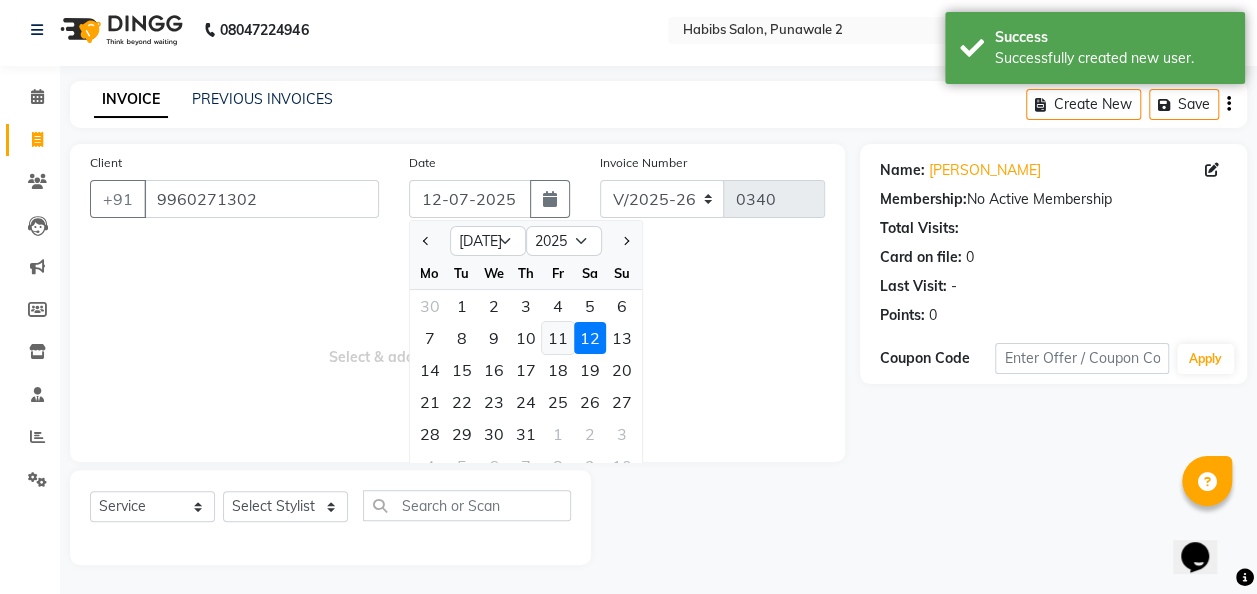 click on "11" 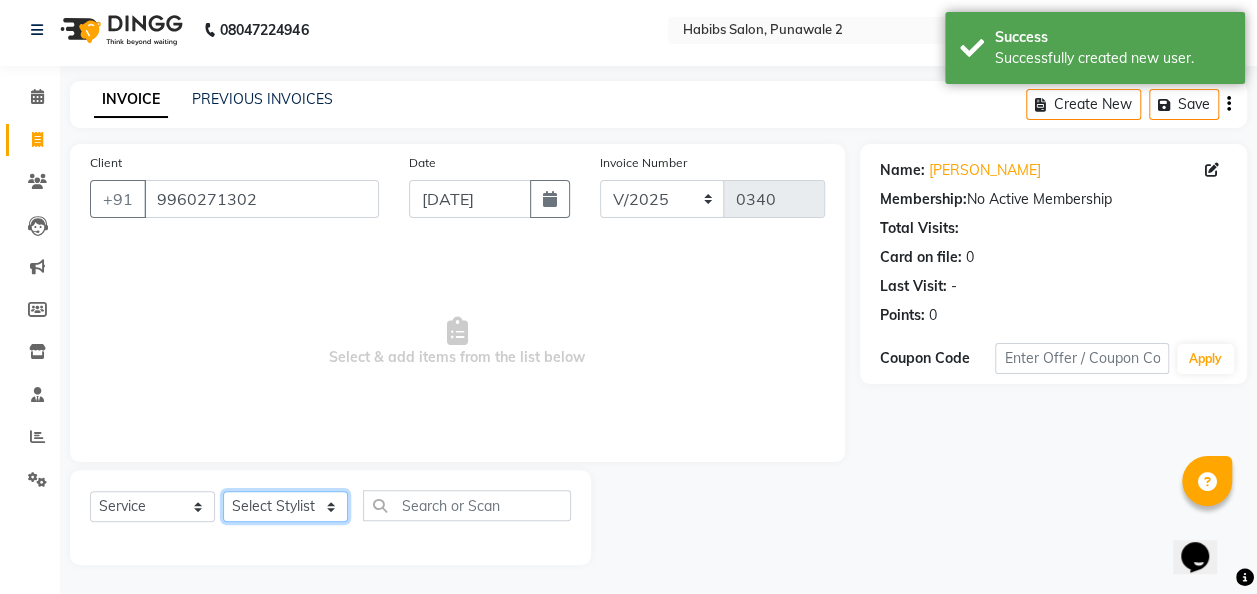 click on "Select Stylist Chandan [PERSON_NAME] [PERSON_NAME] [PERSON_NAME]" 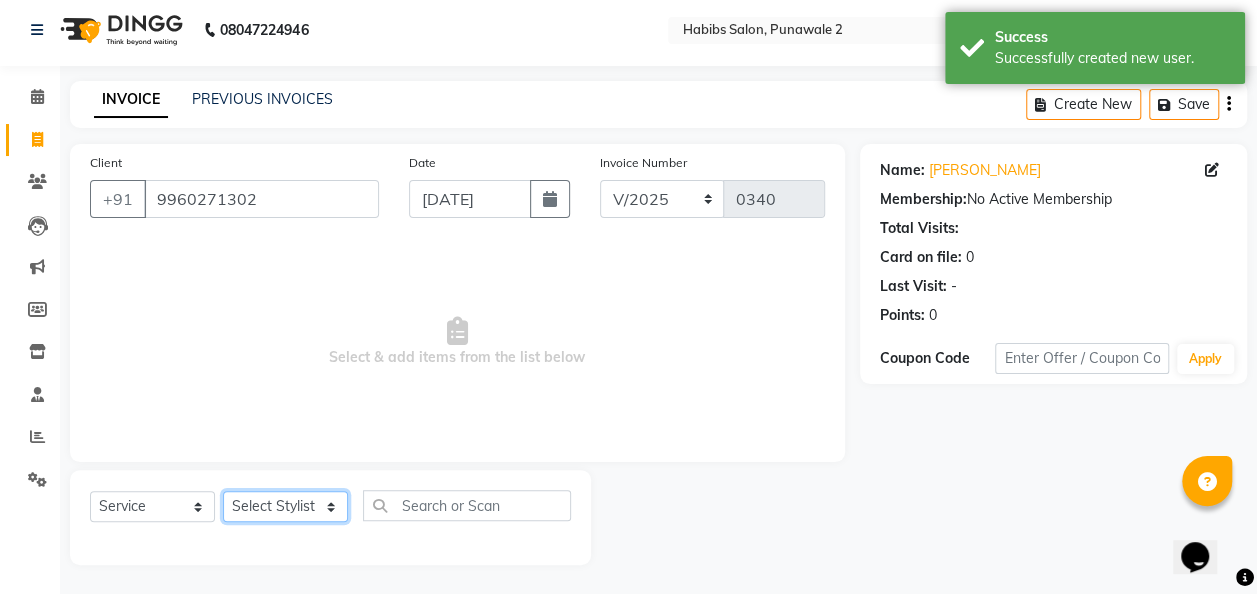 select on "82974" 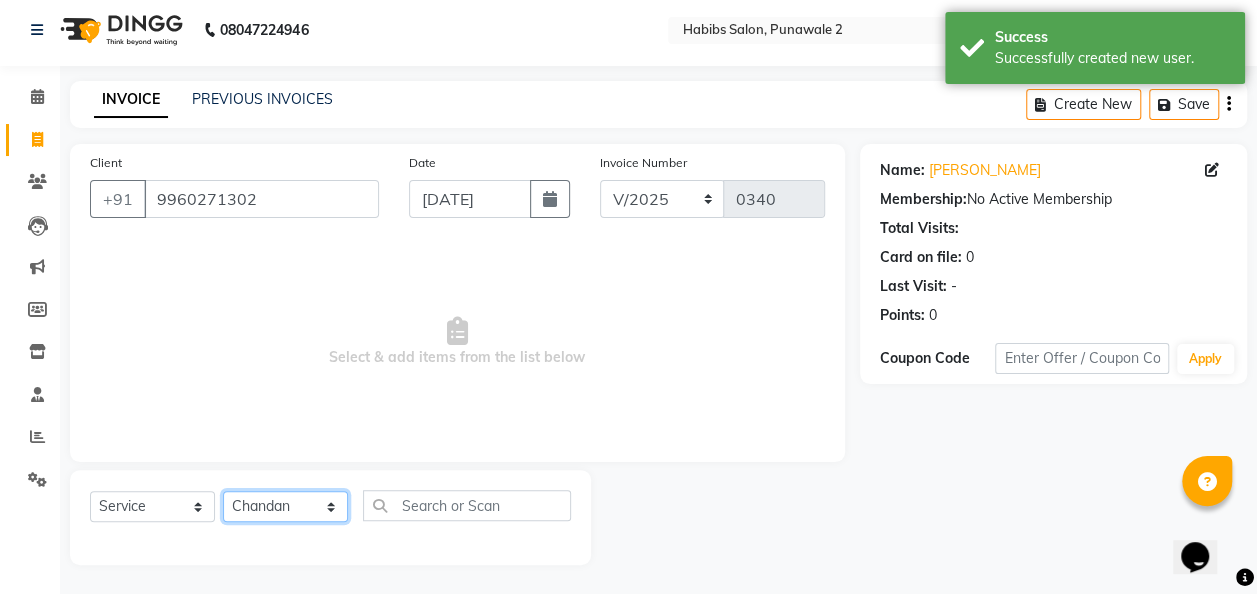 click on "Select Stylist Chandan [PERSON_NAME] [PERSON_NAME] [PERSON_NAME]" 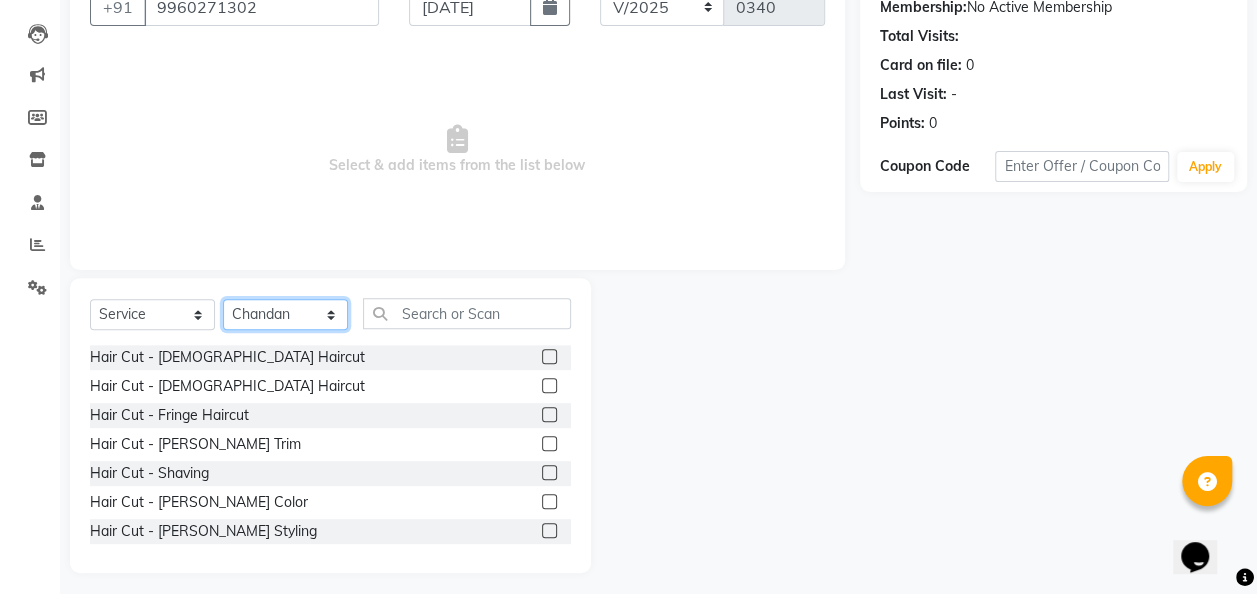 scroll, scrollTop: 206, scrollLeft: 0, axis: vertical 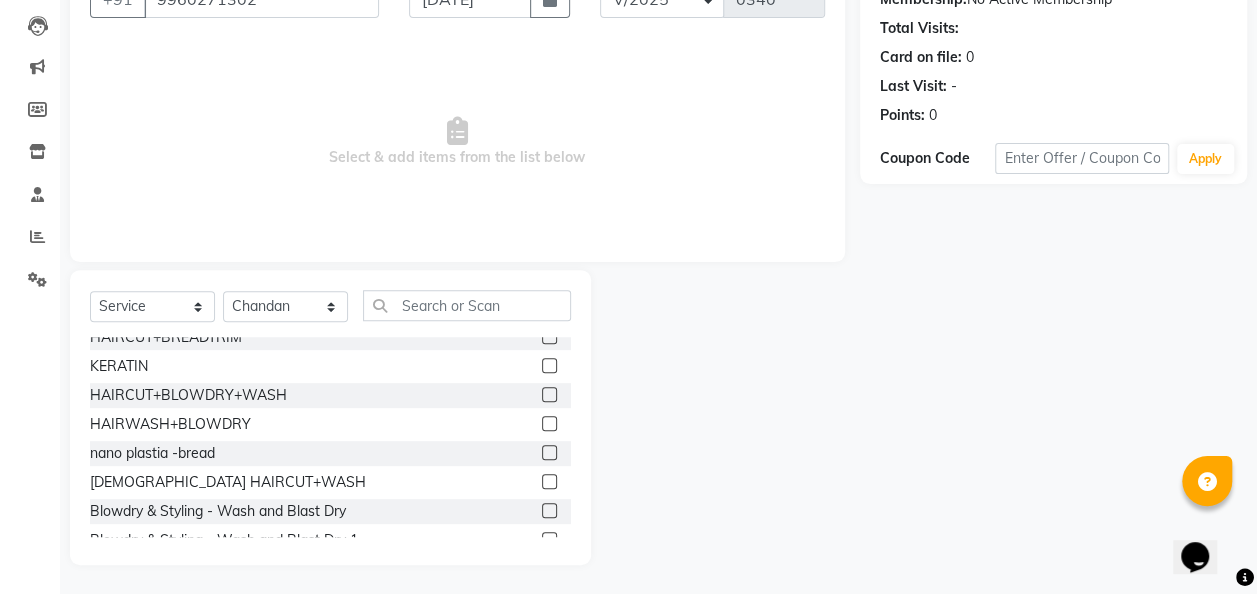 click 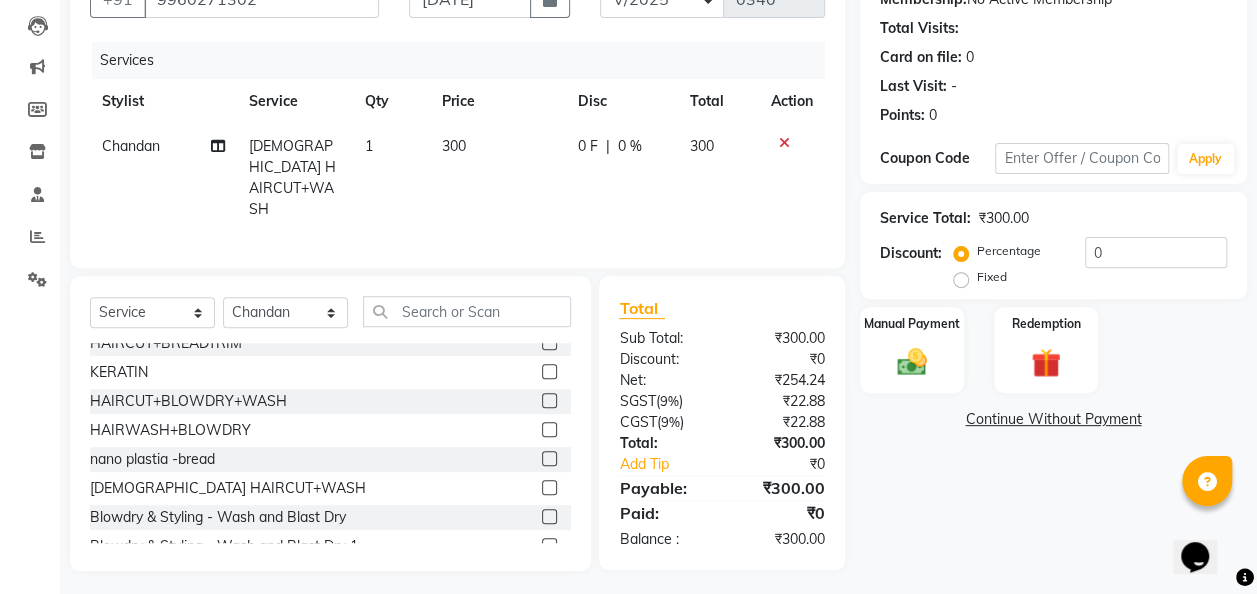 click 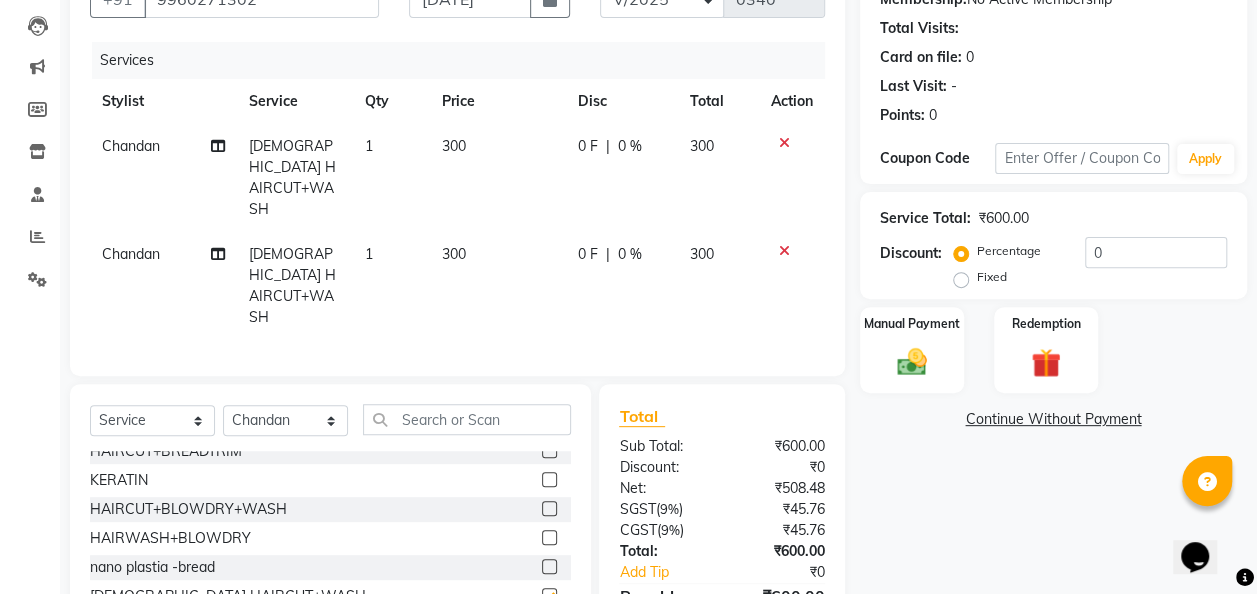 checkbox on "false" 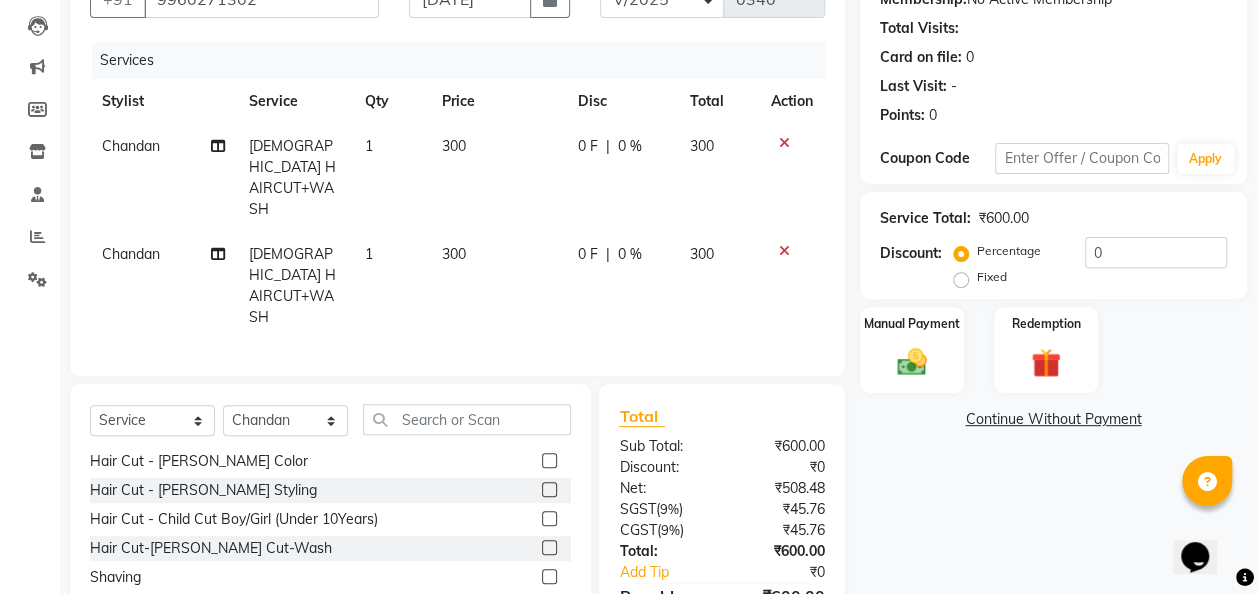 scroll, scrollTop: 120, scrollLeft: 0, axis: vertical 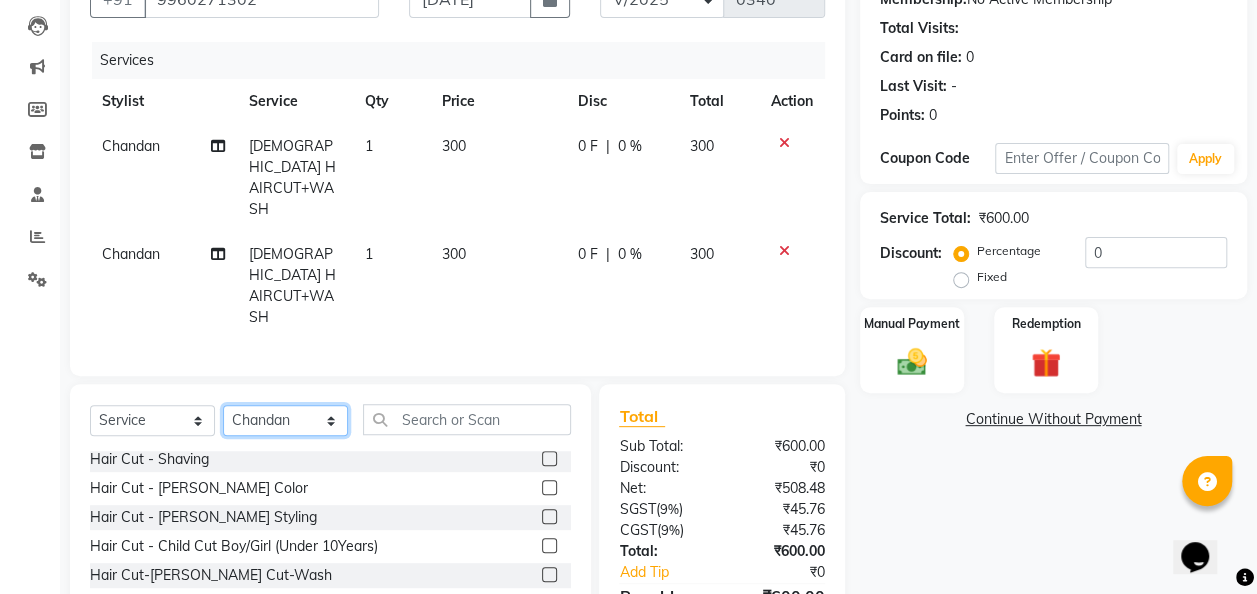 click on "Select Stylist Chandan [PERSON_NAME] [PERSON_NAME] [PERSON_NAME]" 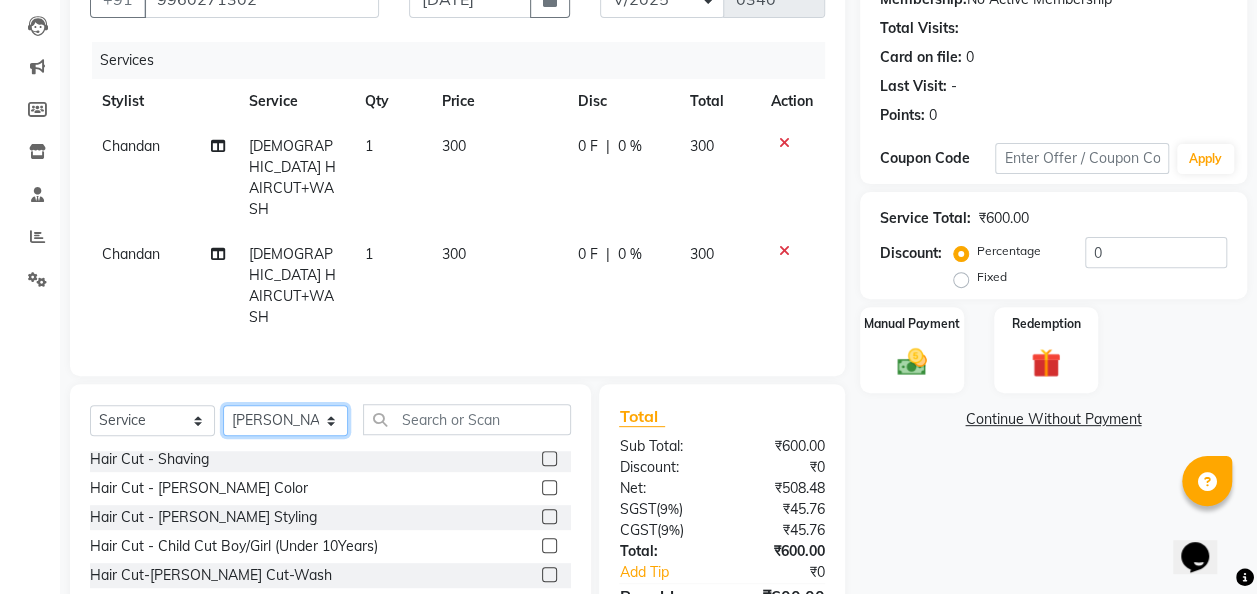 click on "Select Stylist Chandan [PERSON_NAME] [PERSON_NAME] [PERSON_NAME]" 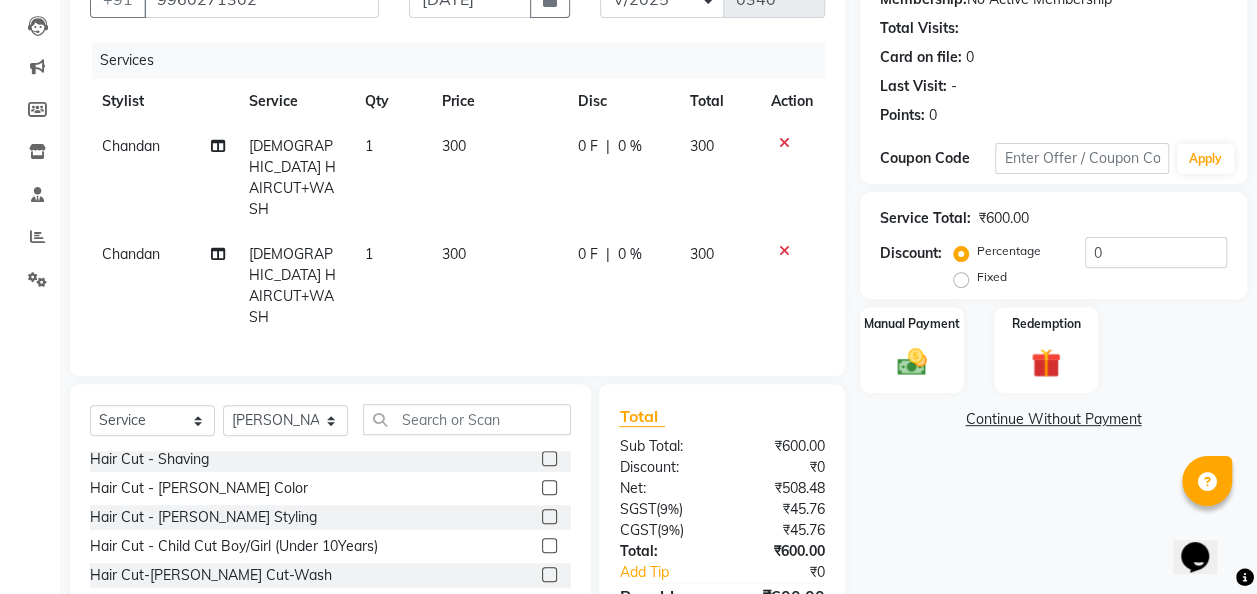 click 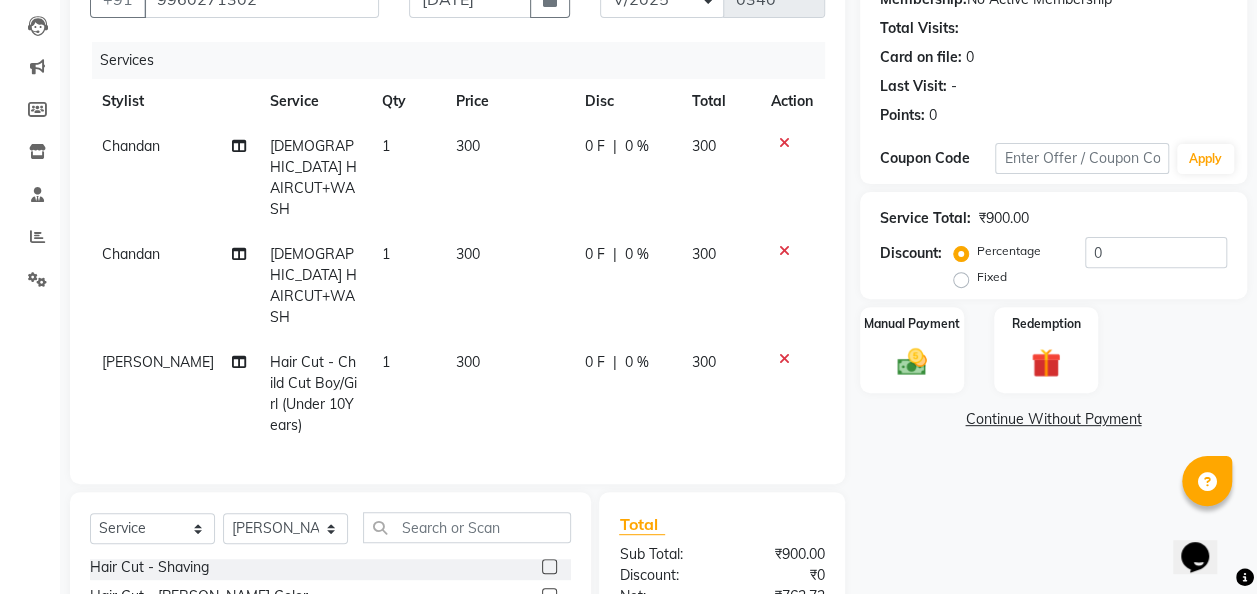 checkbox on "false" 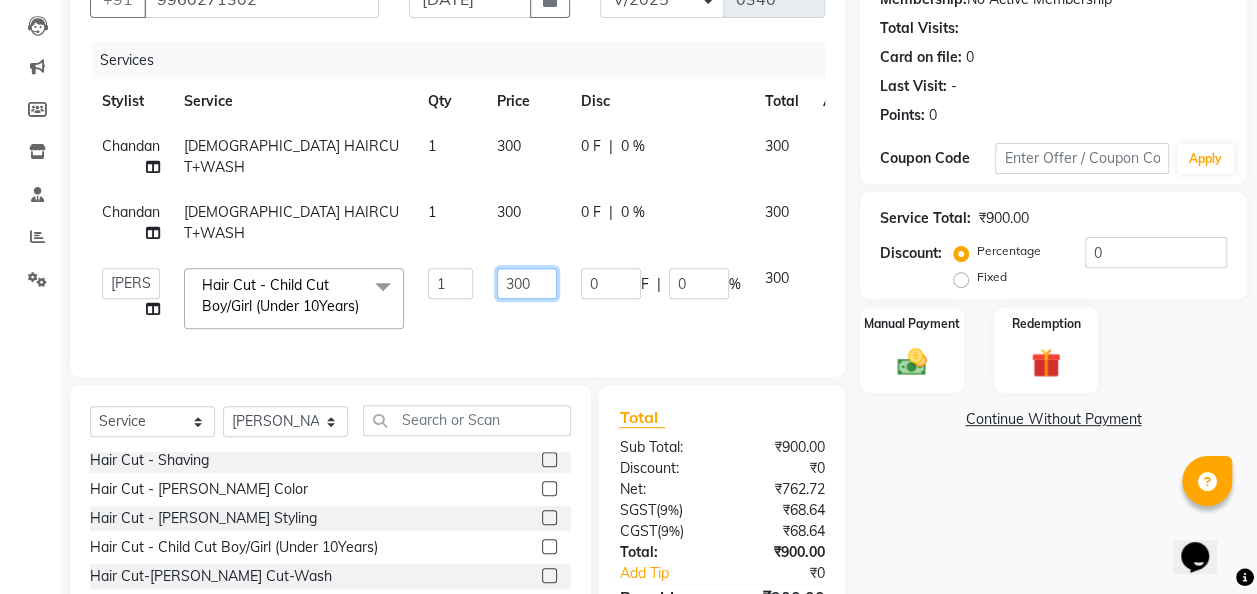 click on "300" 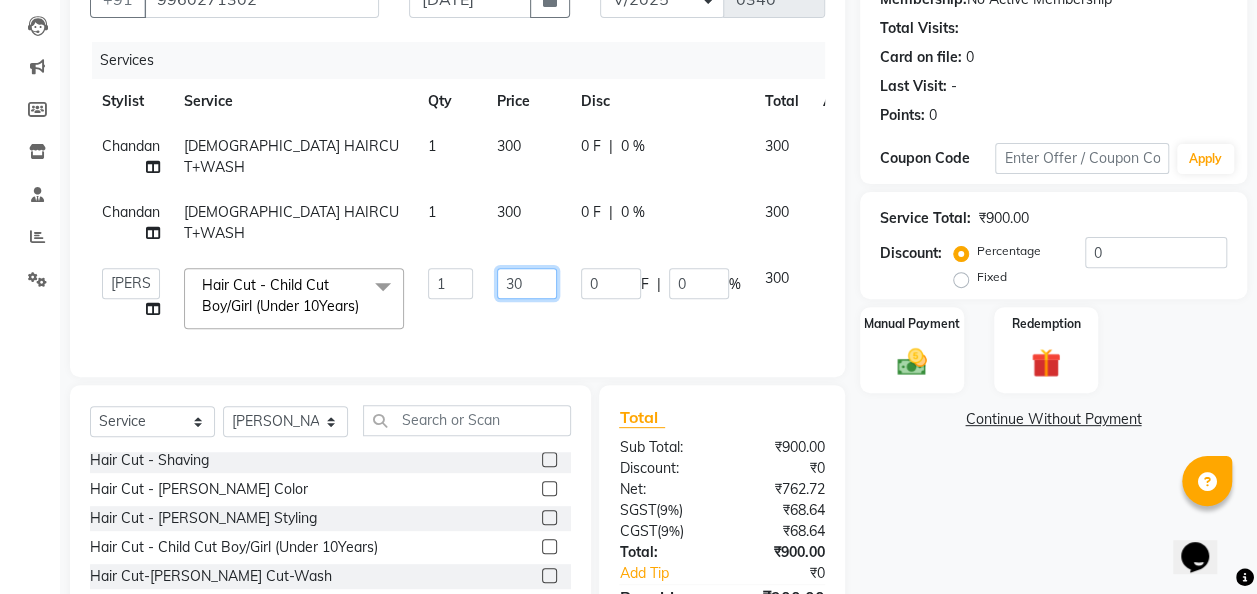 type on "3" 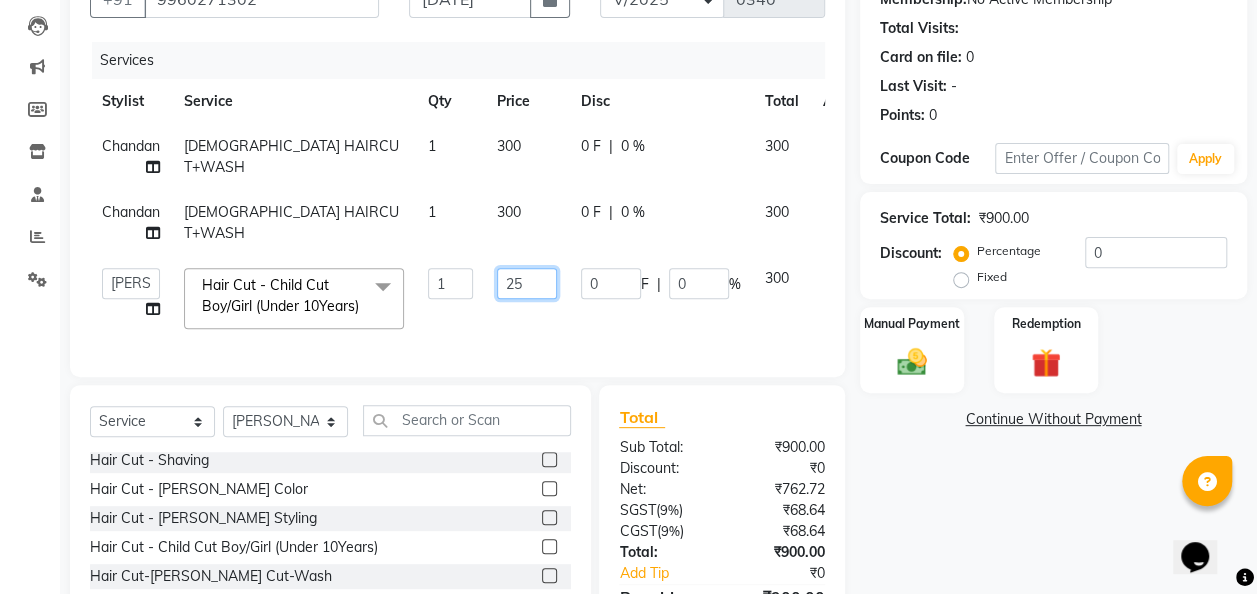 type on "250" 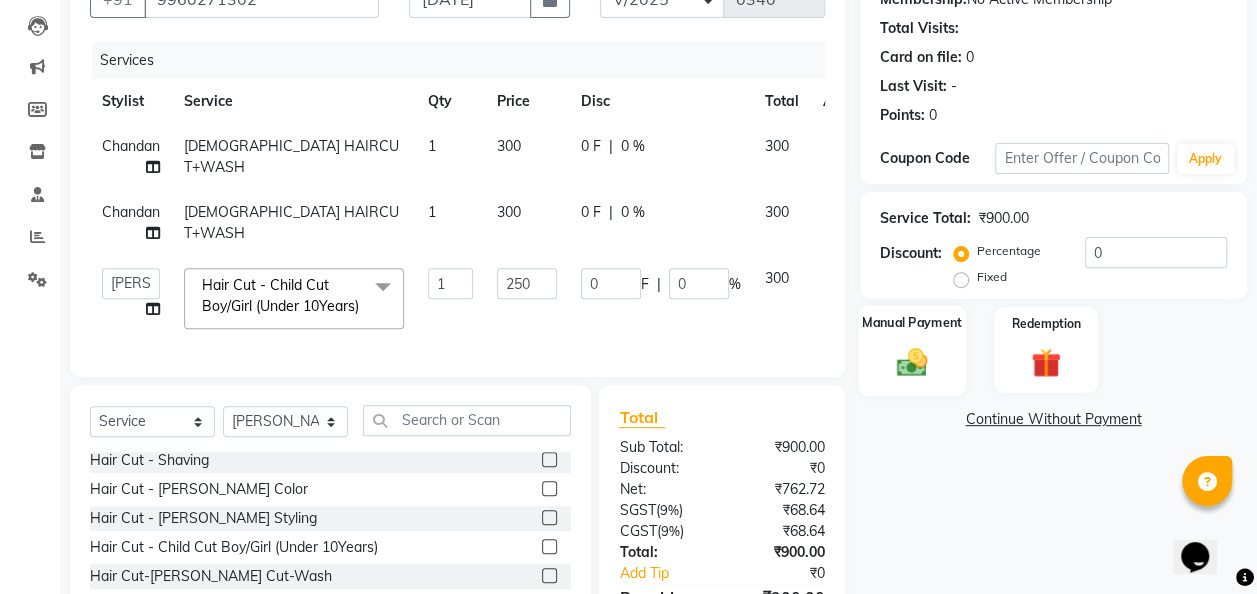 click 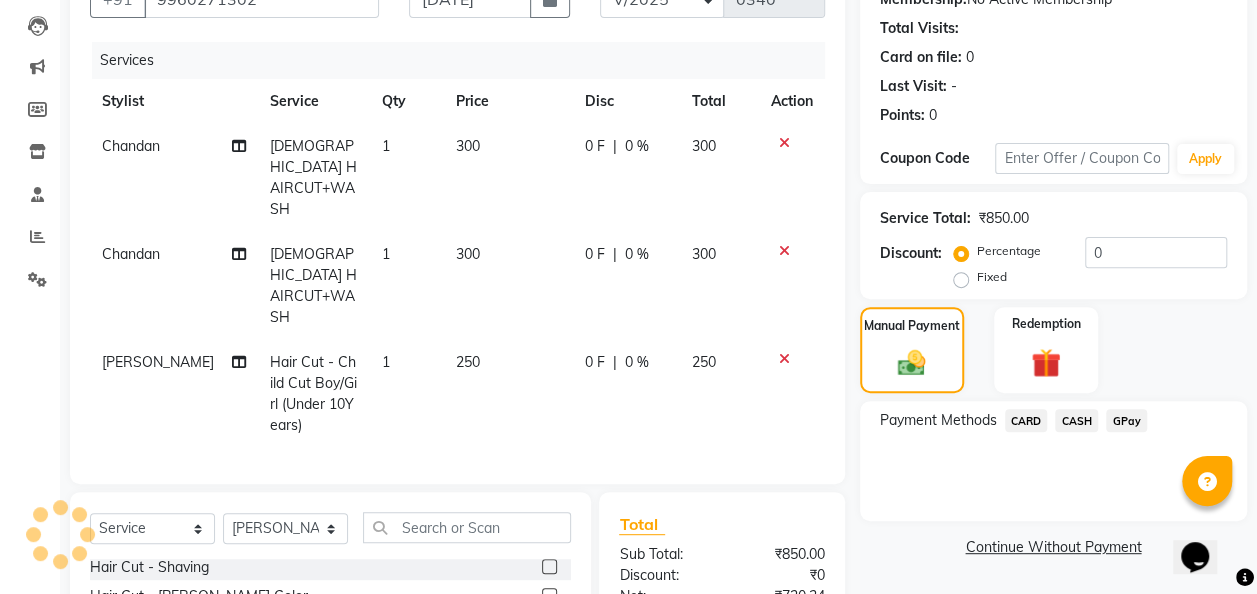 click on "GPay" 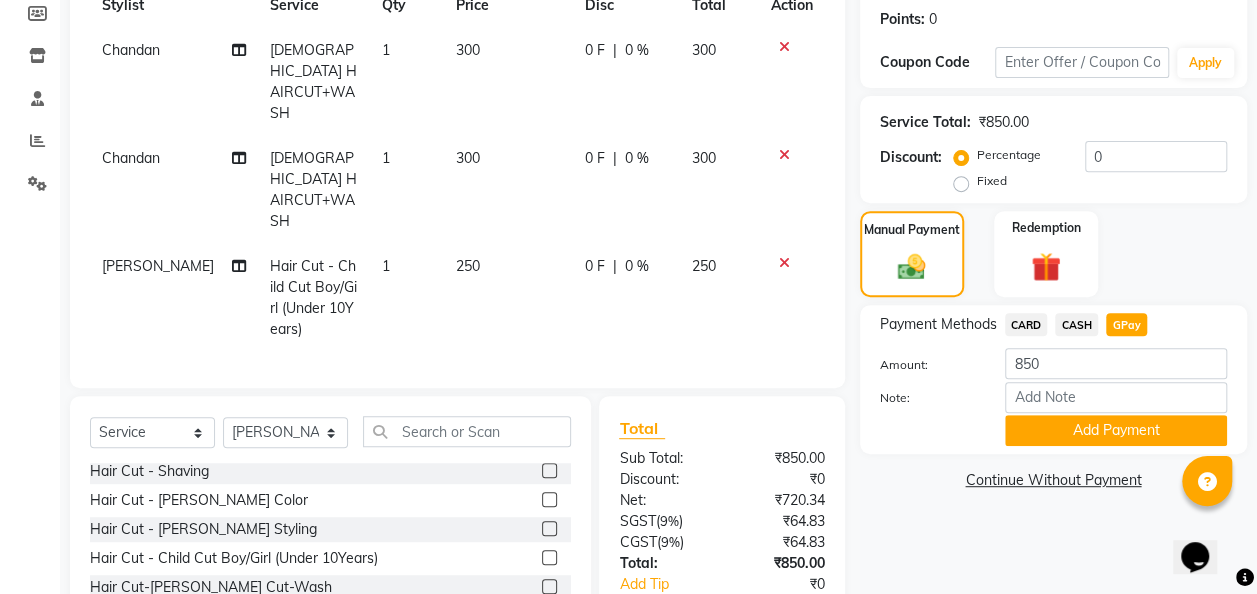 scroll, scrollTop: 320, scrollLeft: 0, axis: vertical 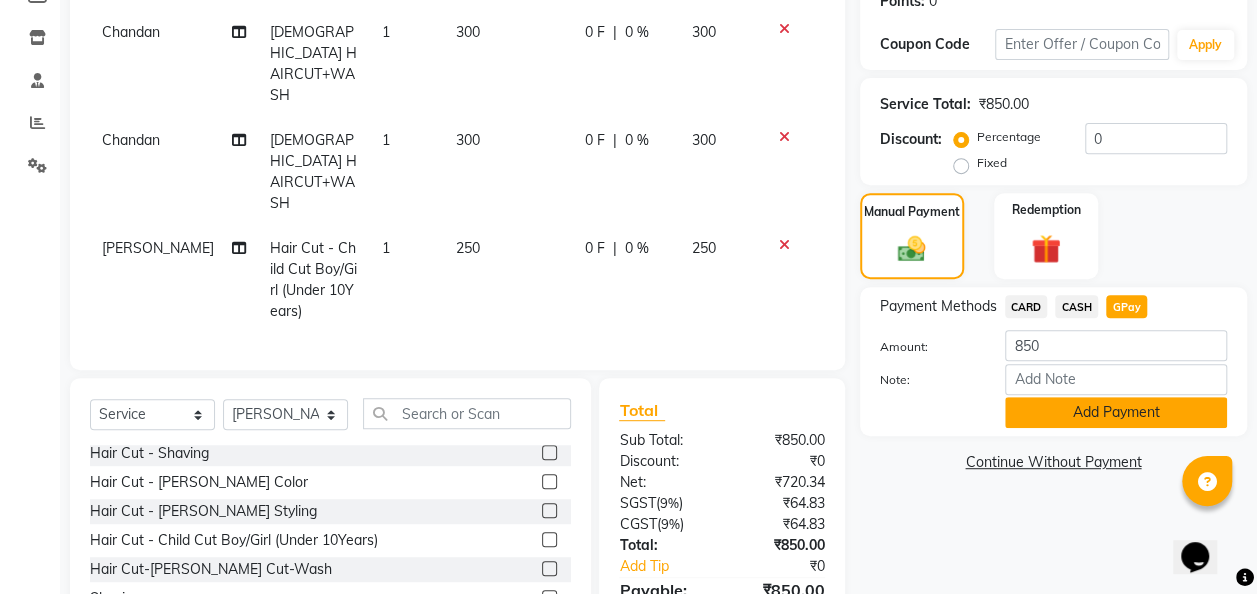 click on "Add Payment" 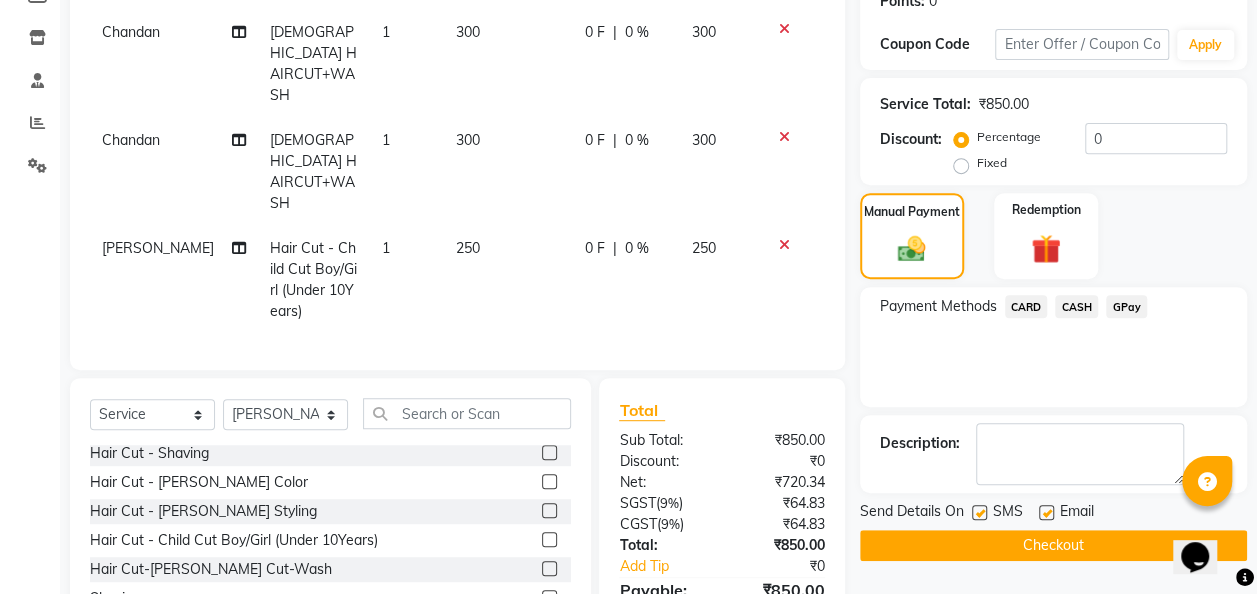 click on "Checkout" 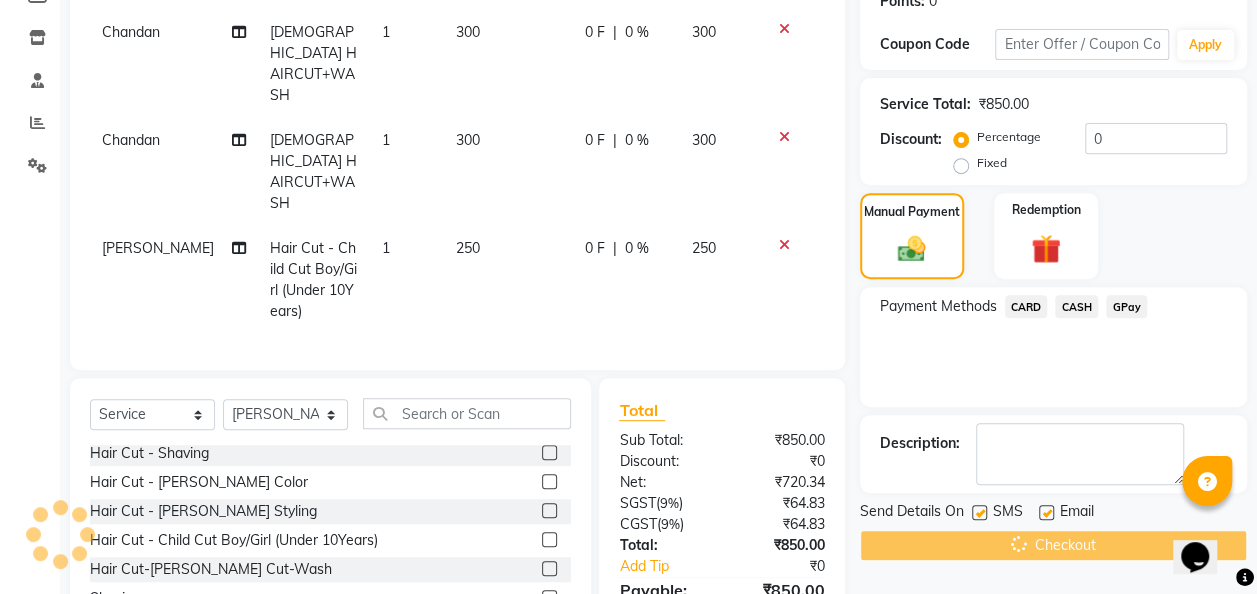 scroll, scrollTop: 400, scrollLeft: 0, axis: vertical 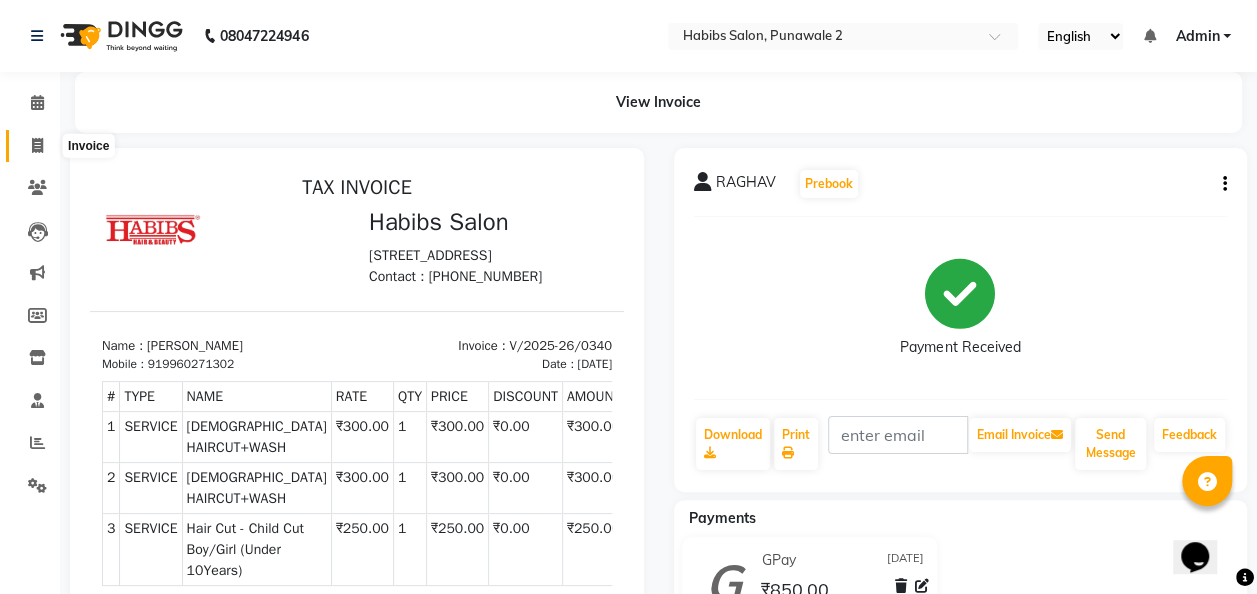 click 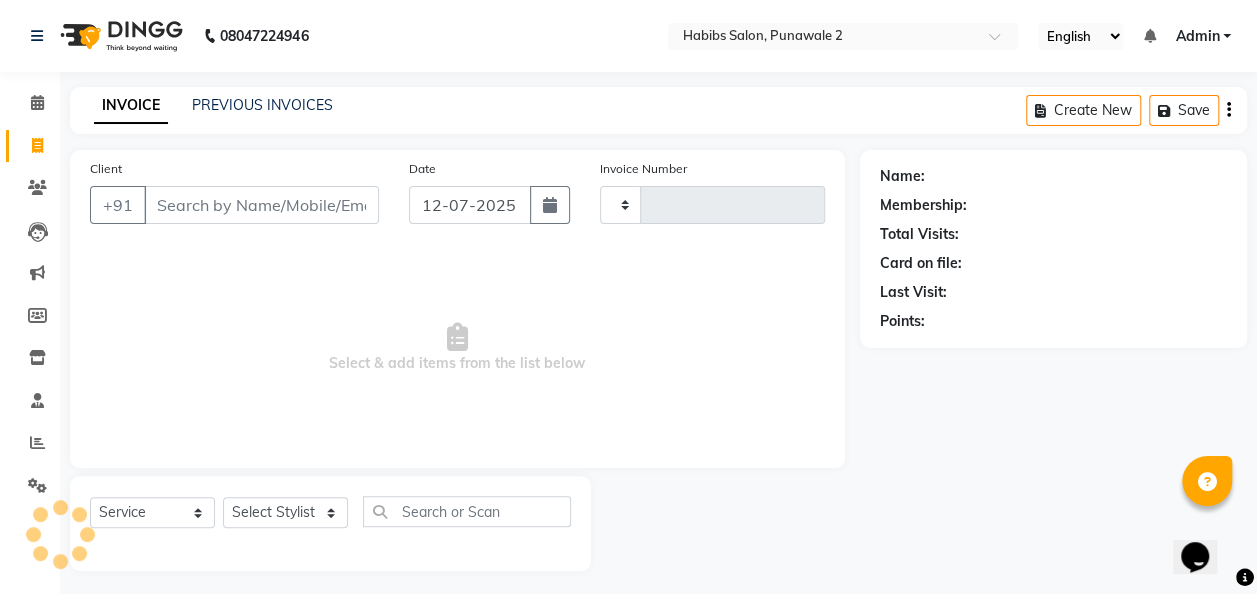 type on "0341" 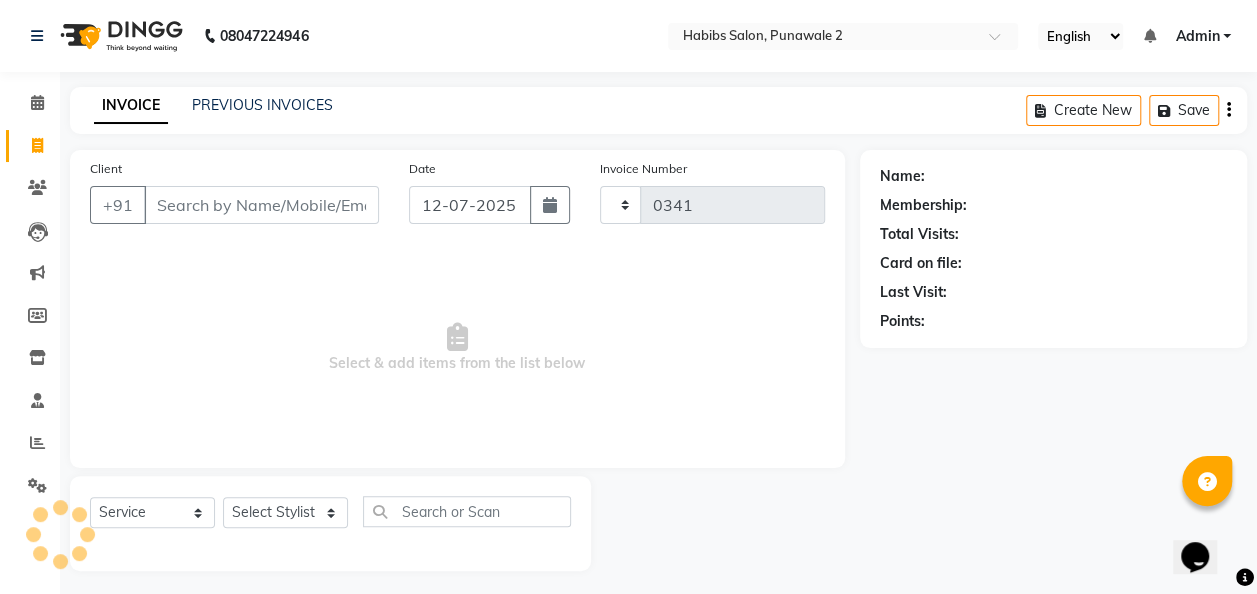 select on "8475" 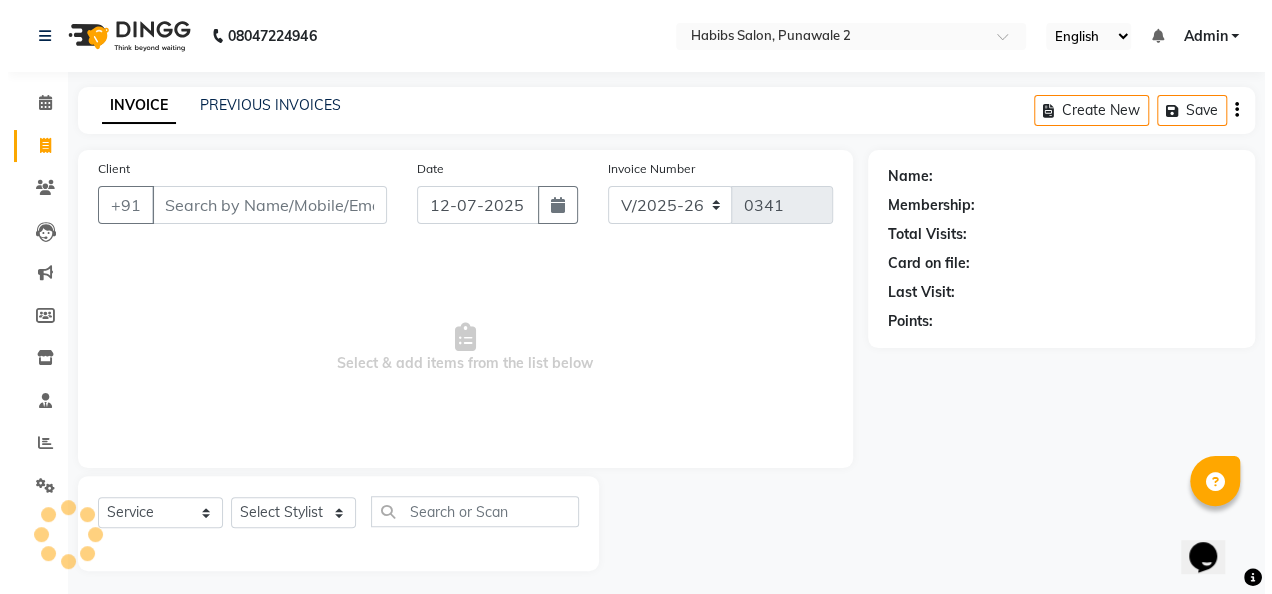 scroll, scrollTop: 6, scrollLeft: 0, axis: vertical 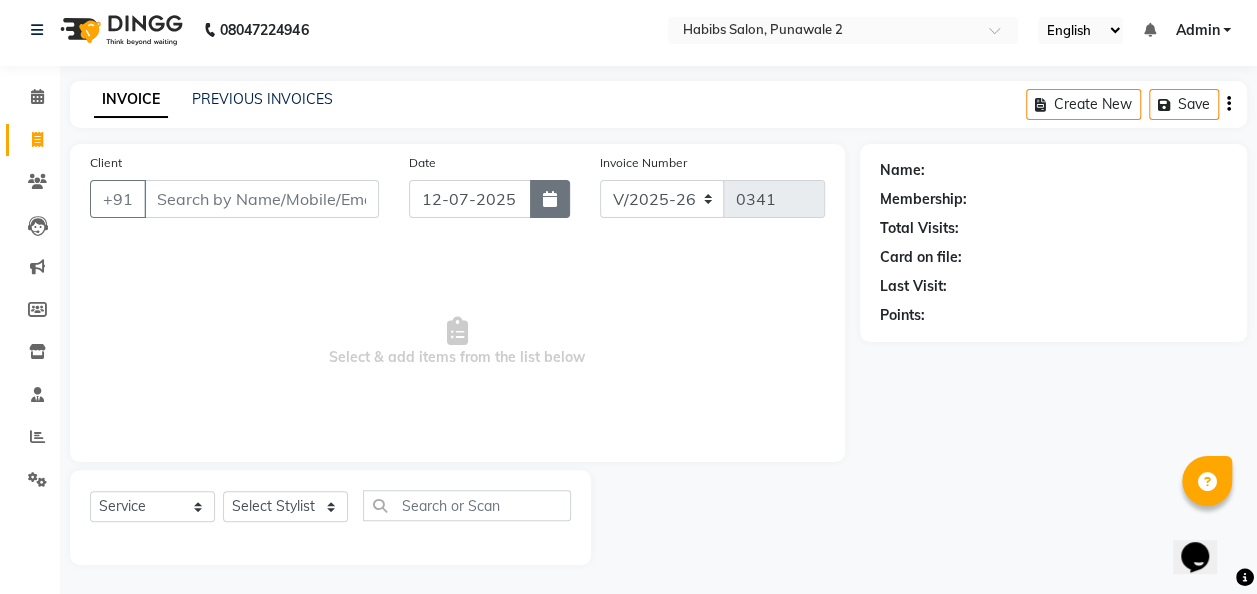 click 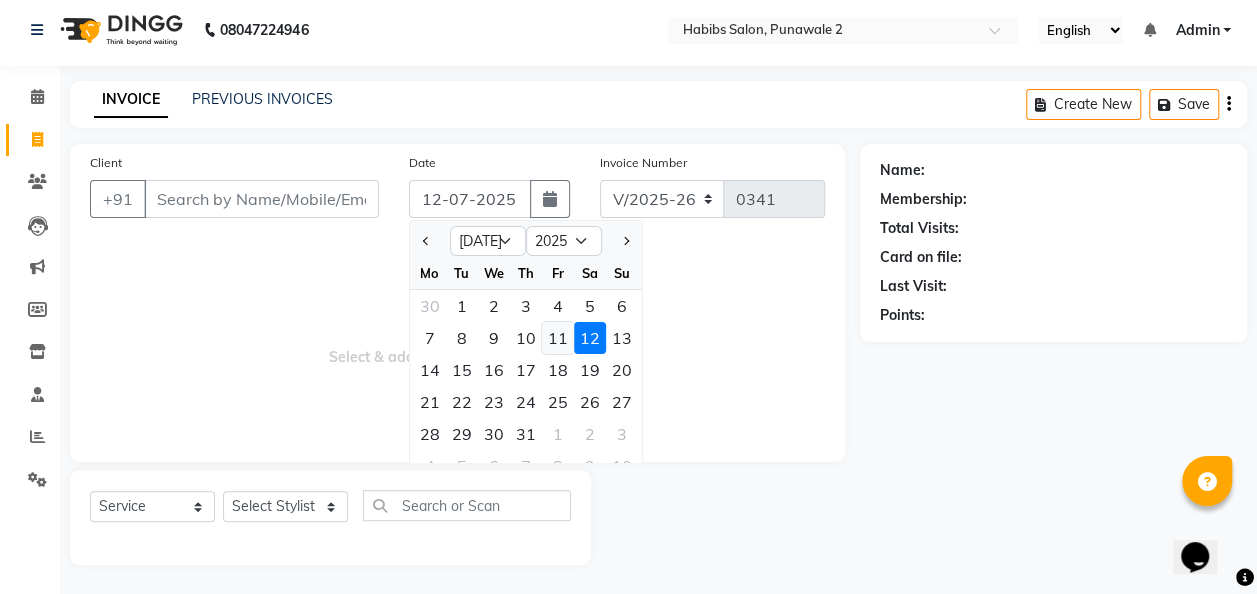 click on "11" 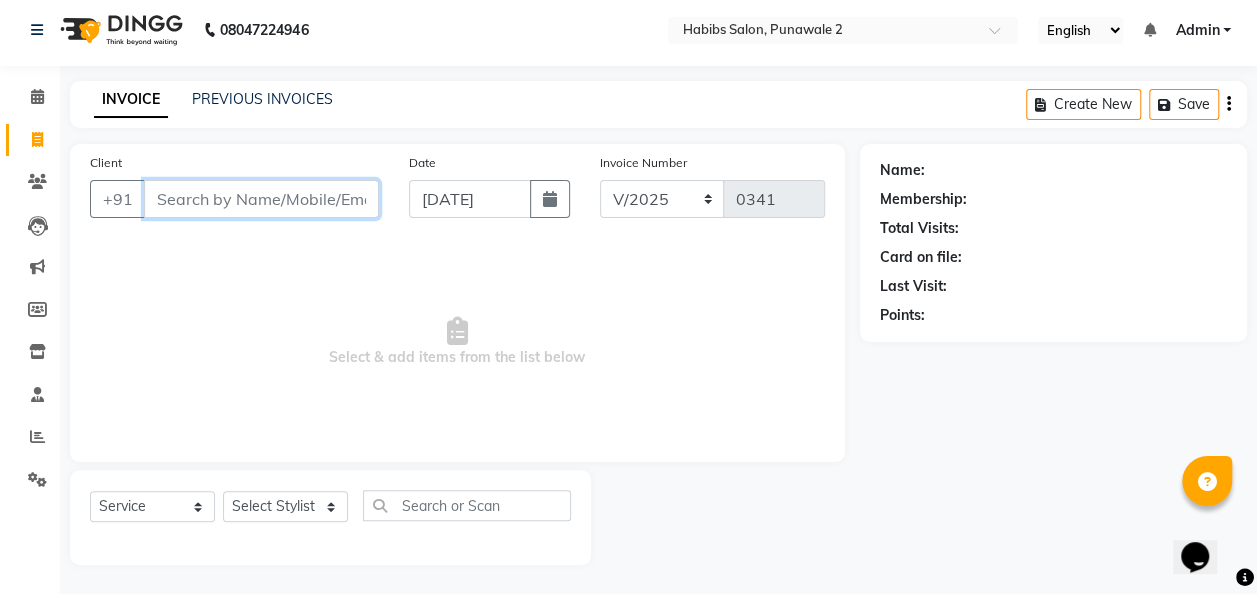 click on "Client" at bounding box center [261, 199] 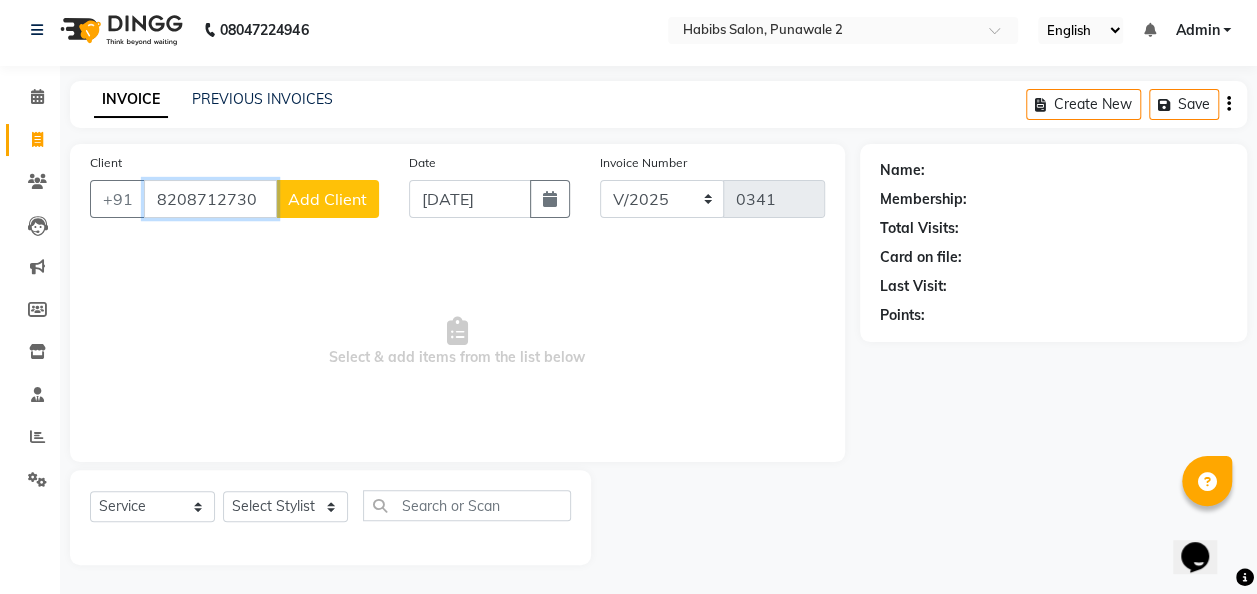 type on "8208712730" 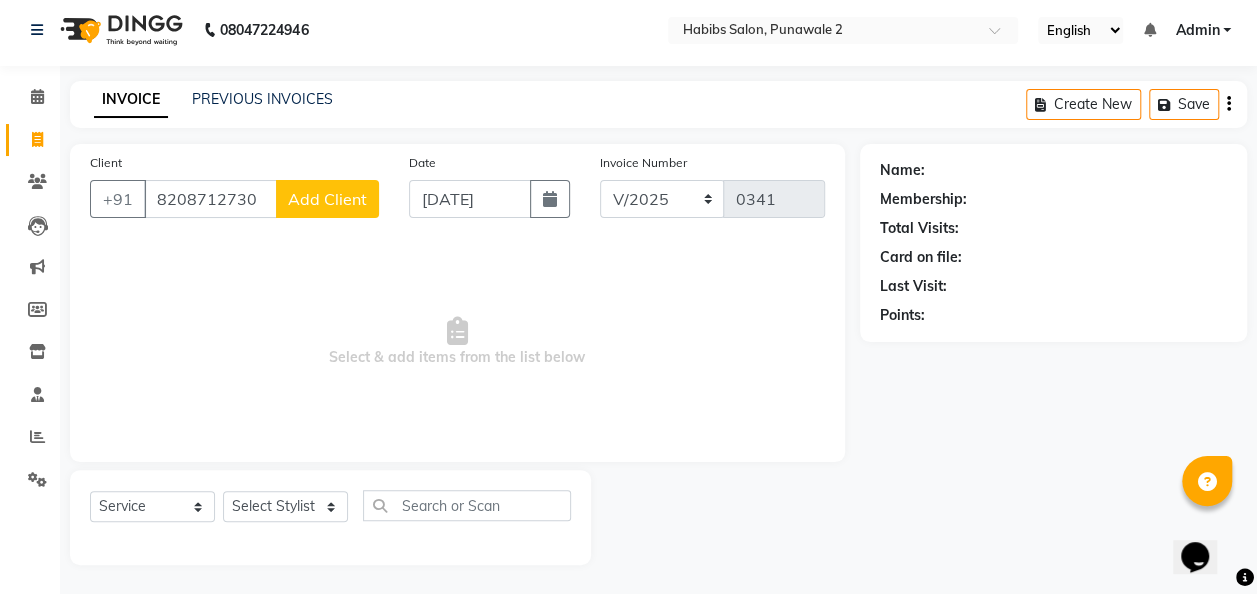 click on "Add Client" 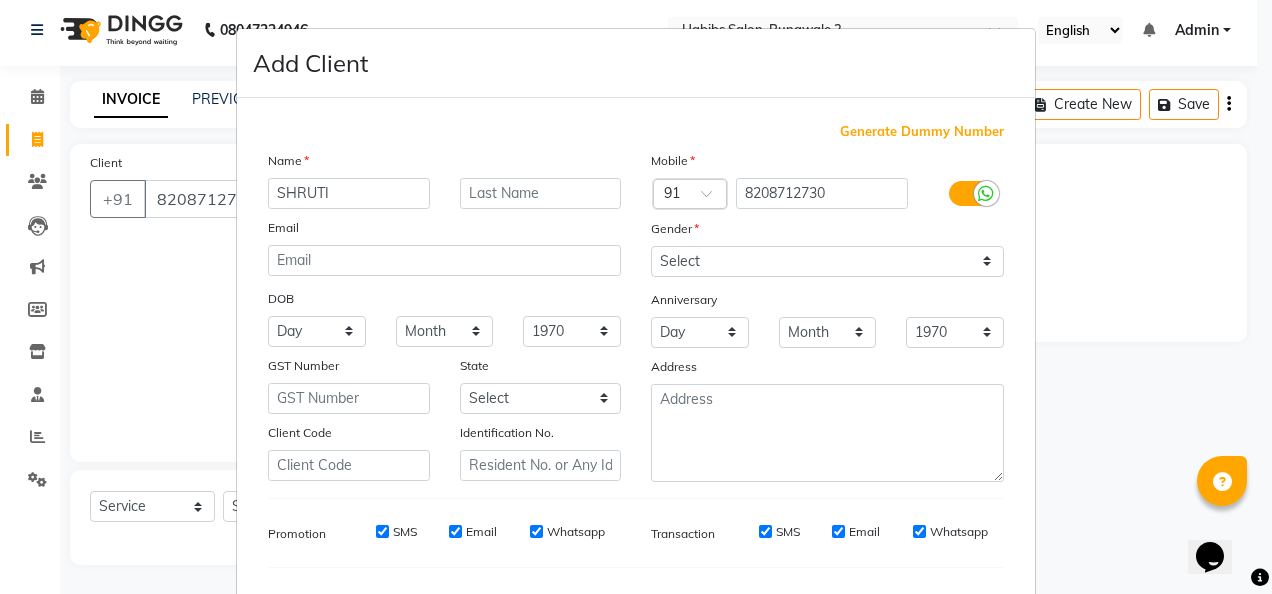 type on "SHRUTI" 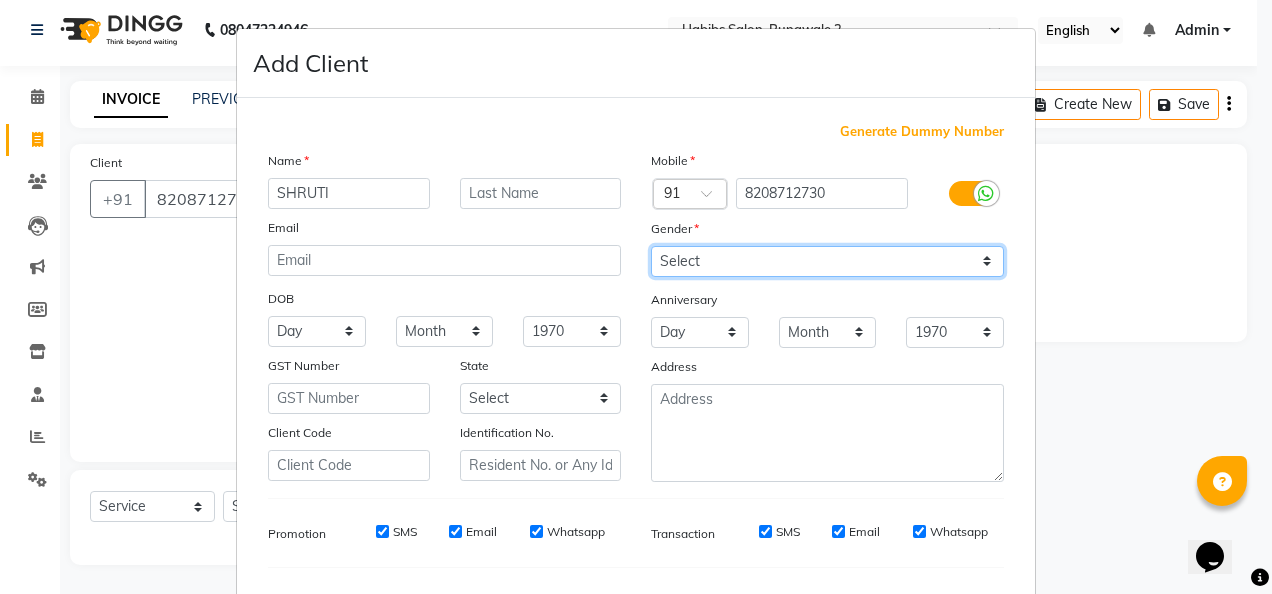click on "Select [DEMOGRAPHIC_DATA] [DEMOGRAPHIC_DATA] Other Prefer Not To Say" at bounding box center [827, 261] 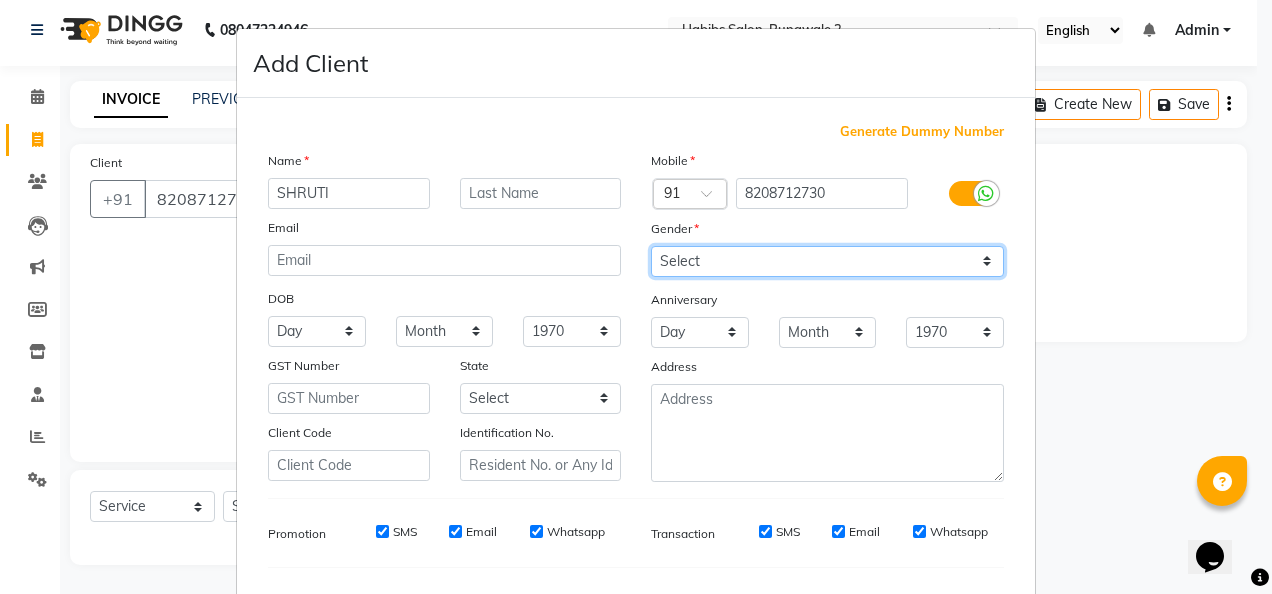 select on "[DEMOGRAPHIC_DATA]" 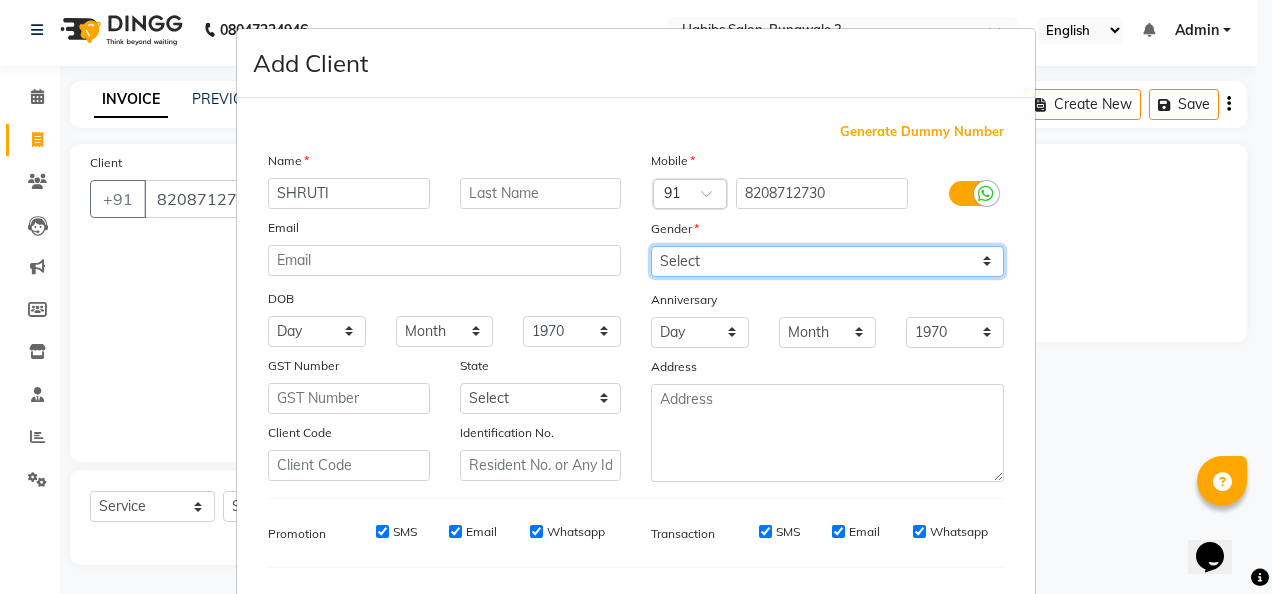 click on "Select [DEMOGRAPHIC_DATA] [DEMOGRAPHIC_DATA] Other Prefer Not To Say" at bounding box center (827, 261) 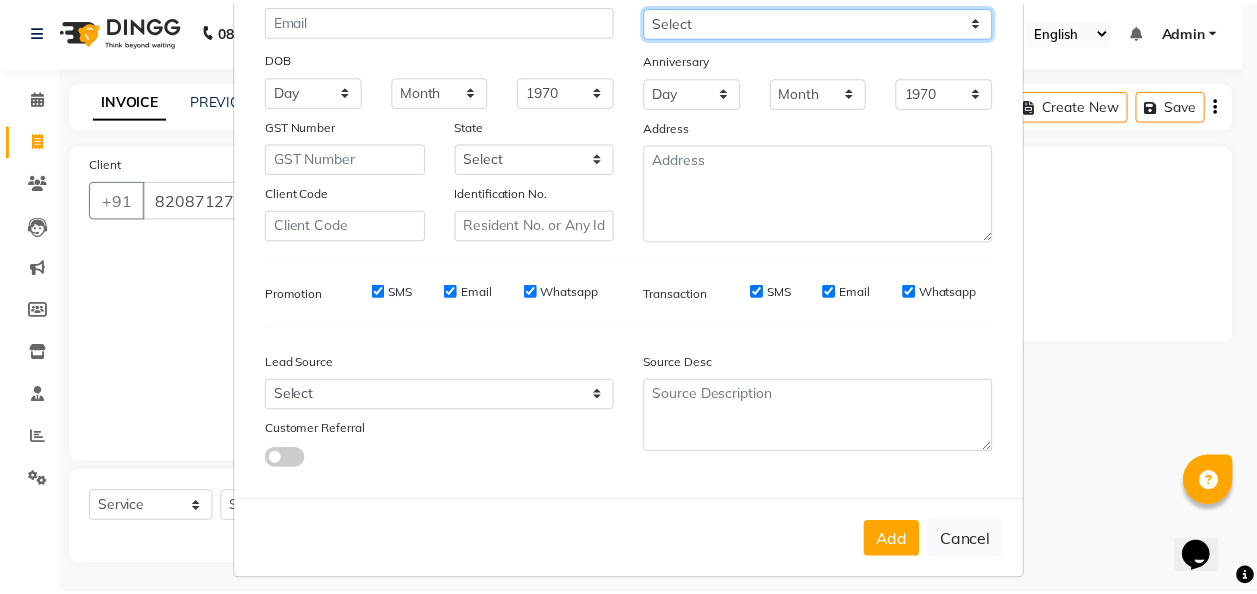 scroll, scrollTop: 244, scrollLeft: 0, axis: vertical 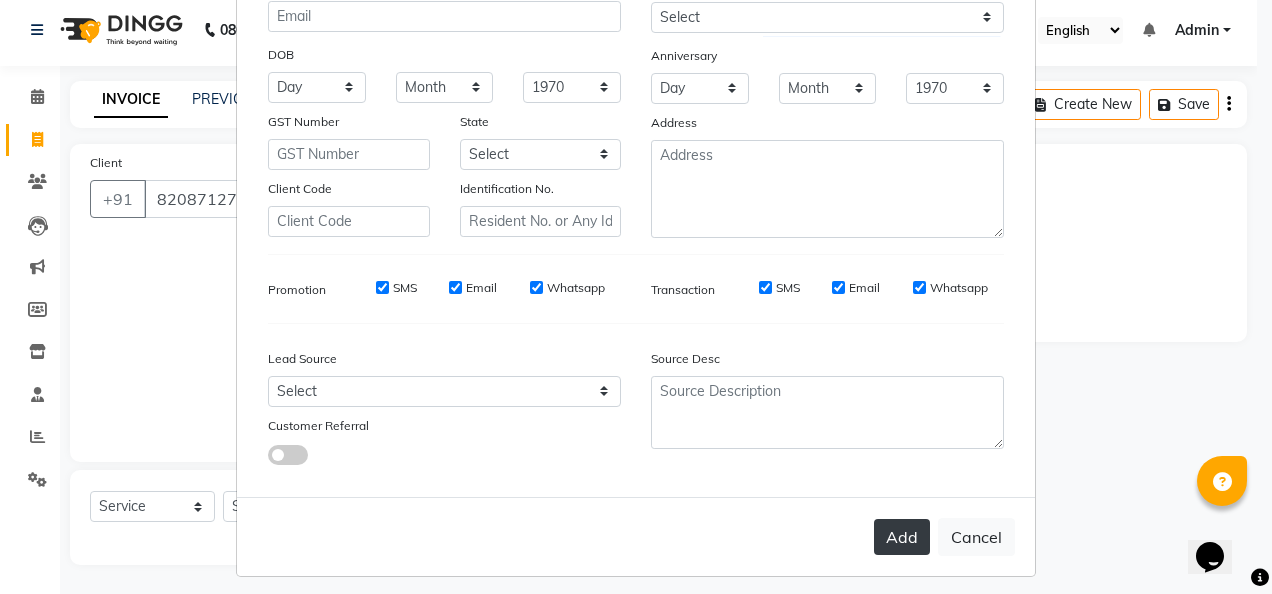 click on "Add" at bounding box center [902, 537] 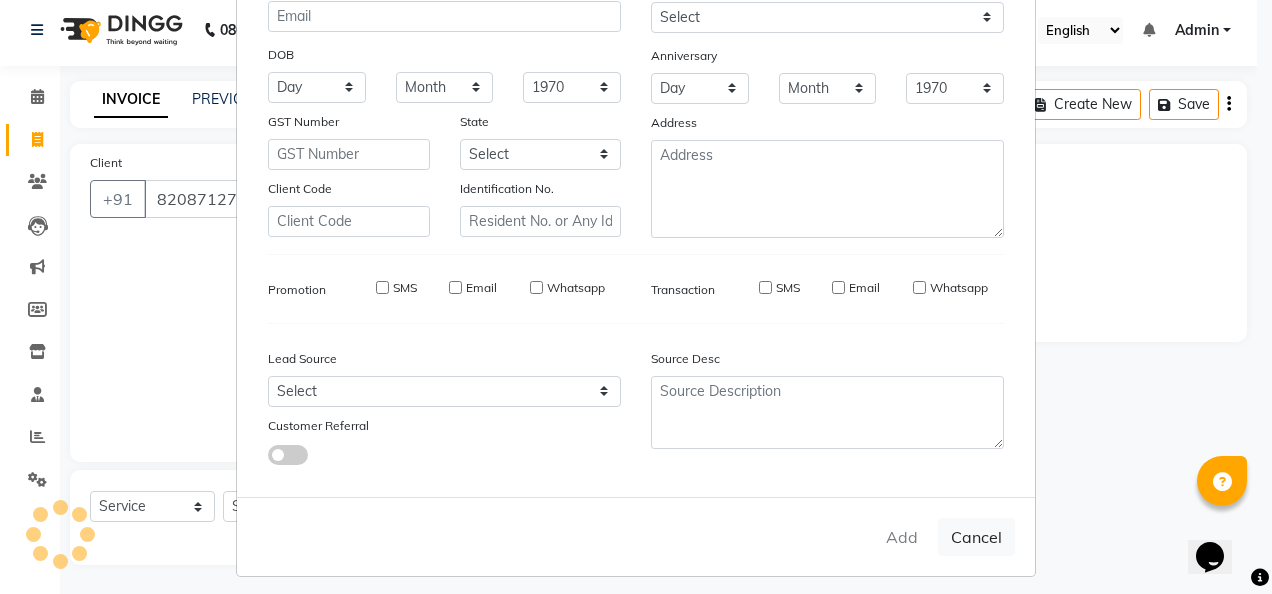 type 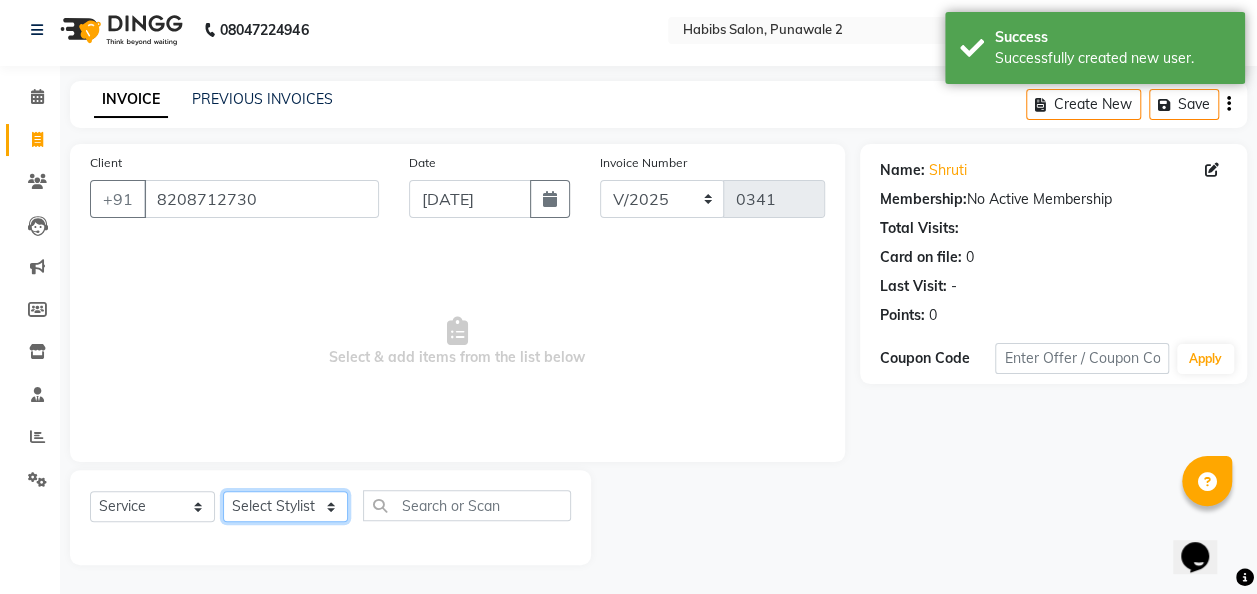 click on "Select Stylist Chandan [PERSON_NAME] [PERSON_NAME] [PERSON_NAME]" 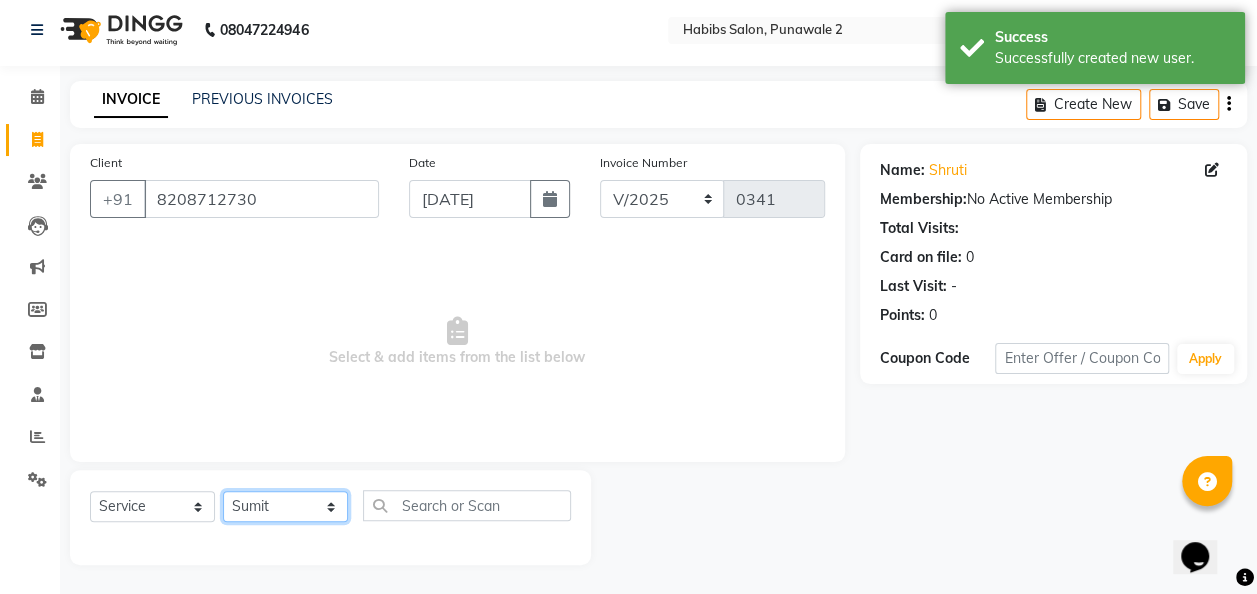 click on "Select Stylist Chandan [PERSON_NAME] [PERSON_NAME] [PERSON_NAME]" 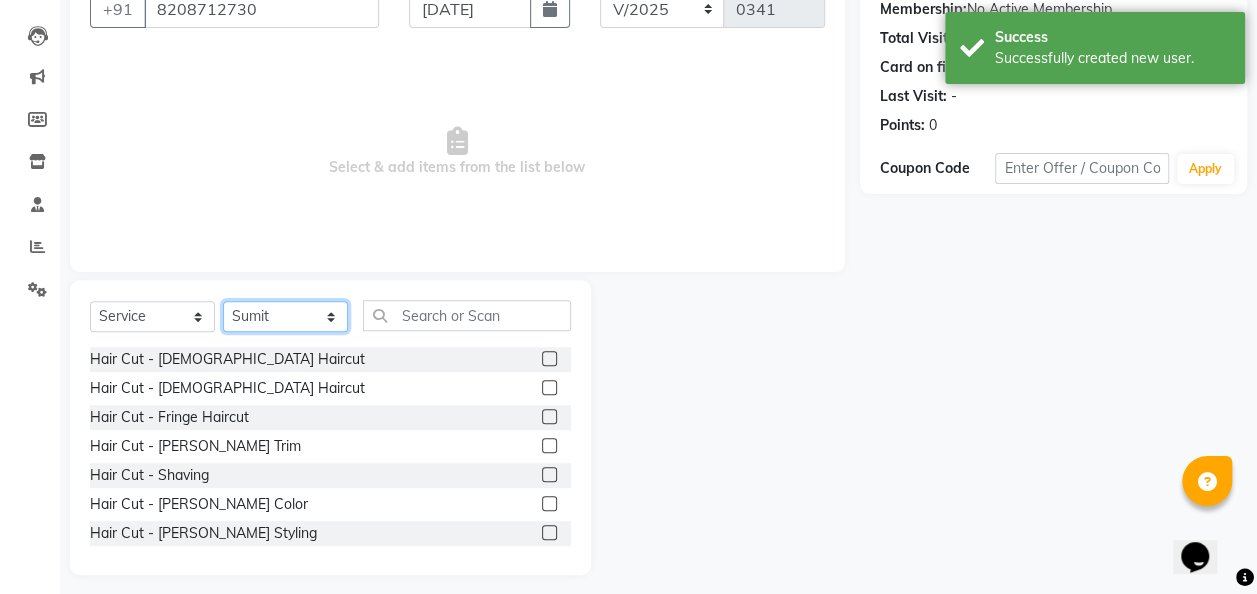 scroll, scrollTop: 198, scrollLeft: 0, axis: vertical 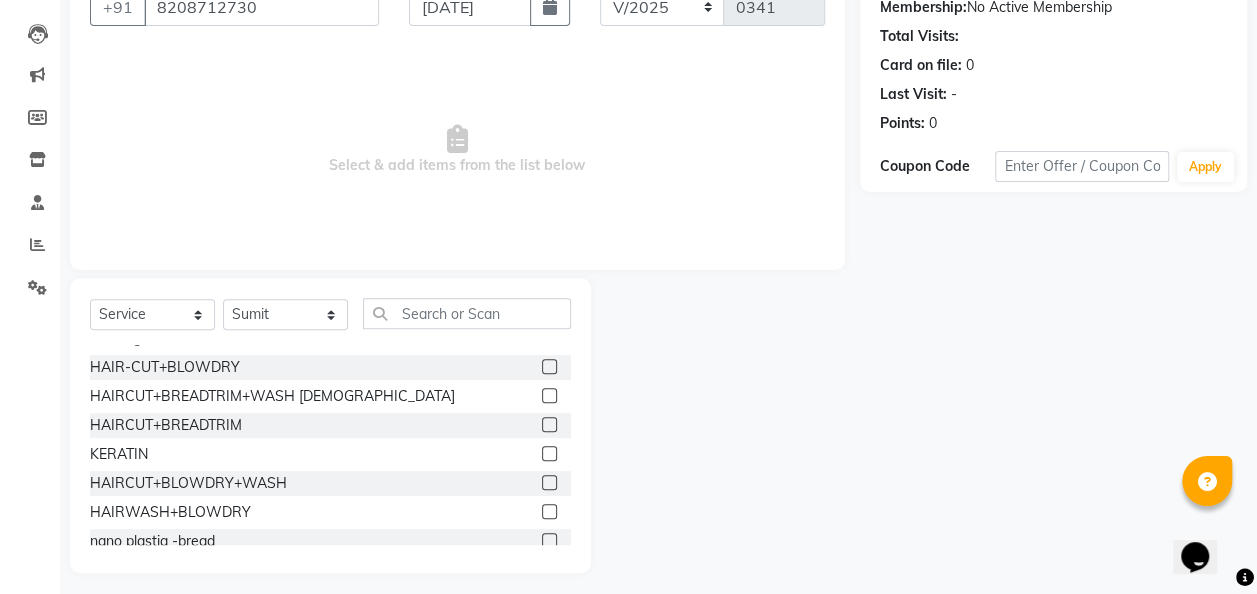 click 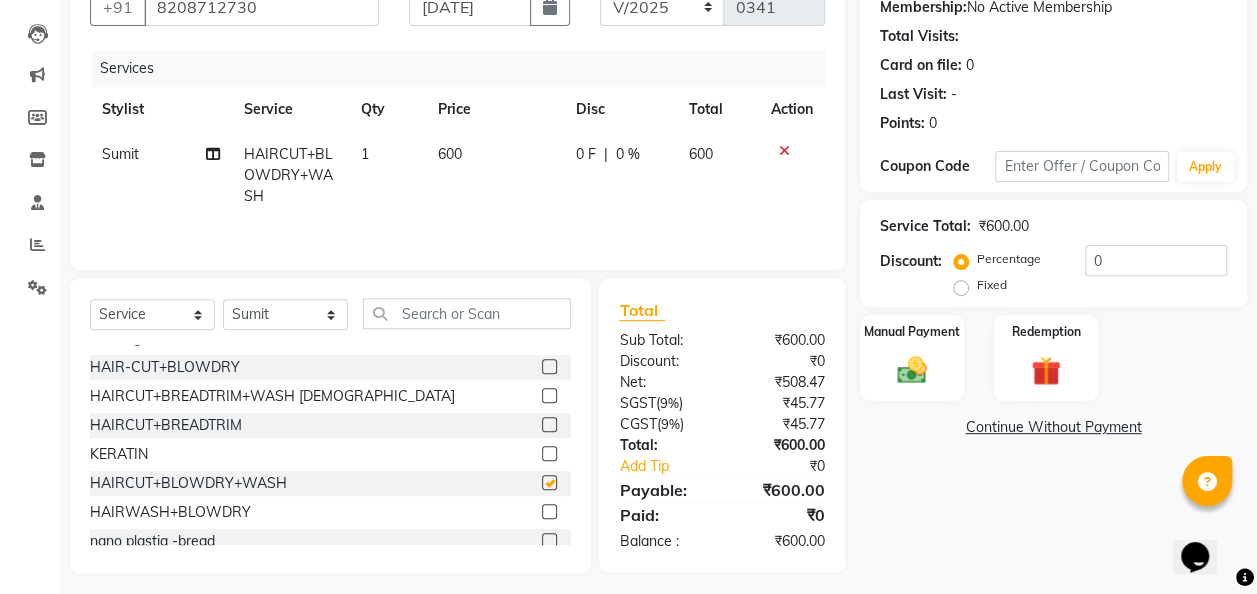 checkbox on "false" 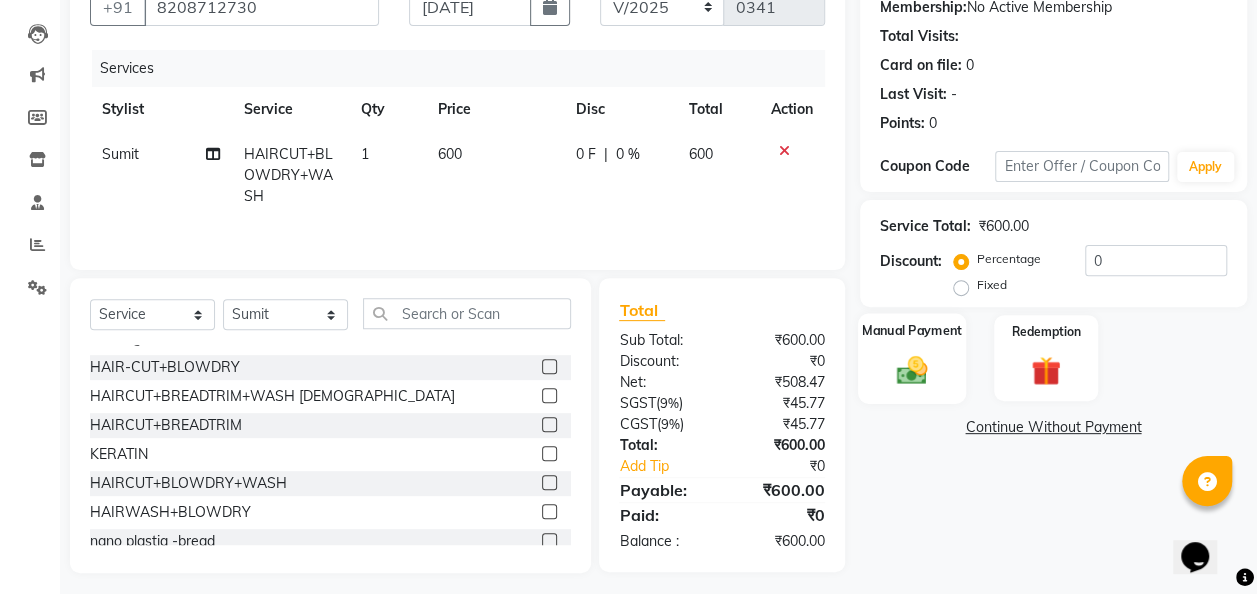 click 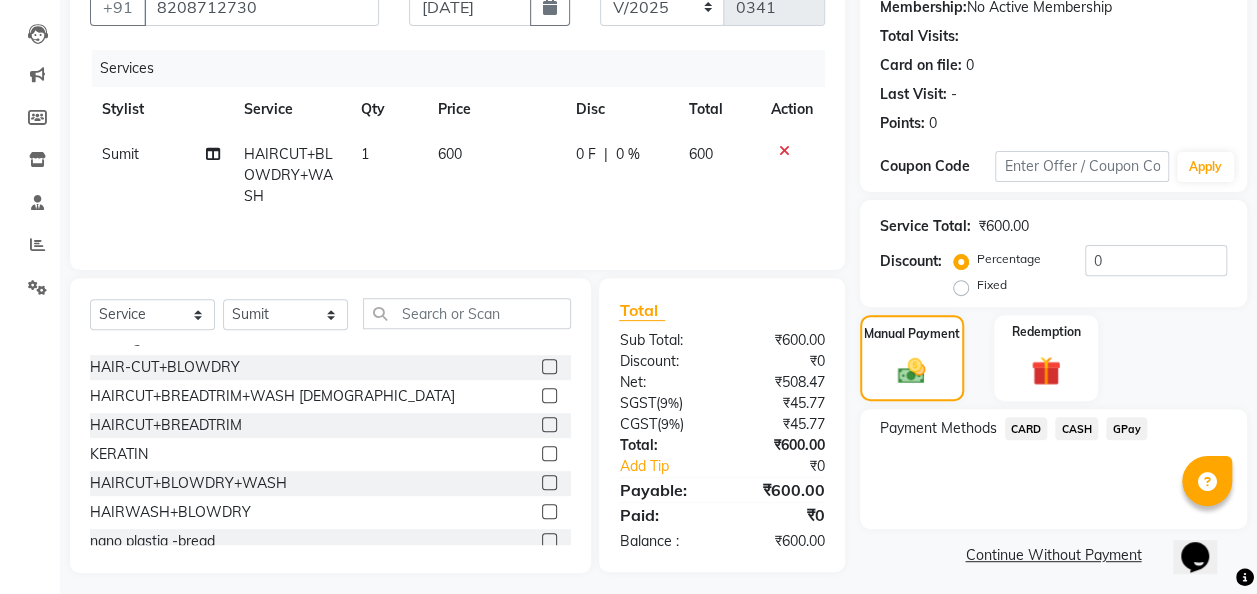 click on "GPay" 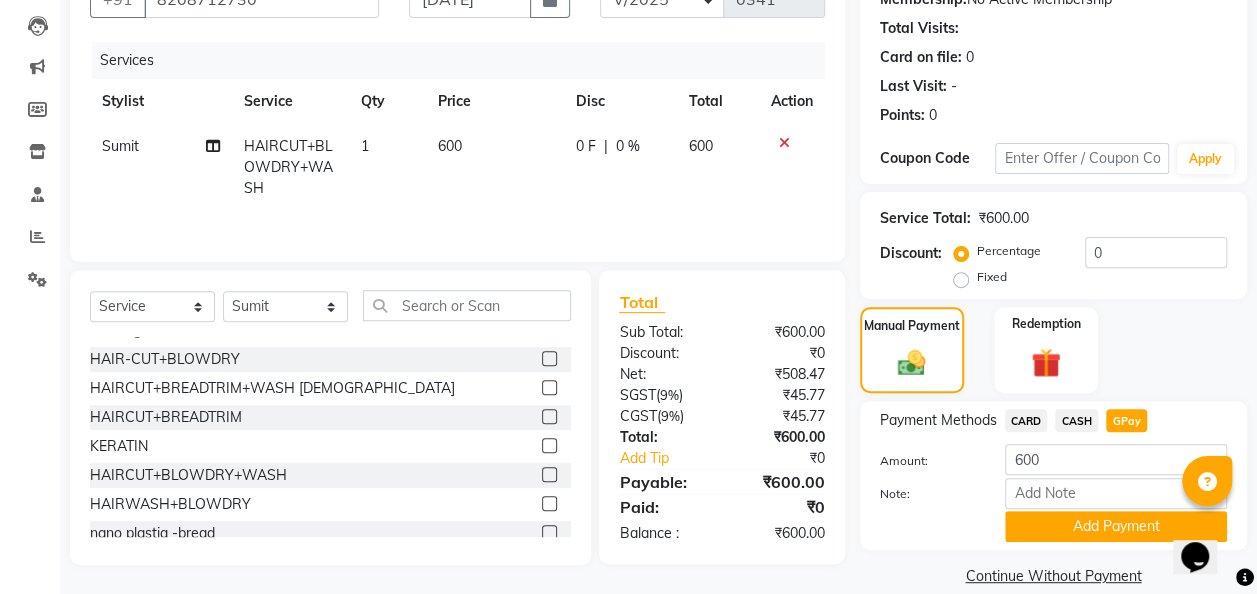 scroll, scrollTop: 230, scrollLeft: 0, axis: vertical 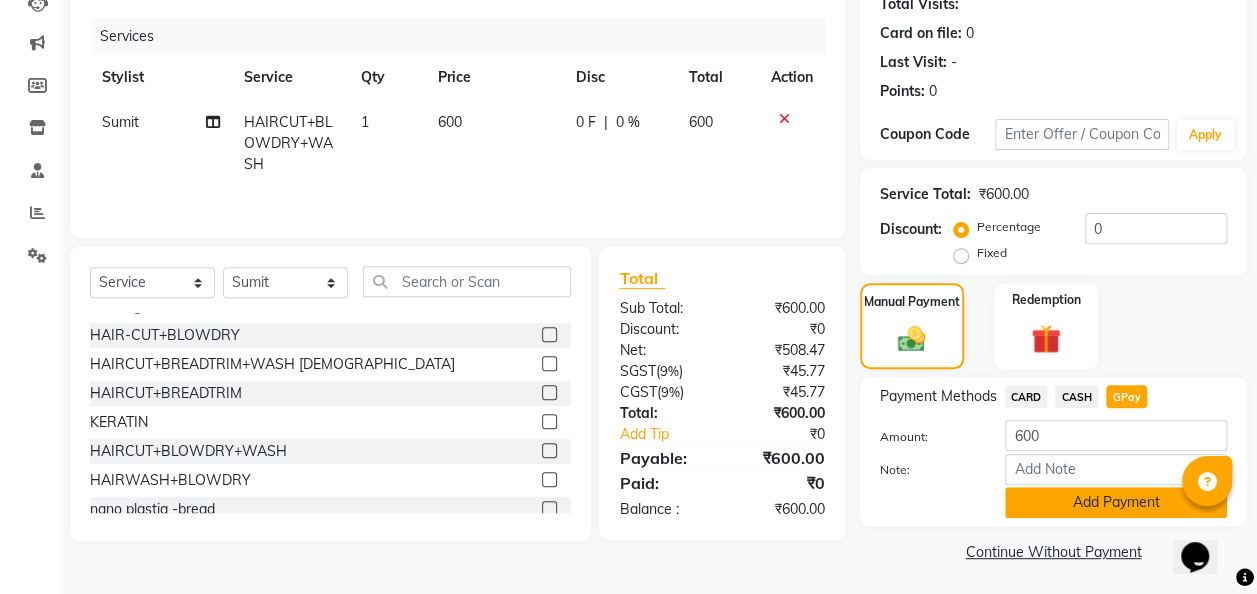 click on "Add Payment" 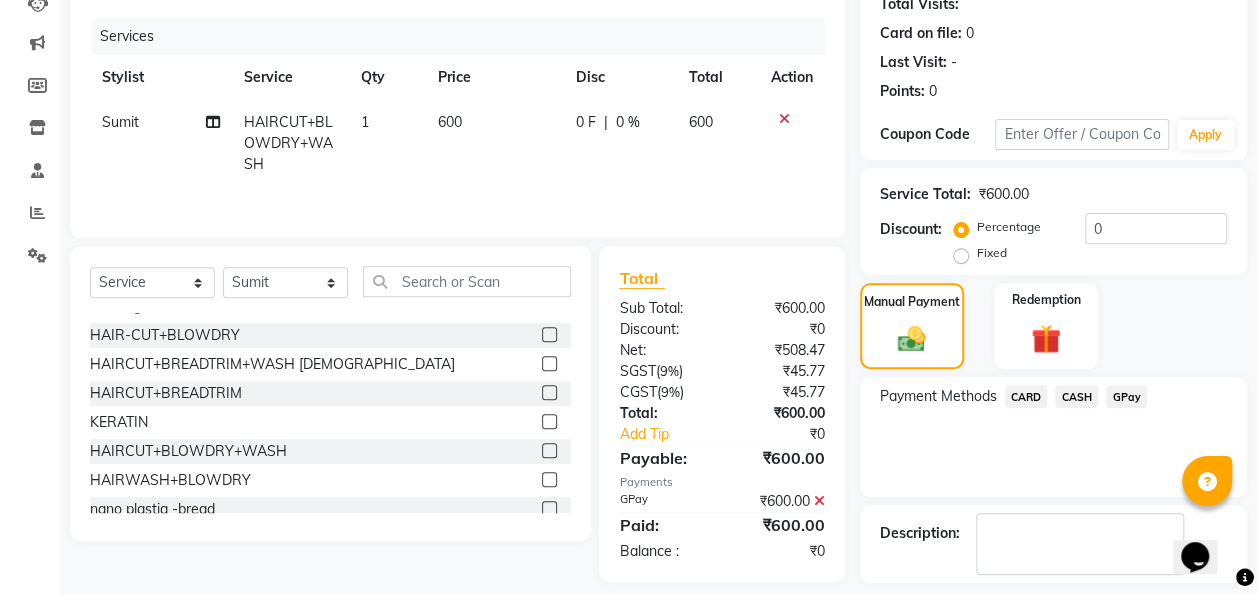 scroll, scrollTop: 316, scrollLeft: 0, axis: vertical 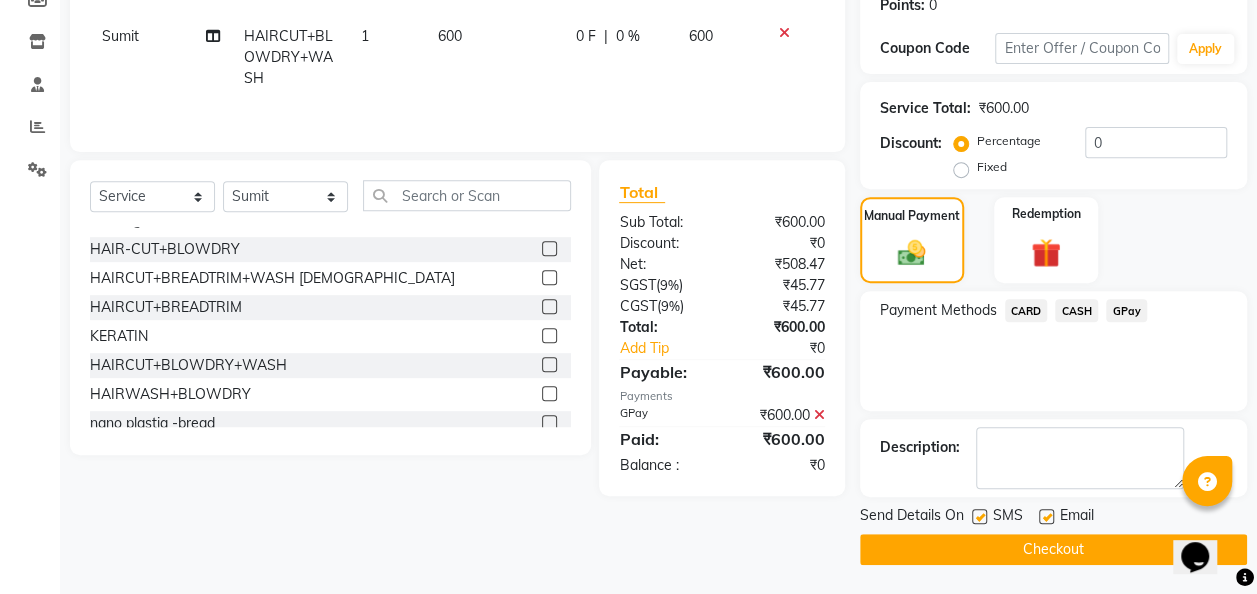 click on "Checkout" 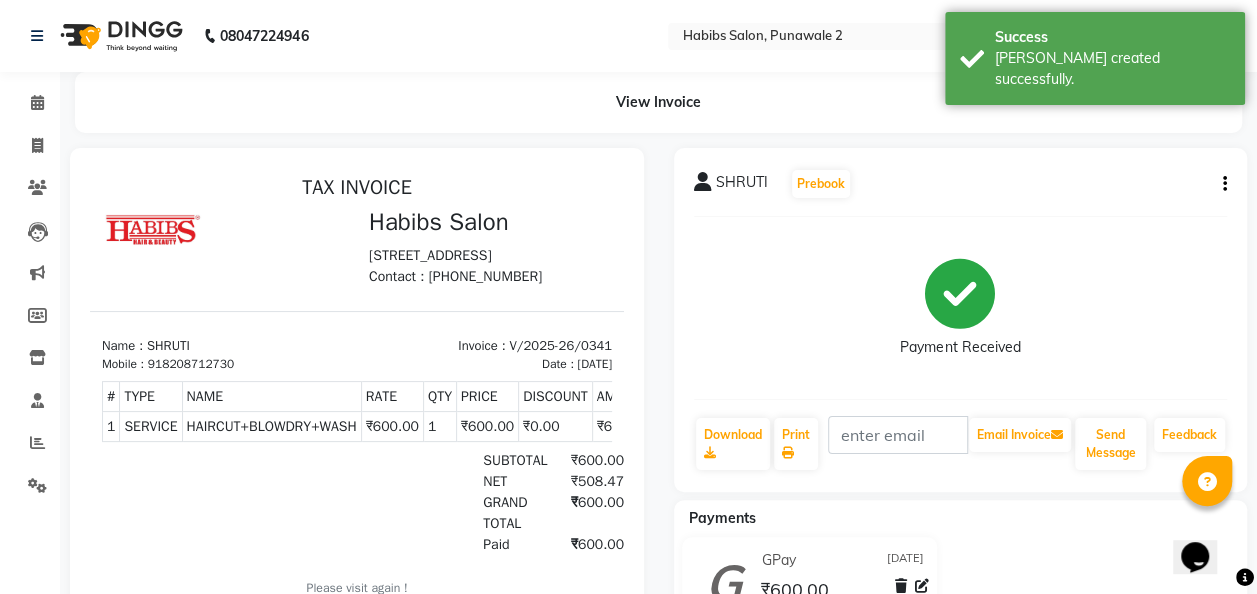scroll, scrollTop: 0, scrollLeft: 0, axis: both 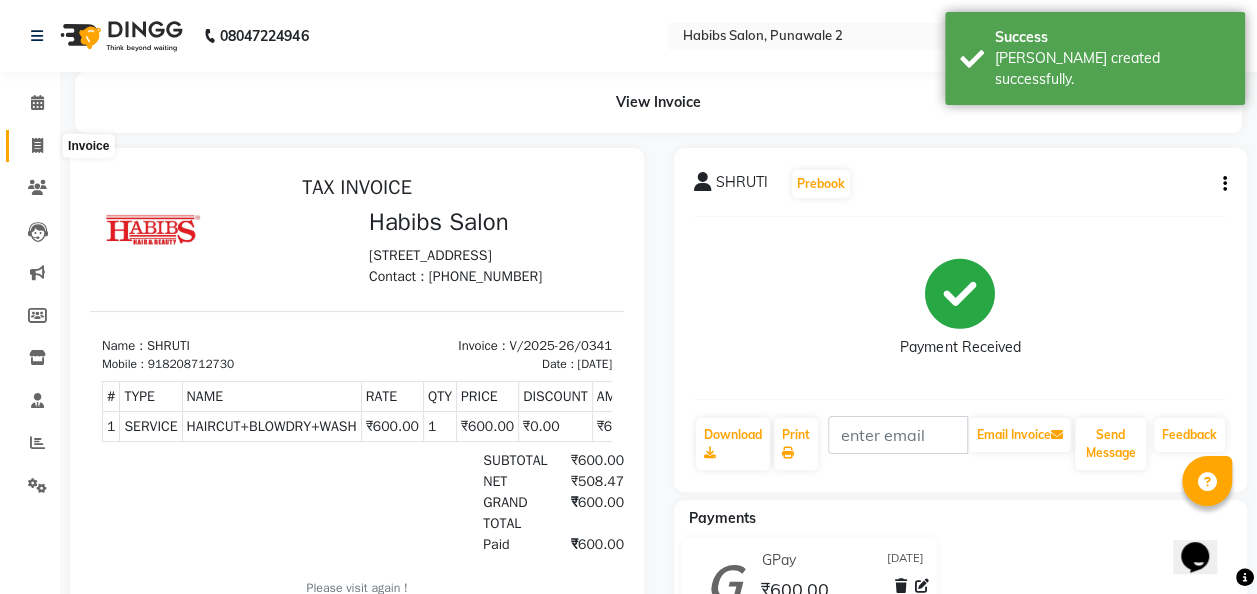 click 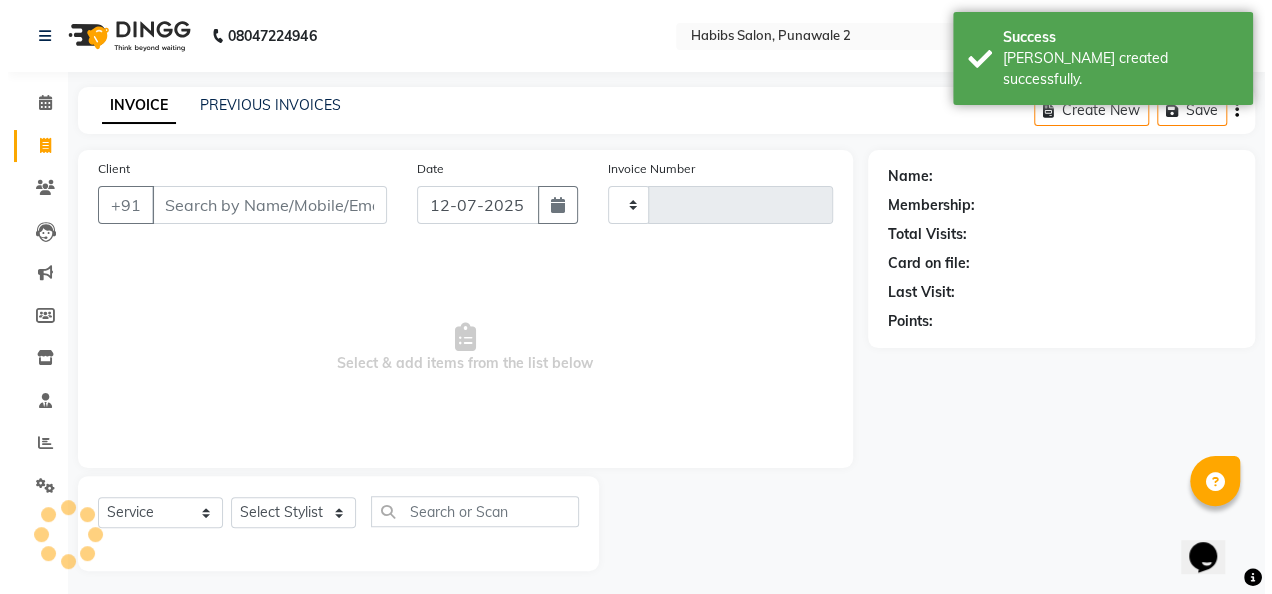 scroll, scrollTop: 6, scrollLeft: 0, axis: vertical 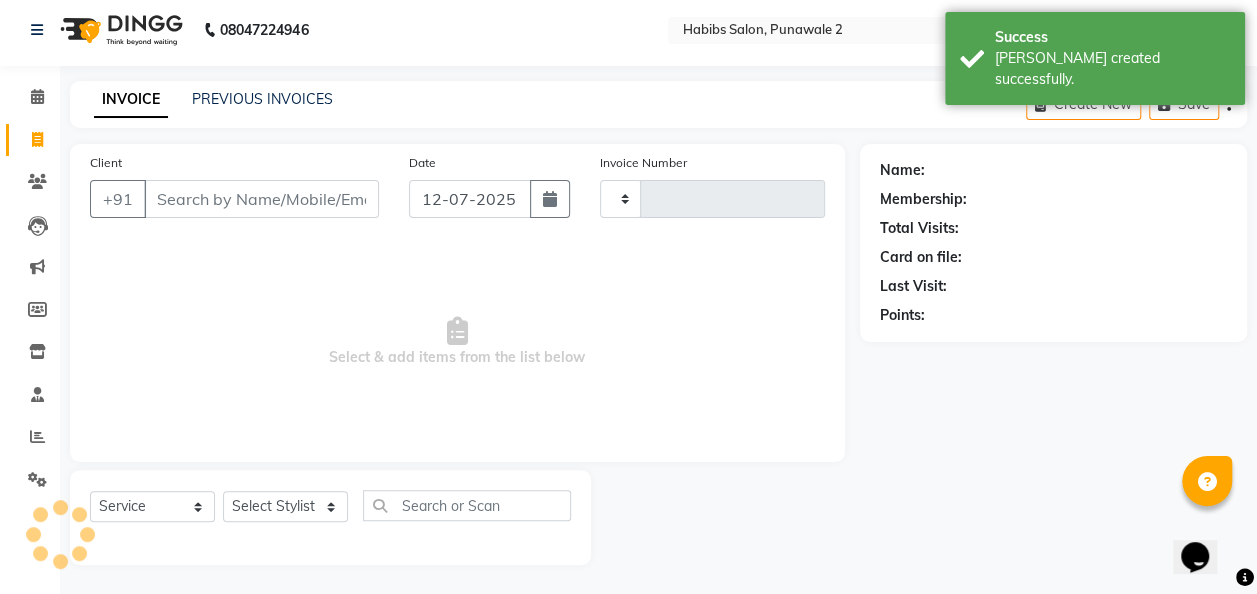 type on "0342" 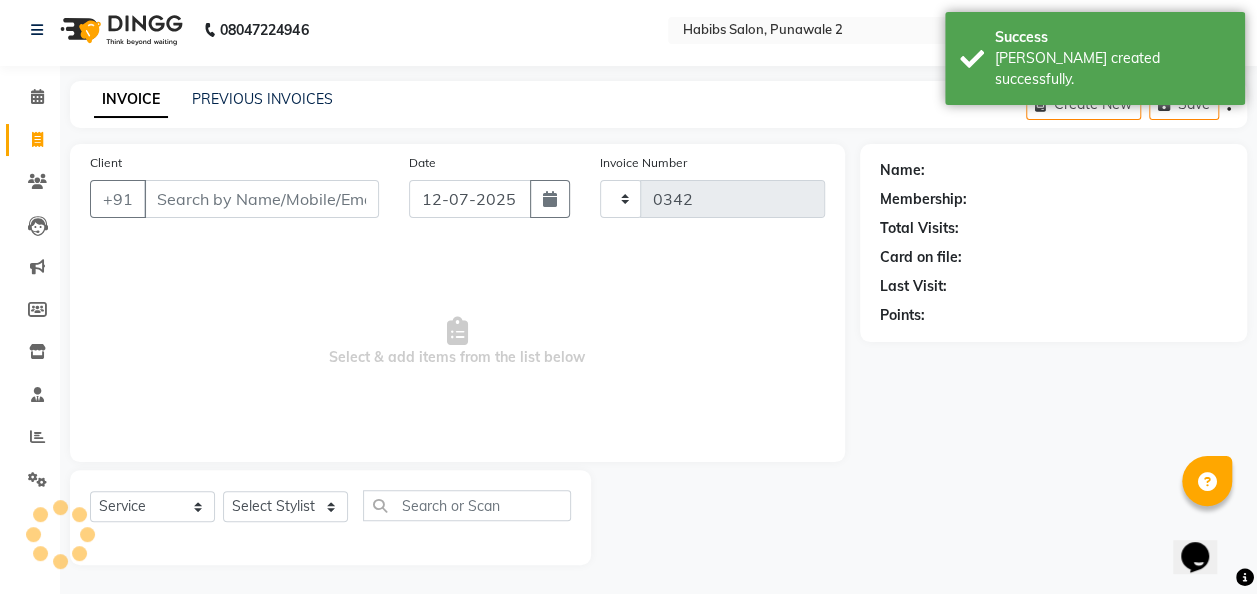 select on "8475" 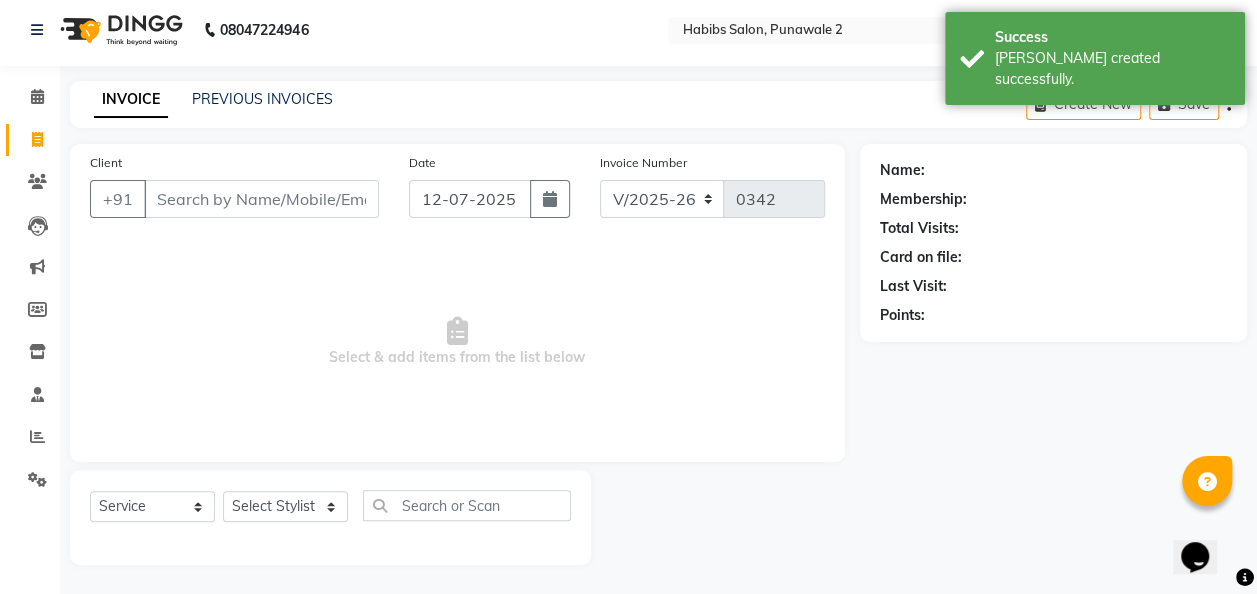 click on "Client" at bounding box center (261, 199) 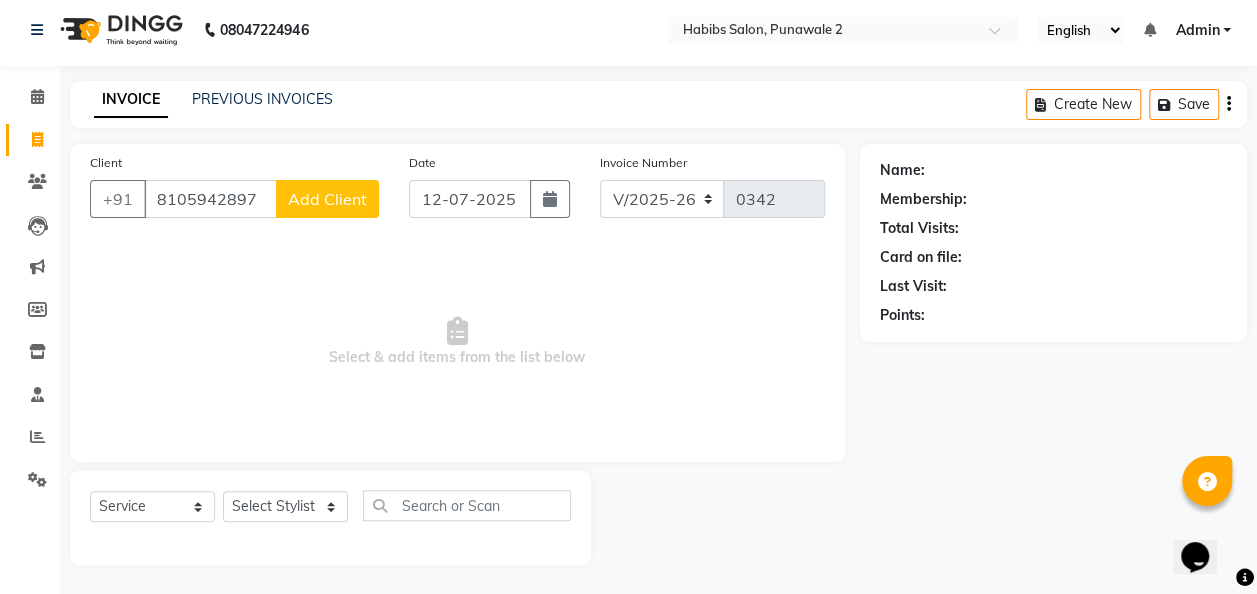 type on "8105942897" 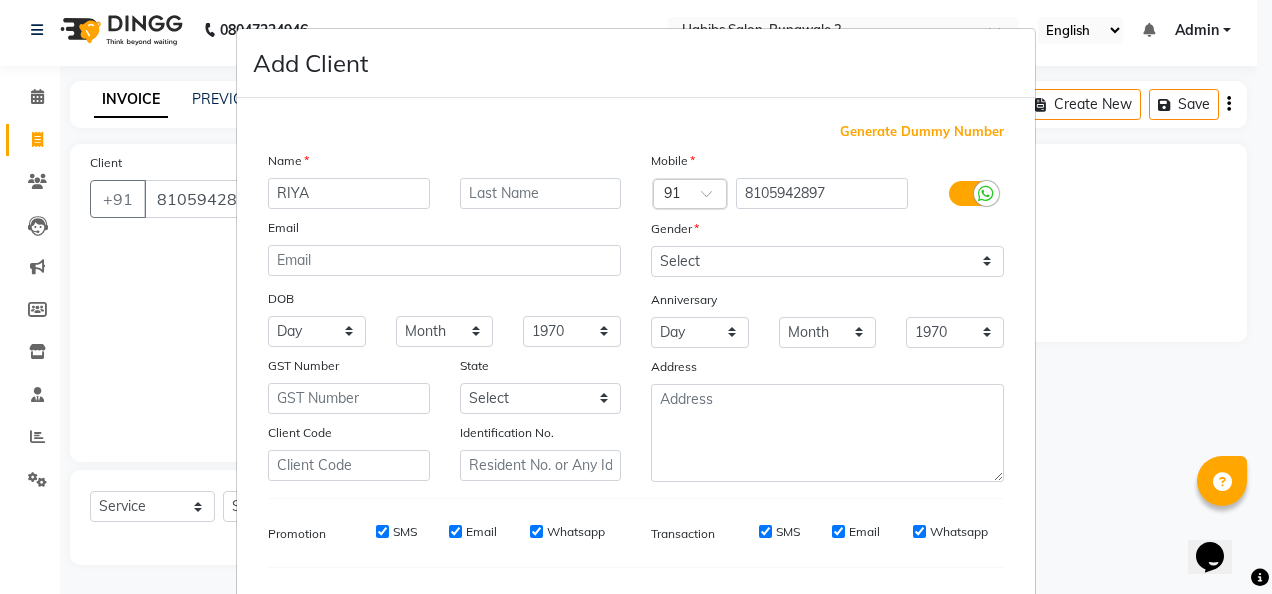type on "RIYA" 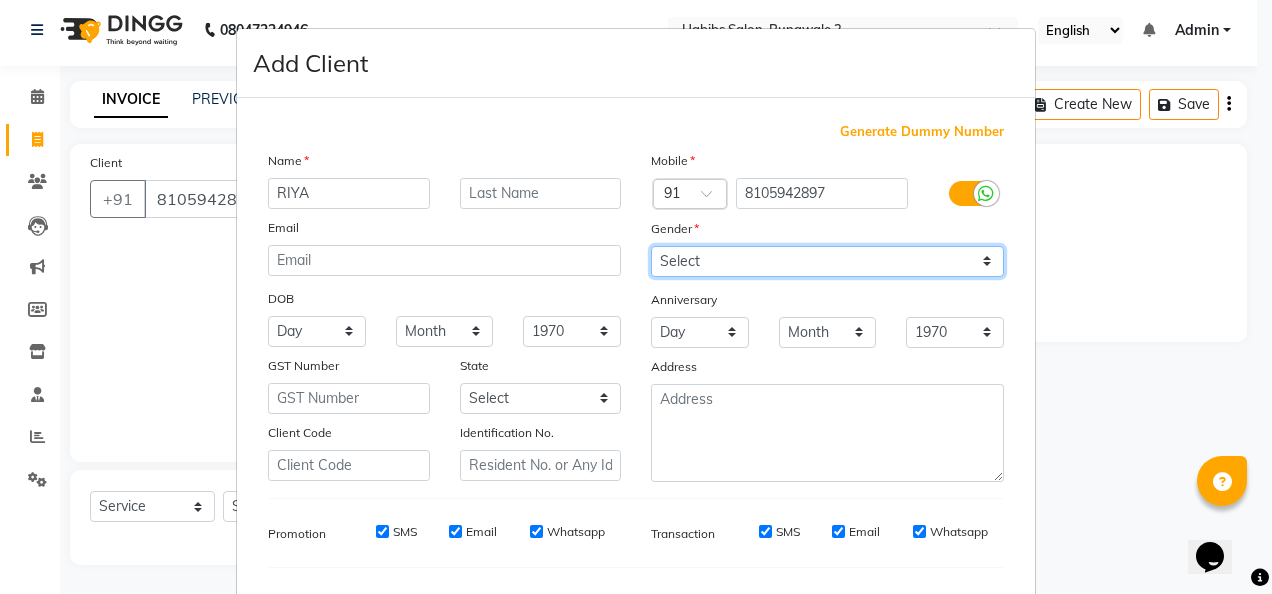 click on "Select [DEMOGRAPHIC_DATA] [DEMOGRAPHIC_DATA] Other Prefer Not To Say" at bounding box center (827, 261) 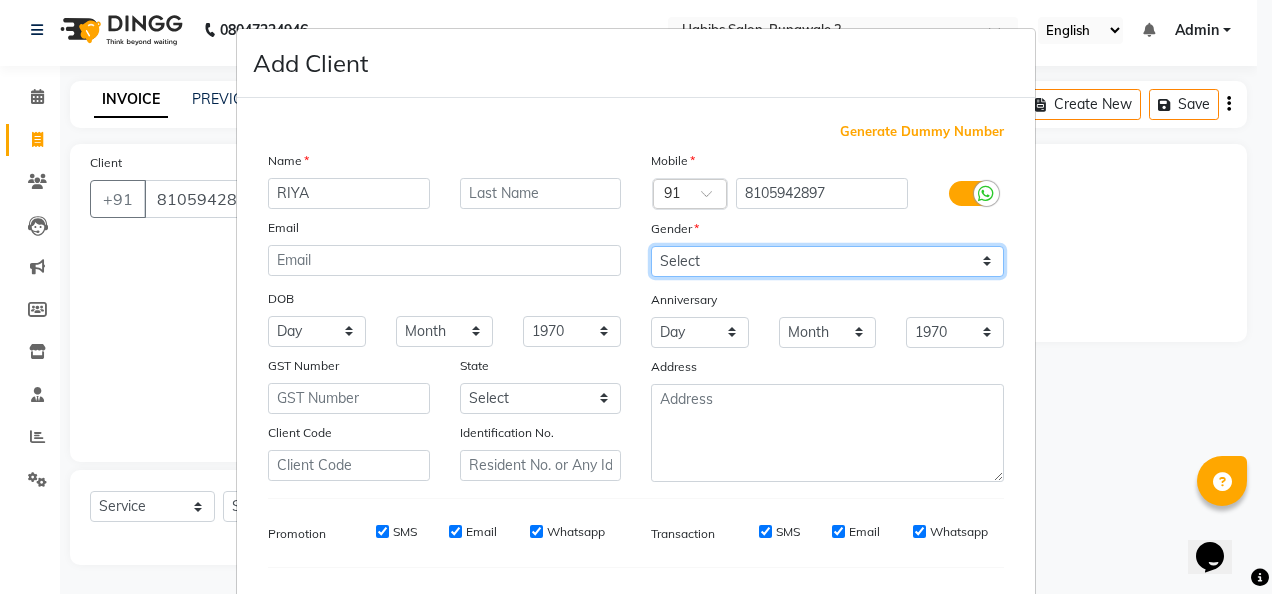 select on "[DEMOGRAPHIC_DATA]" 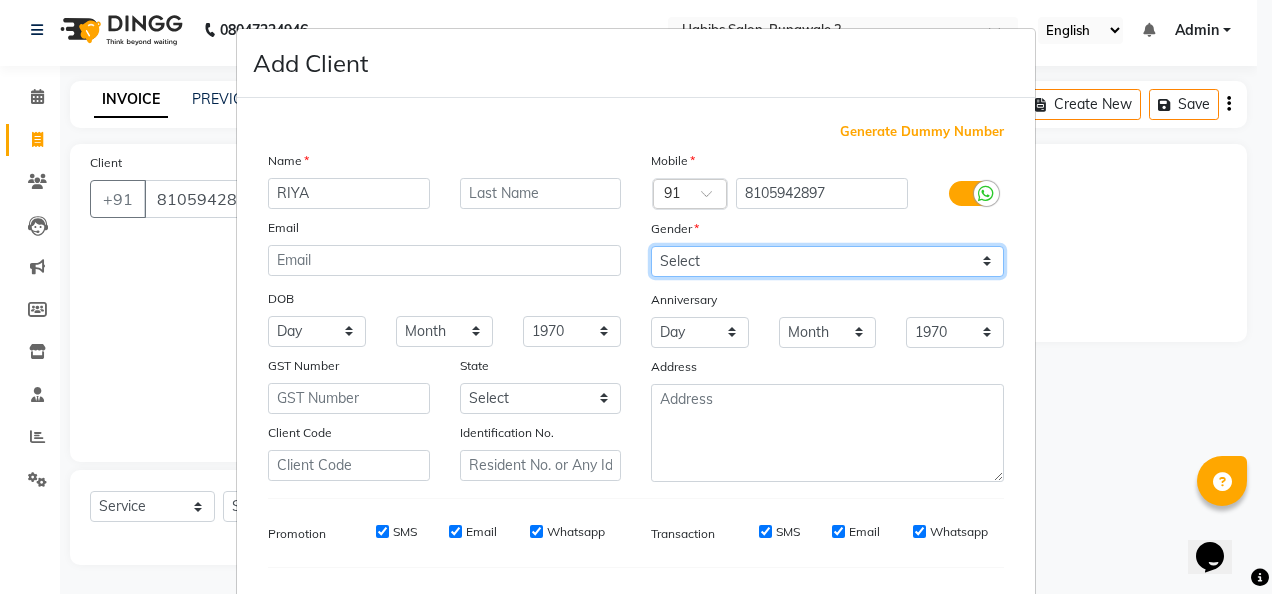 click on "Select [DEMOGRAPHIC_DATA] [DEMOGRAPHIC_DATA] Other Prefer Not To Say" at bounding box center [827, 261] 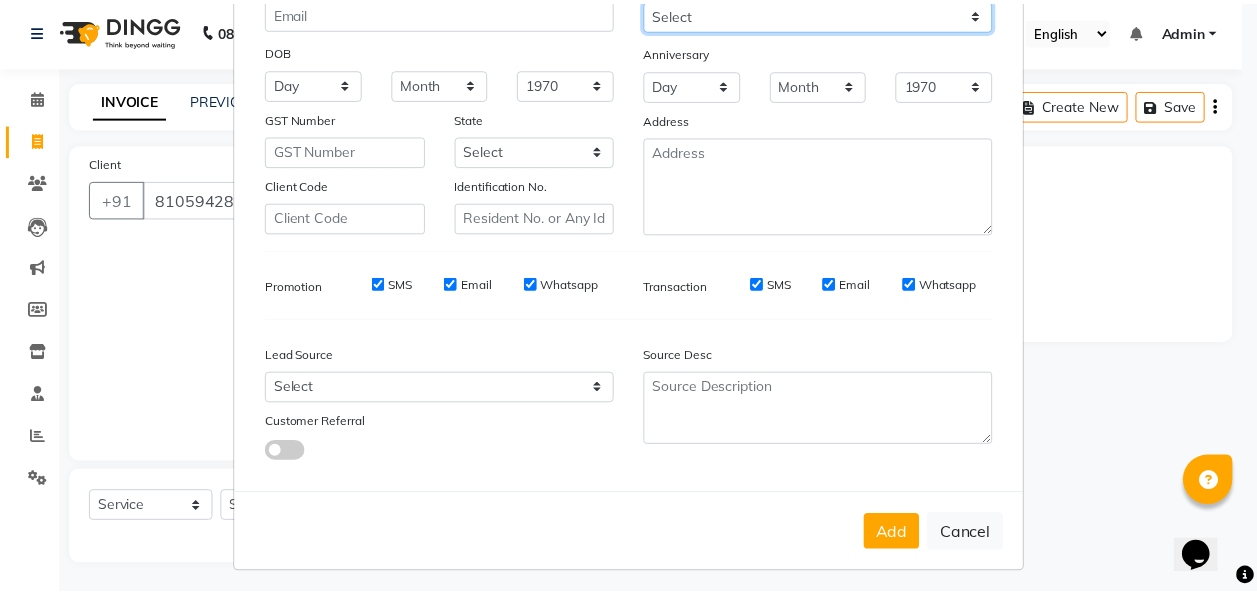 scroll, scrollTop: 249, scrollLeft: 0, axis: vertical 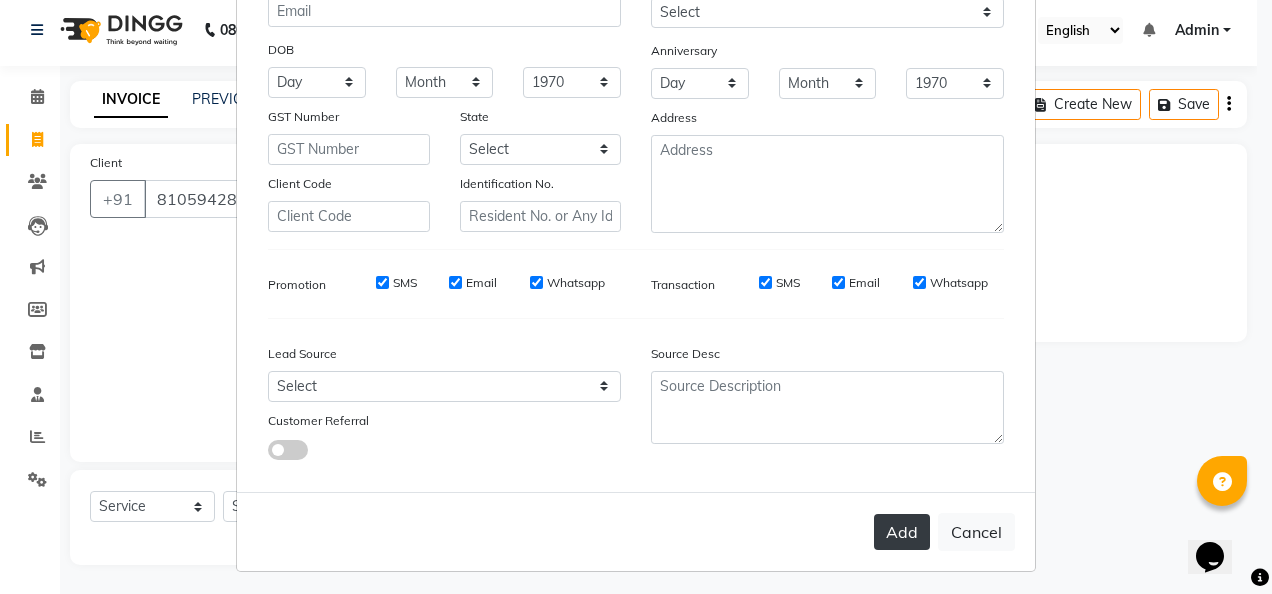 click on "Add" at bounding box center [902, 532] 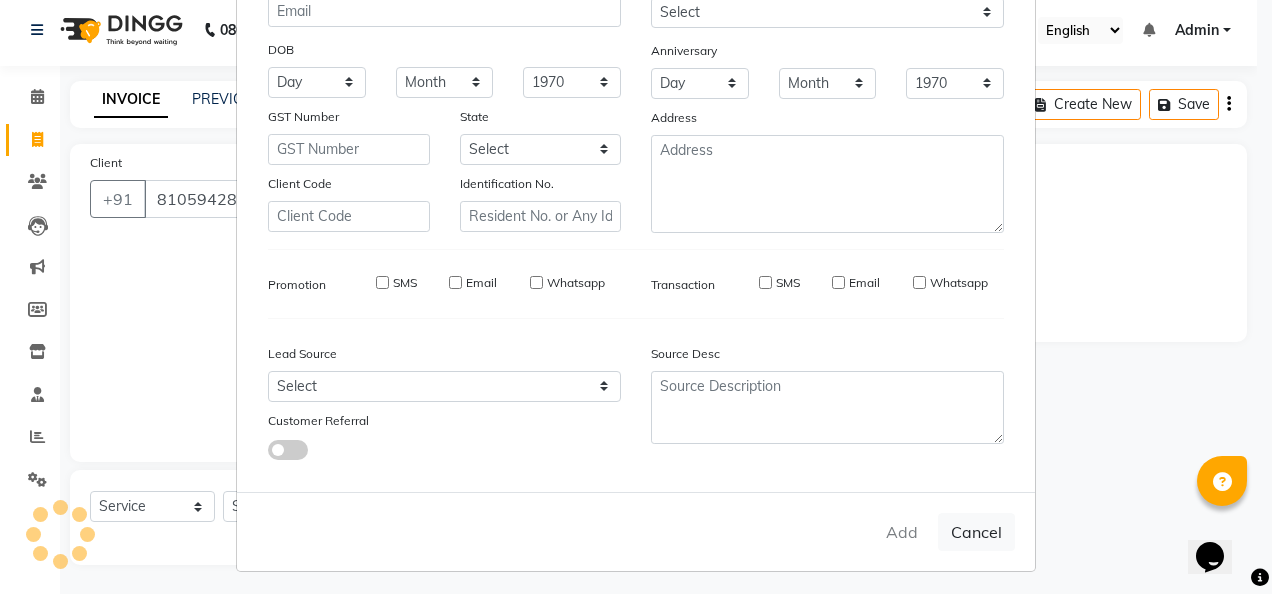 type 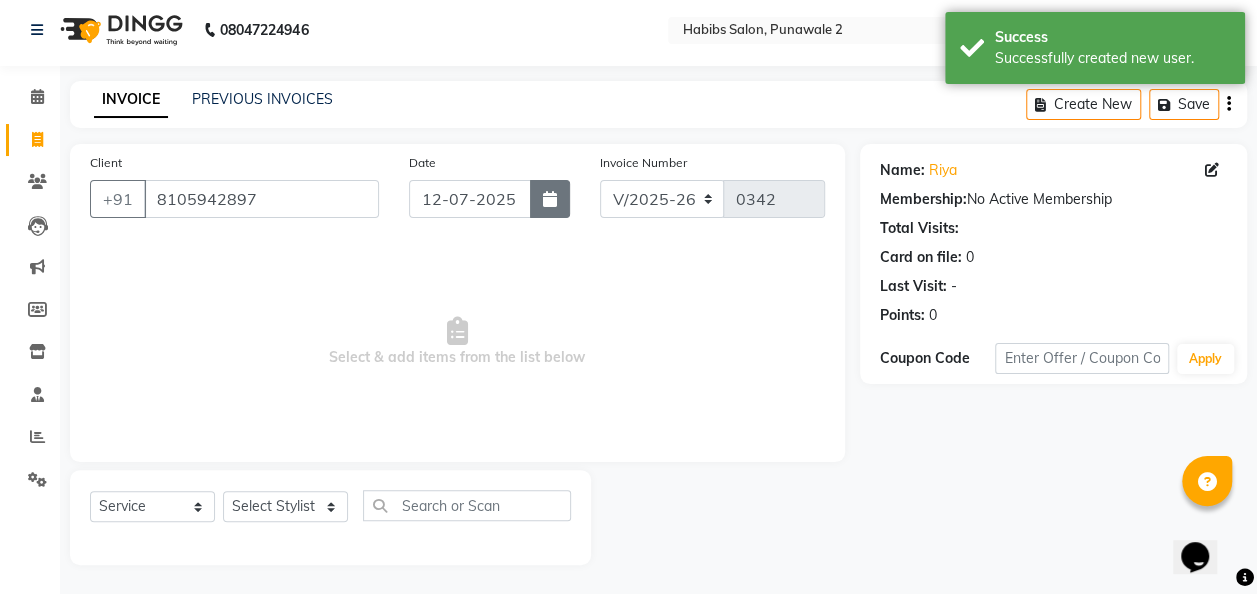 click 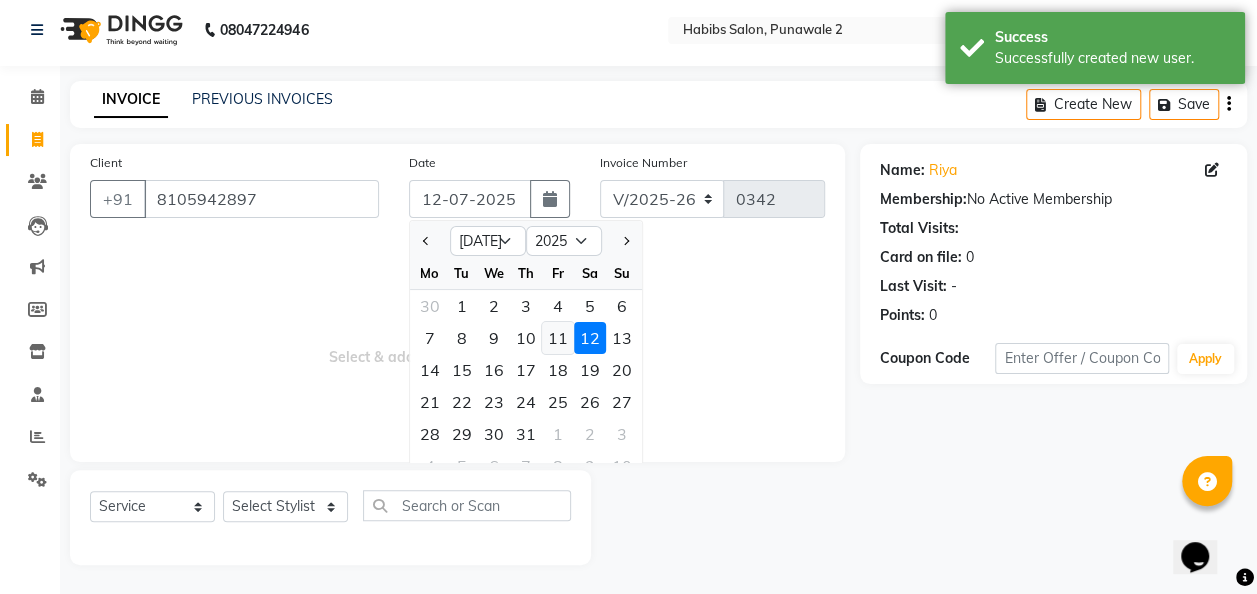 click on "11" 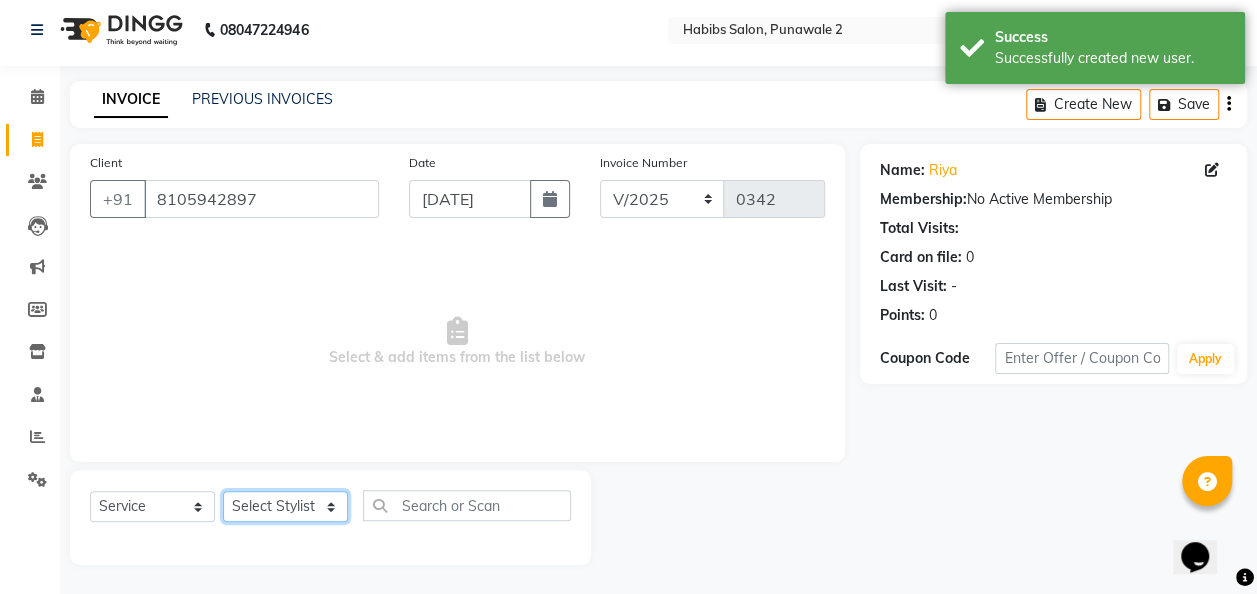 click on "Select Stylist Chandan [PERSON_NAME] [PERSON_NAME] [PERSON_NAME]" 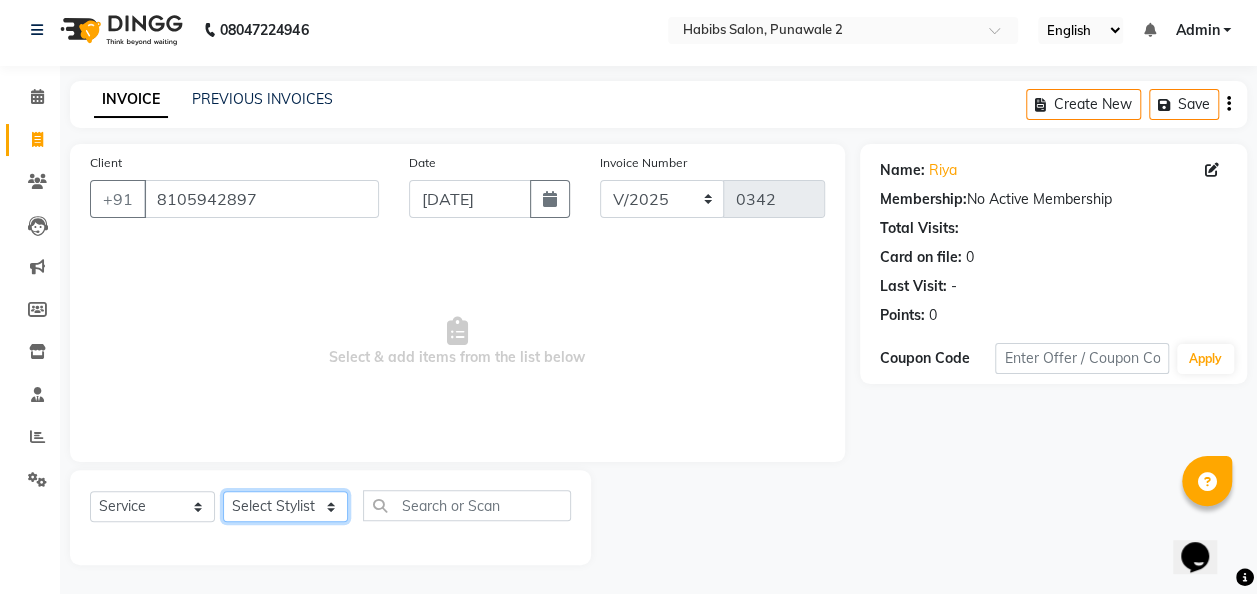 select on "83583" 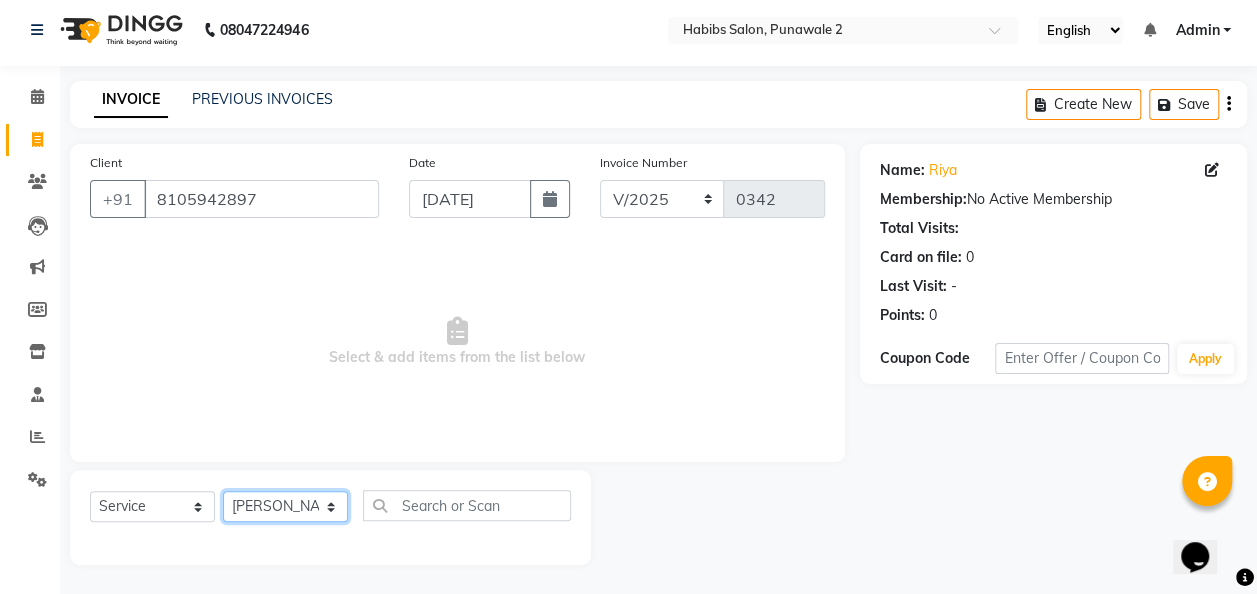 click on "Select Stylist Chandan [PERSON_NAME] [PERSON_NAME] [PERSON_NAME]" 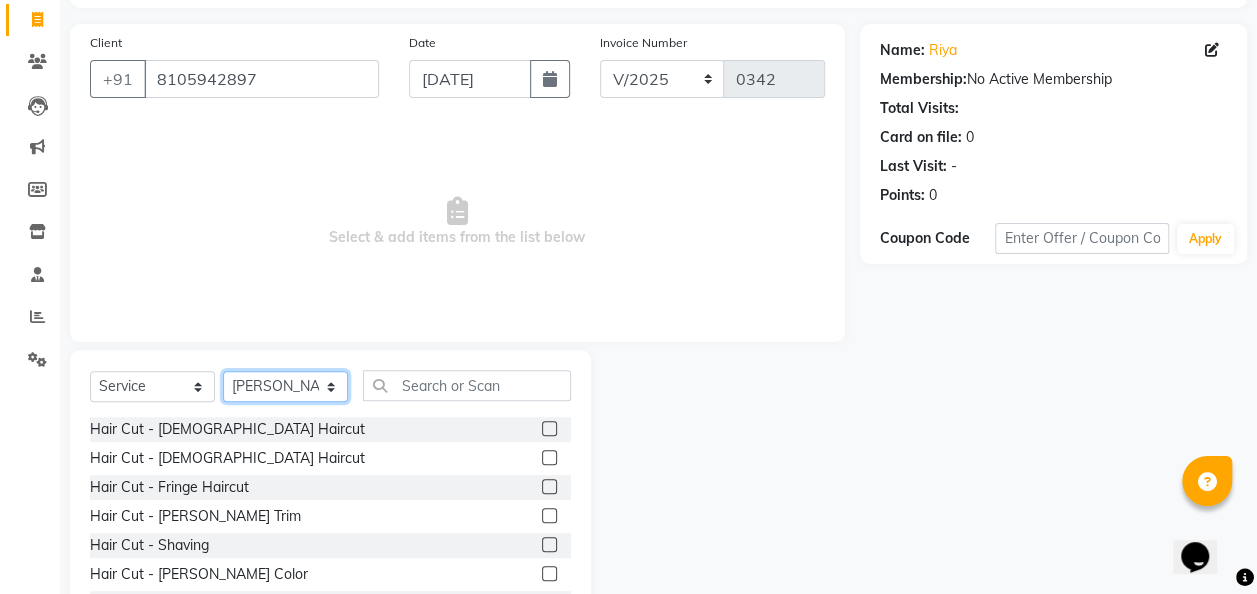 scroll, scrollTop: 206, scrollLeft: 0, axis: vertical 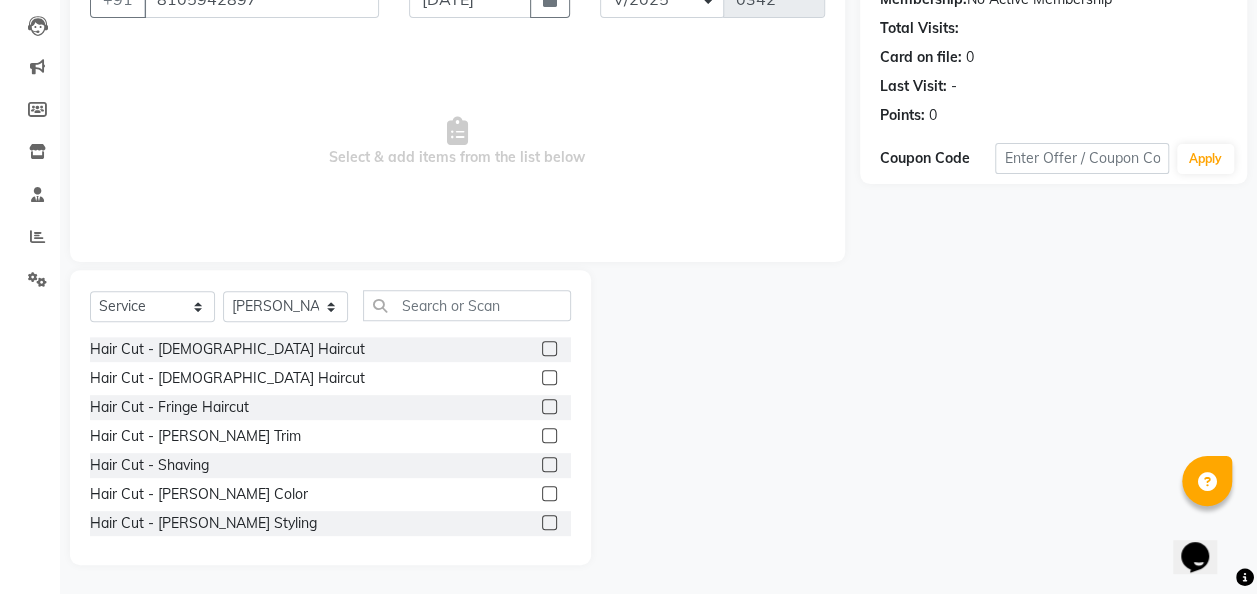 click 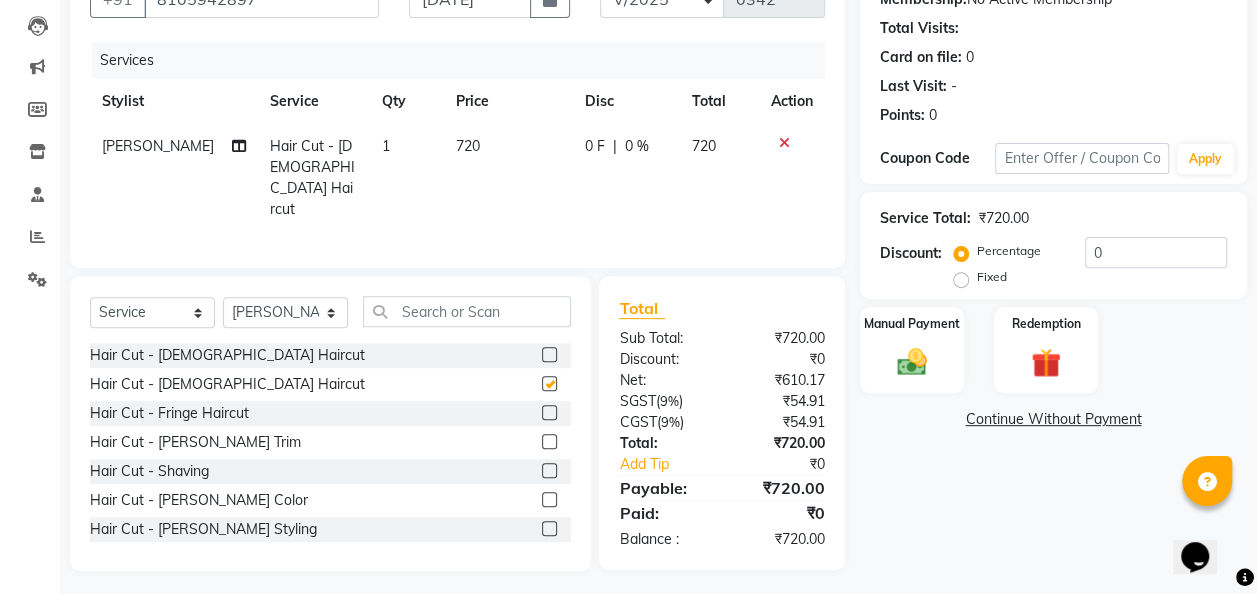 checkbox on "false" 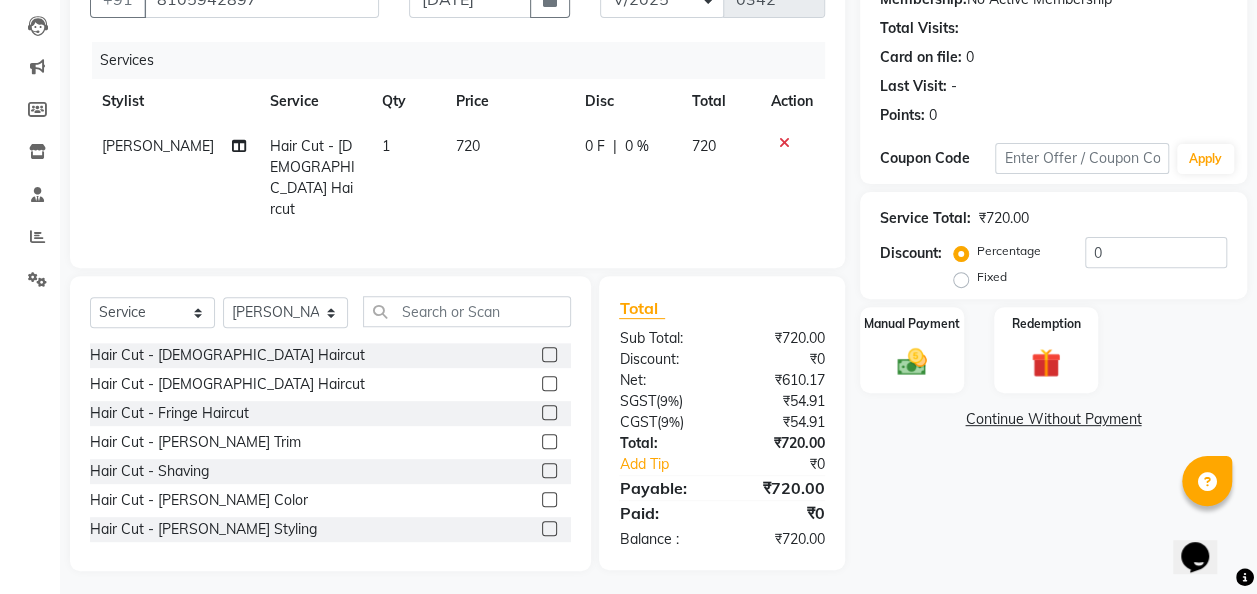 click on "720" 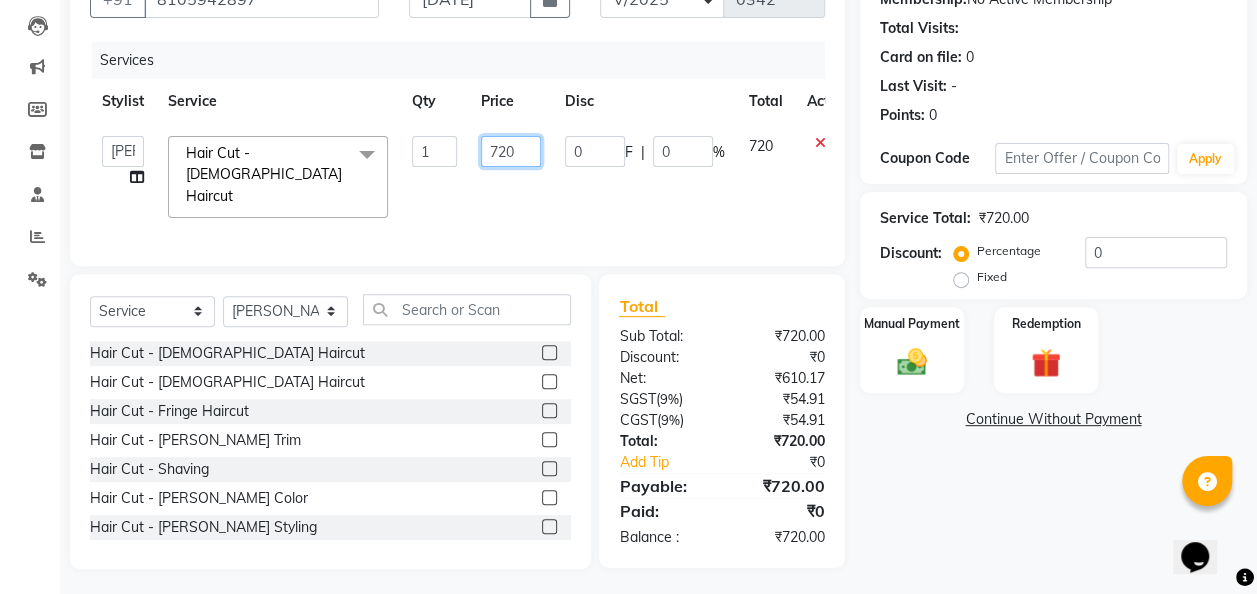 click on "720" 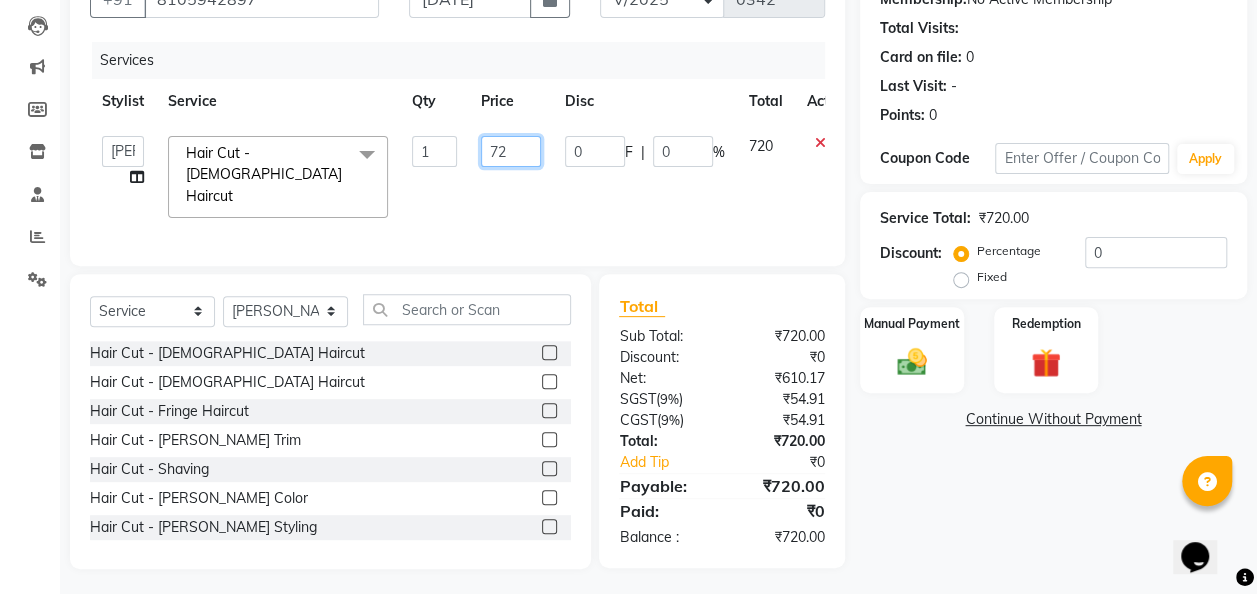 type on "7" 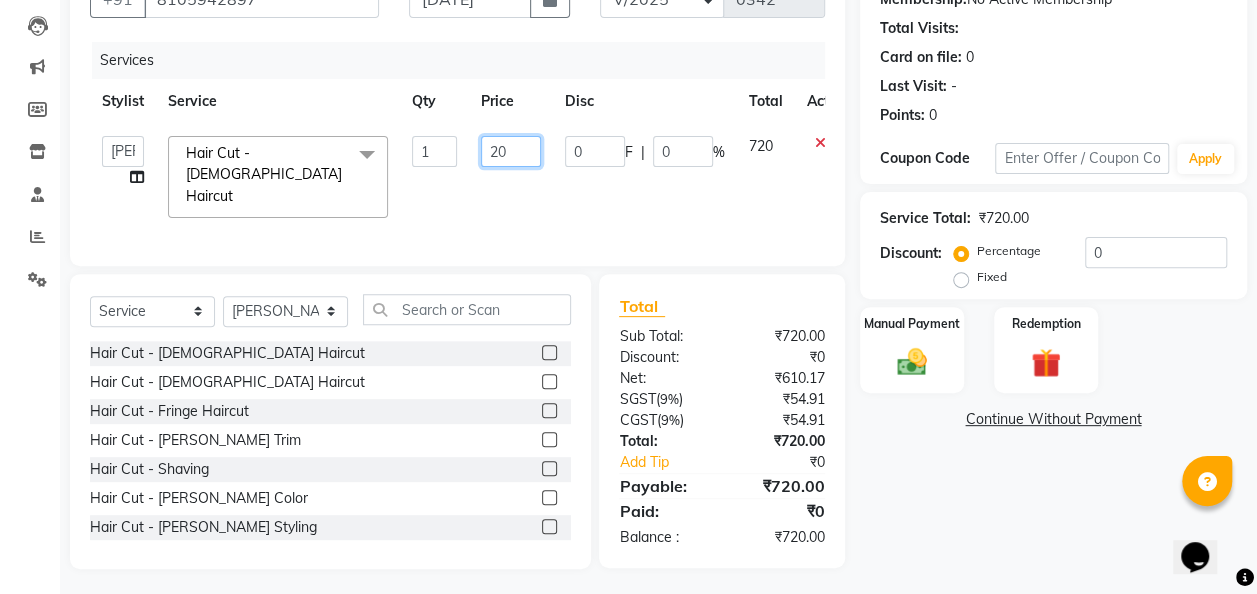 type on "200" 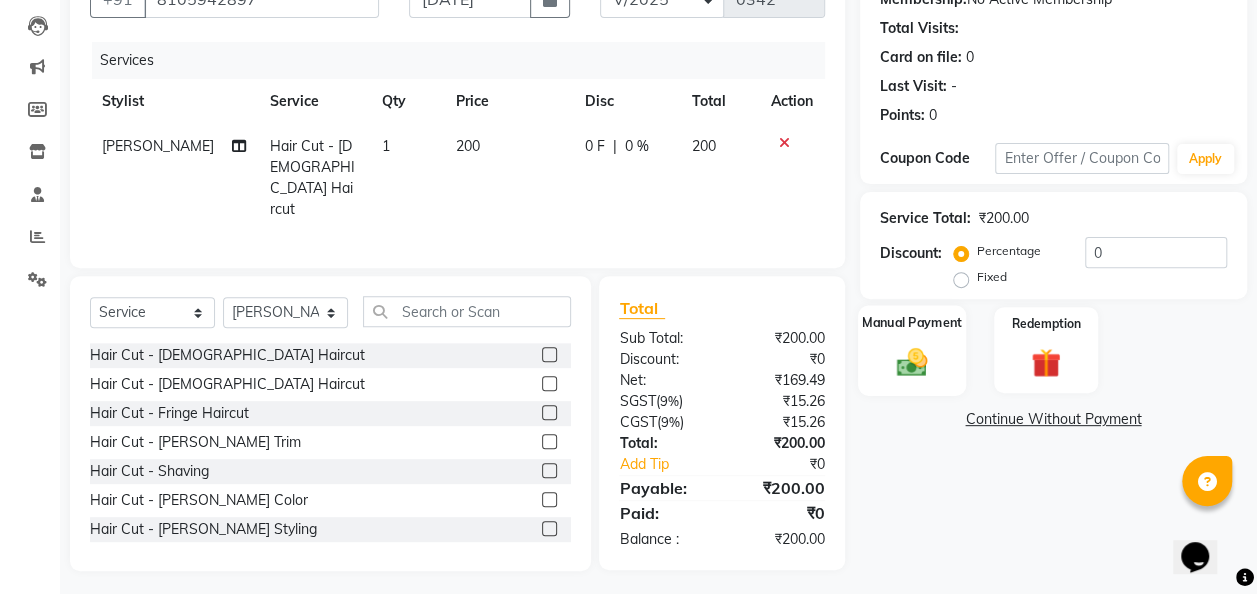 click 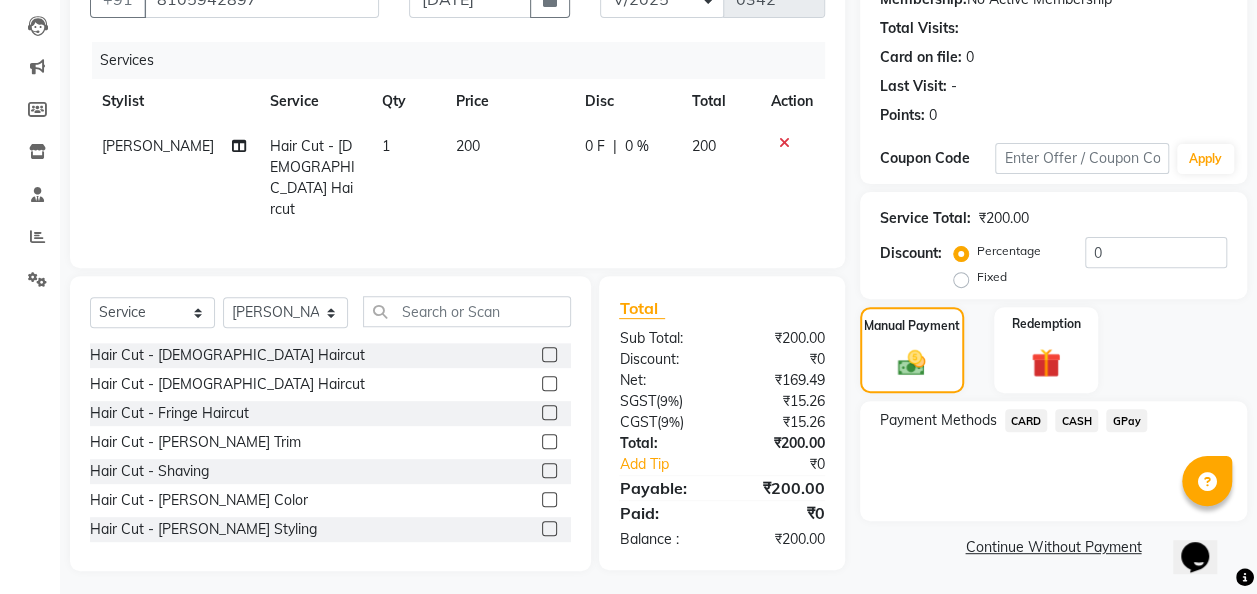 click on "GPay" 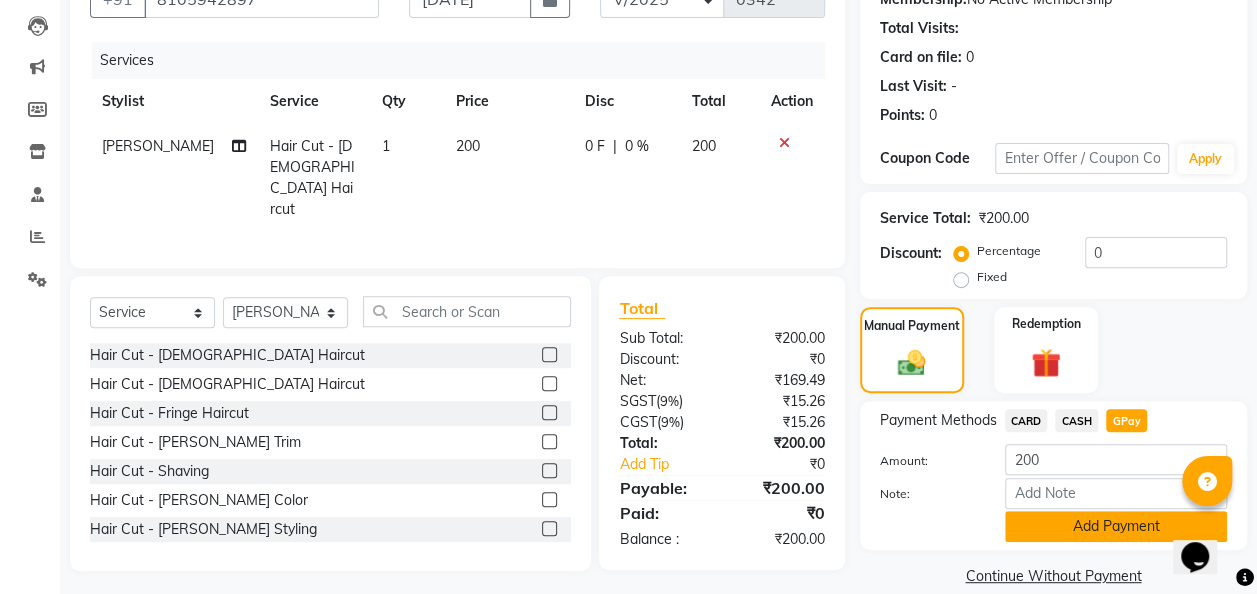 click on "Add Payment" 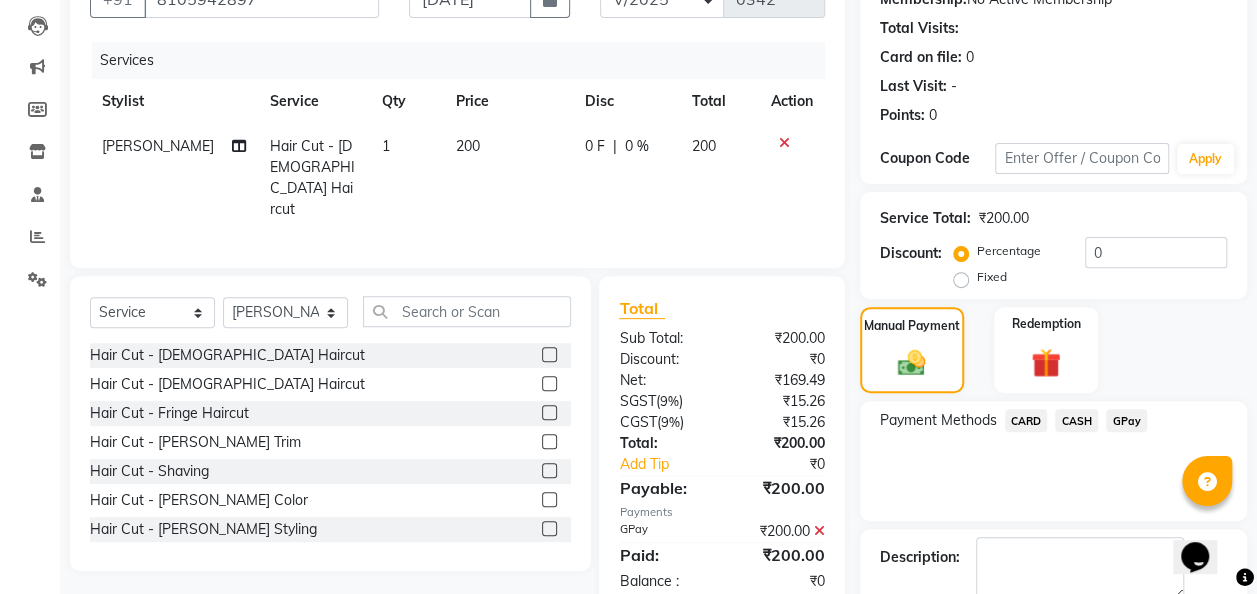 scroll, scrollTop: 316, scrollLeft: 0, axis: vertical 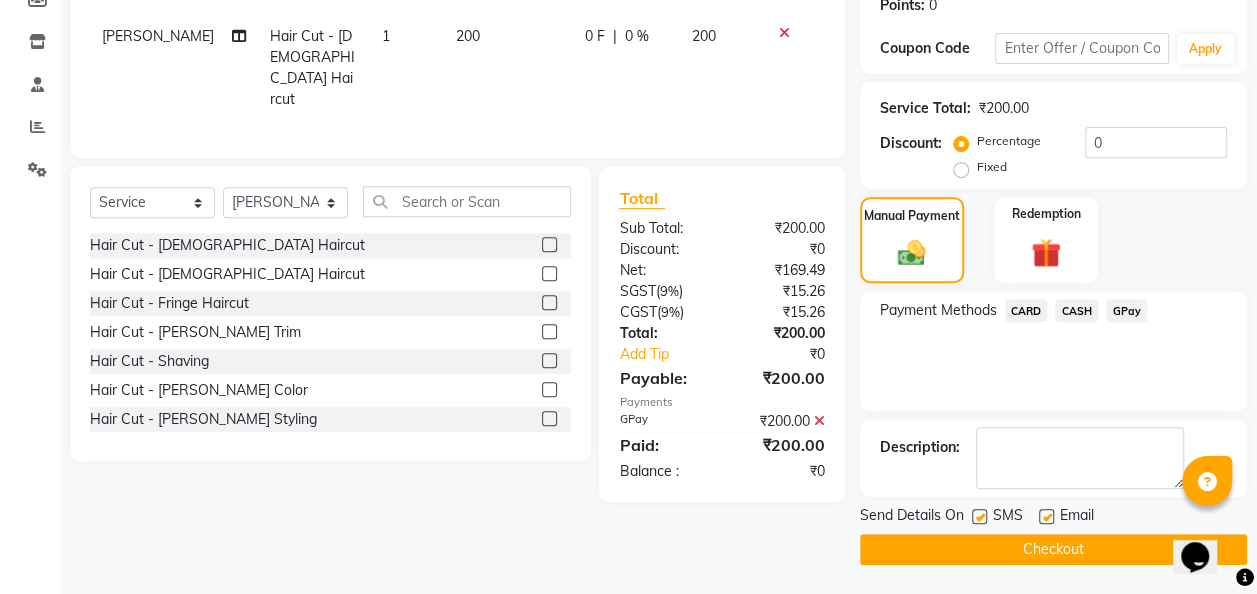 click on "Checkout" 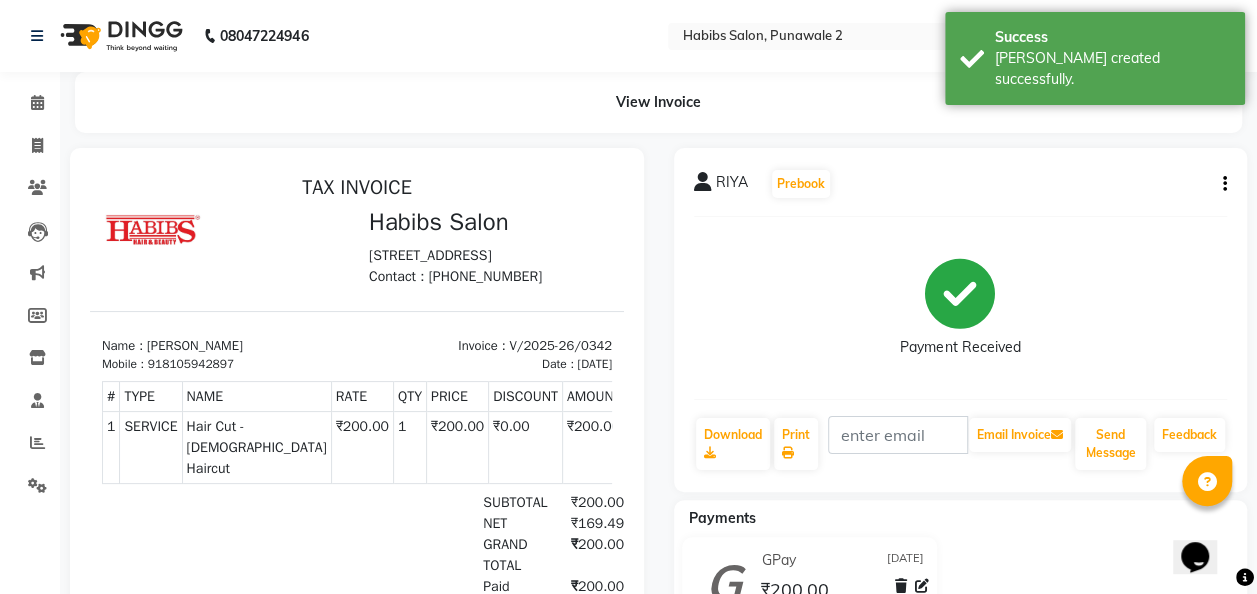 scroll, scrollTop: 0, scrollLeft: 0, axis: both 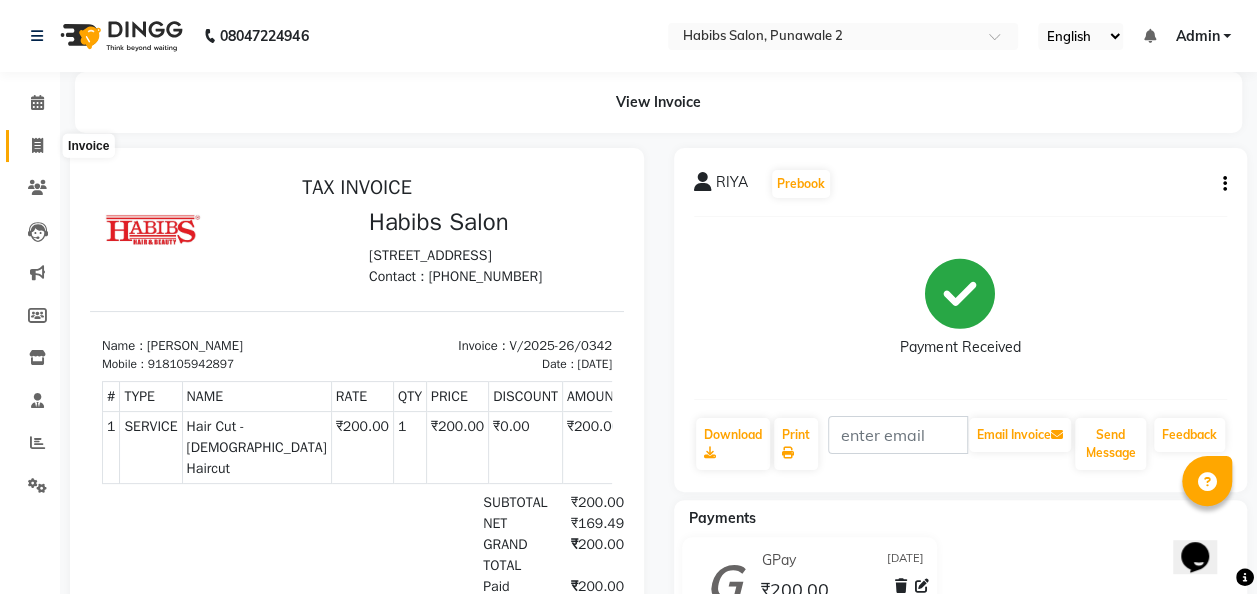 click 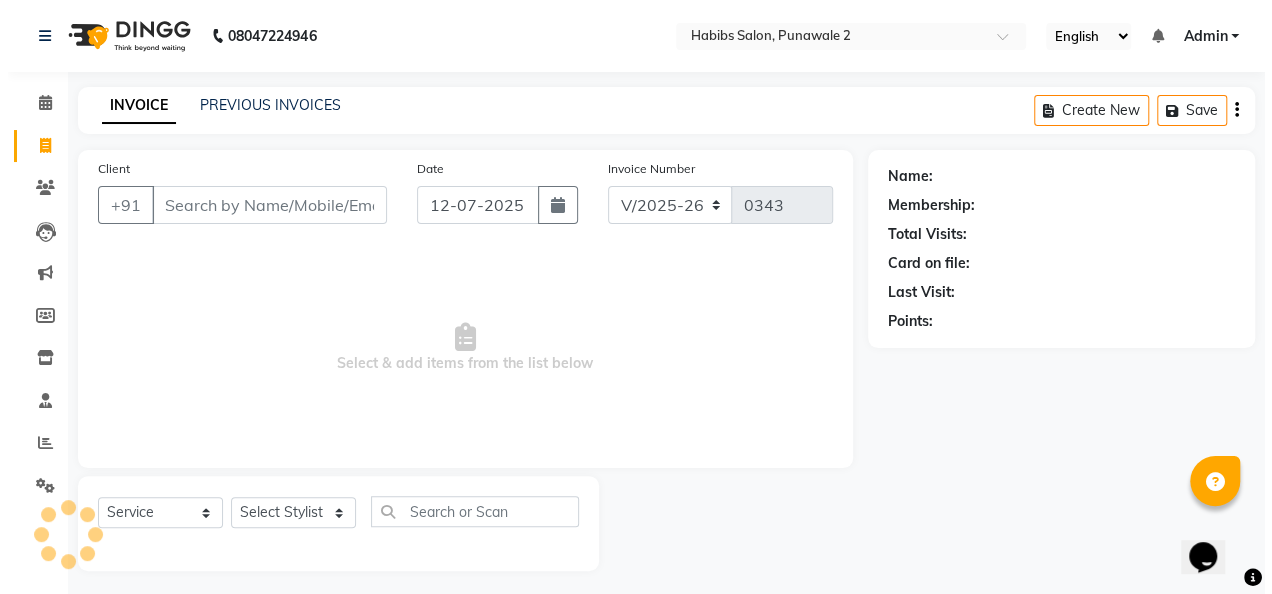 scroll, scrollTop: 6, scrollLeft: 0, axis: vertical 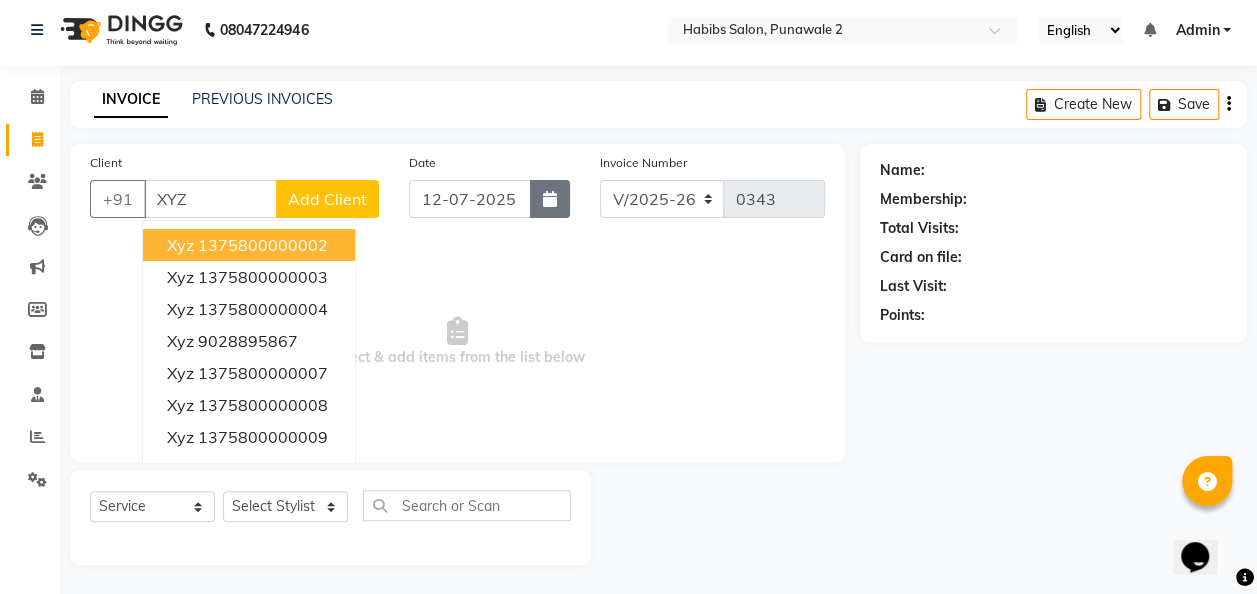 type on "XYZ" 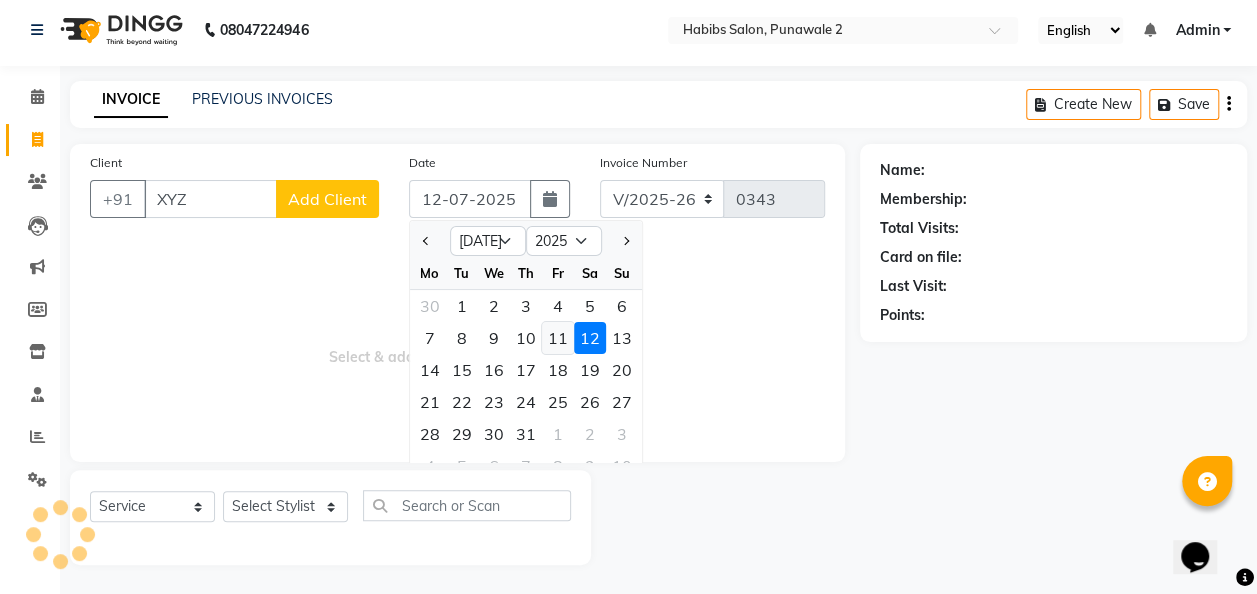 click on "11" 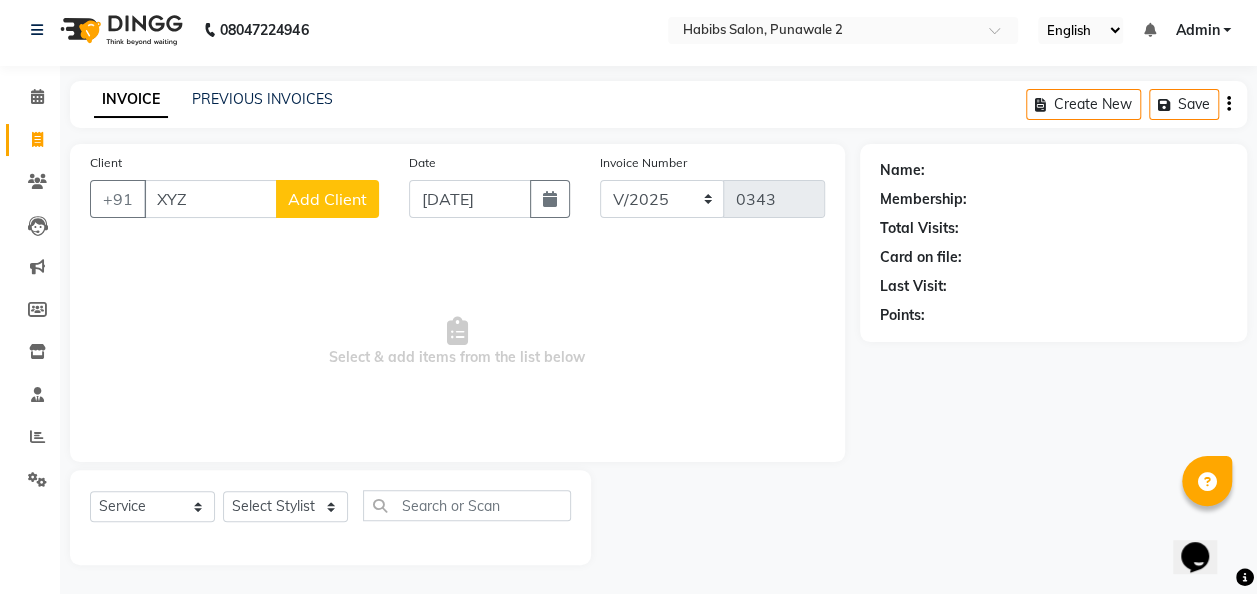 click on "Add Client" 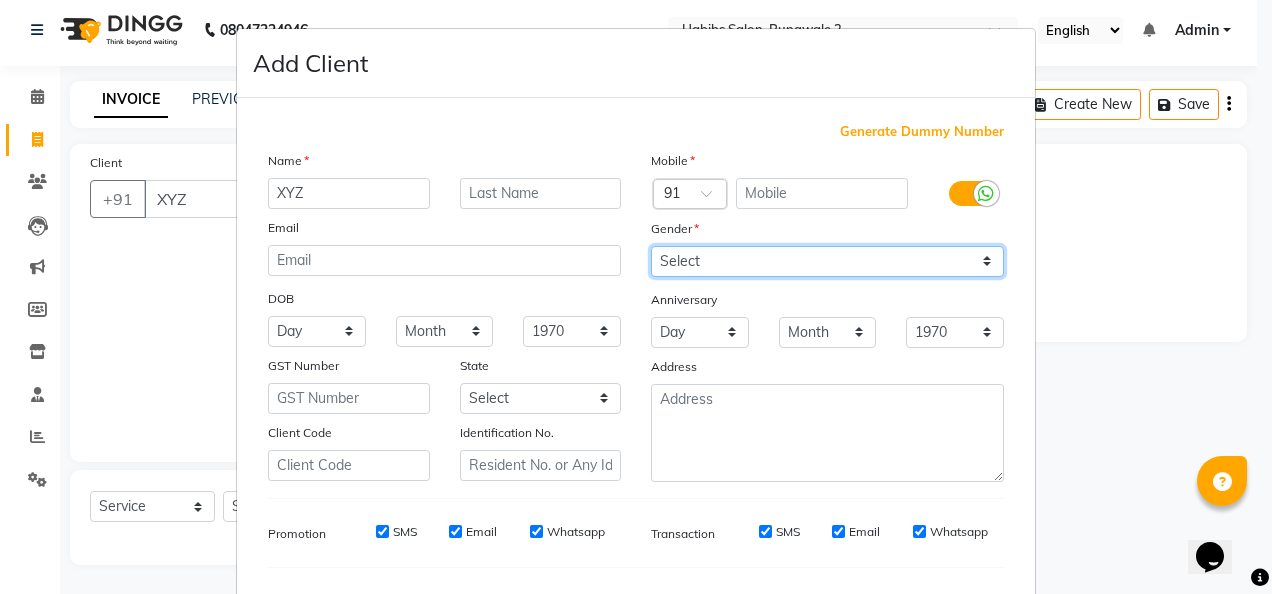 click on "Select [DEMOGRAPHIC_DATA] [DEMOGRAPHIC_DATA] Other Prefer Not To Say" at bounding box center [827, 261] 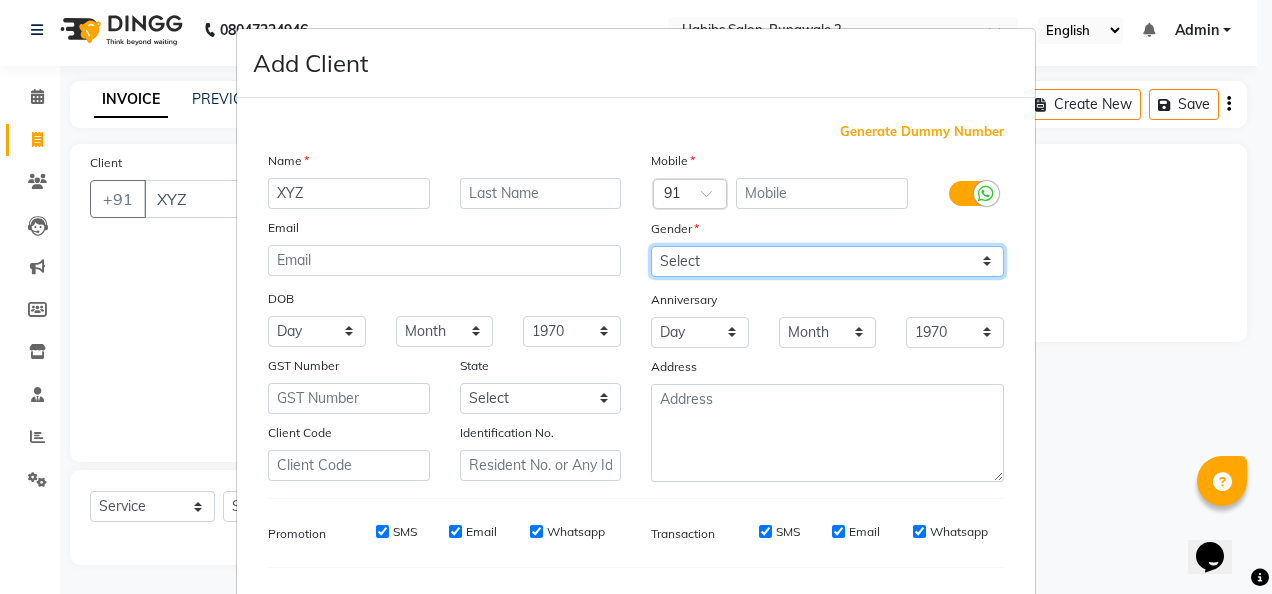 select on "[DEMOGRAPHIC_DATA]" 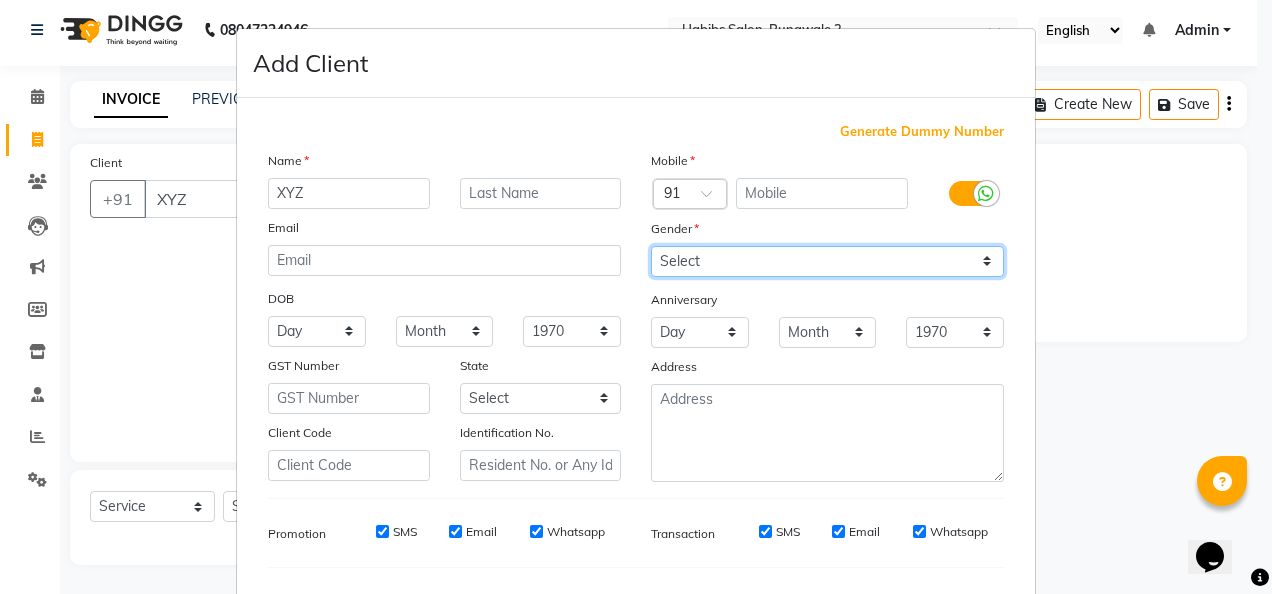 click on "Select [DEMOGRAPHIC_DATA] [DEMOGRAPHIC_DATA] Other Prefer Not To Say" at bounding box center [827, 261] 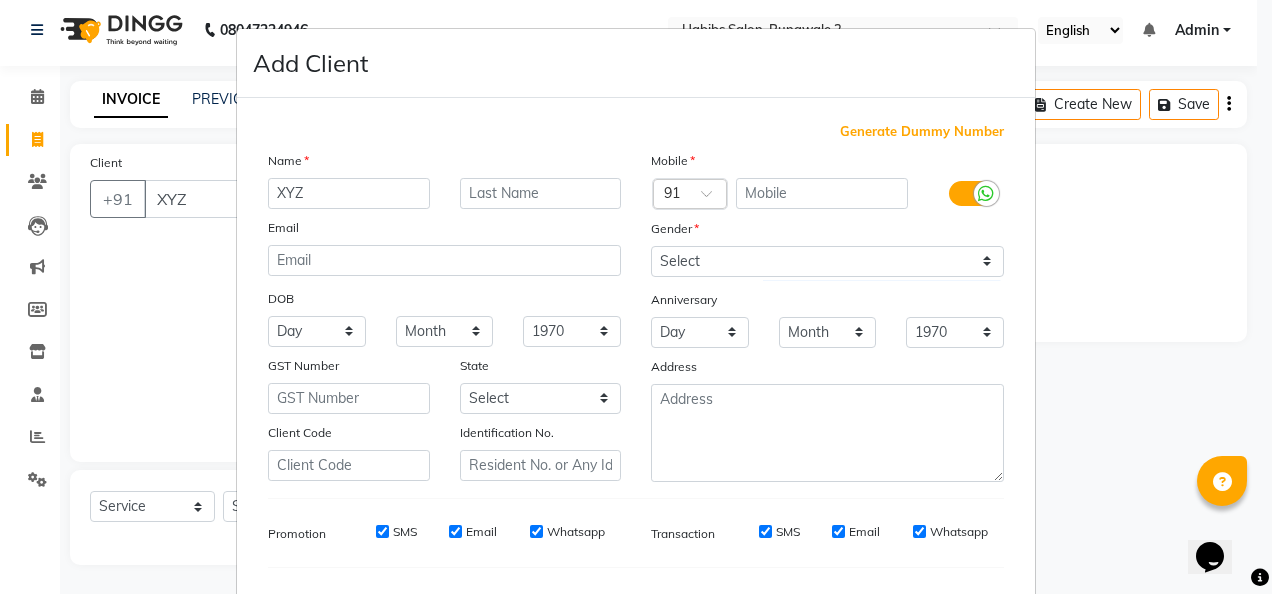 click on "Generate Dummy Number" at bounding box center (922, 132) 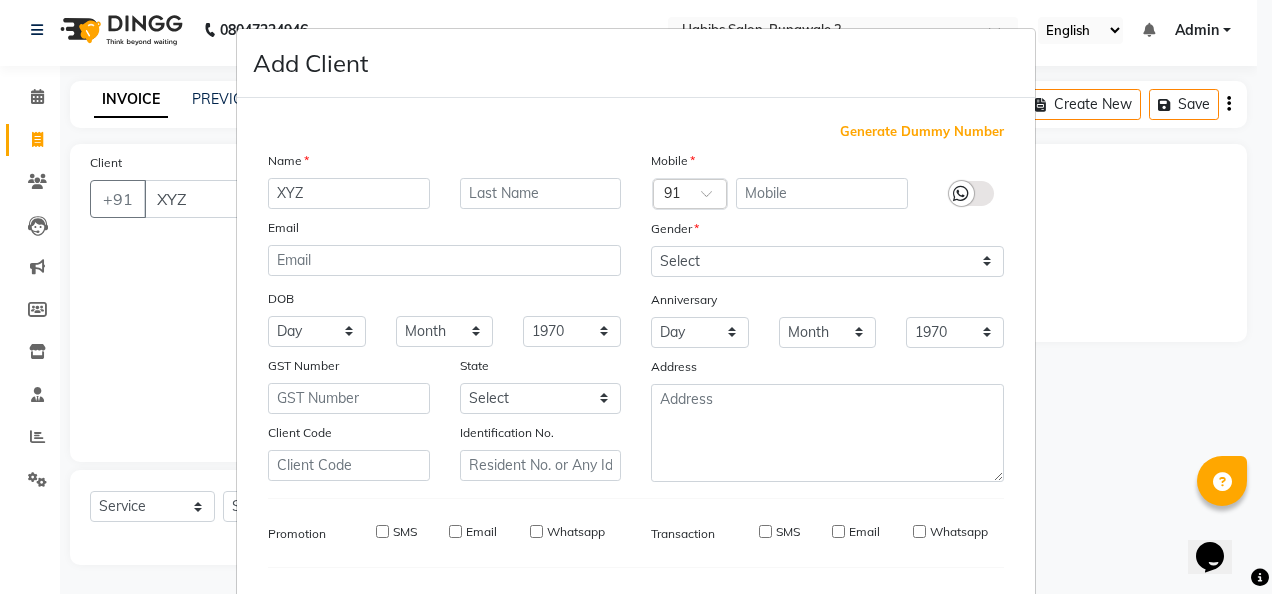 type on "1375800000017" 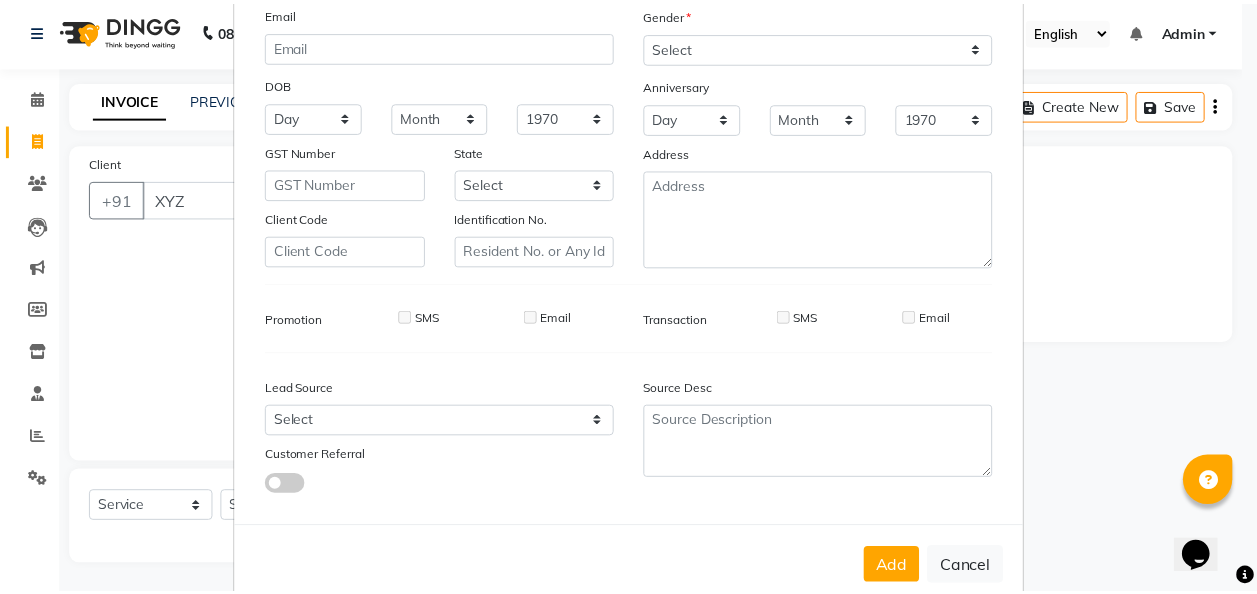 scroll, scrollTop: 216, scrollLeft: 0, axis: vertical 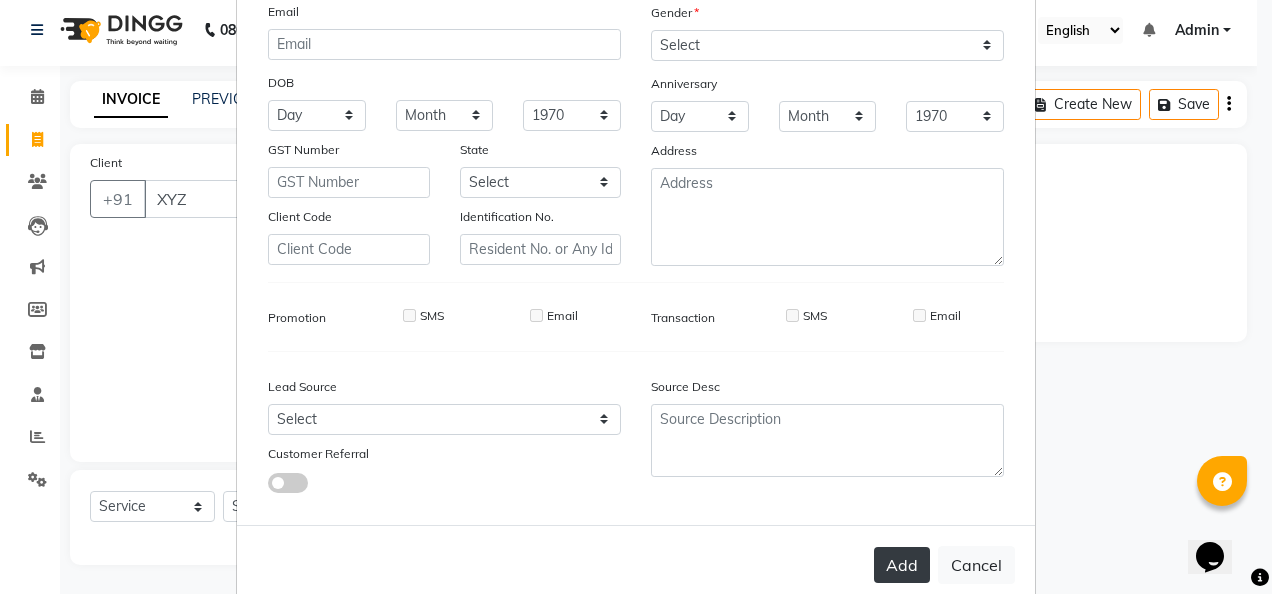 click on "Add" at bounding box center (902, 565) 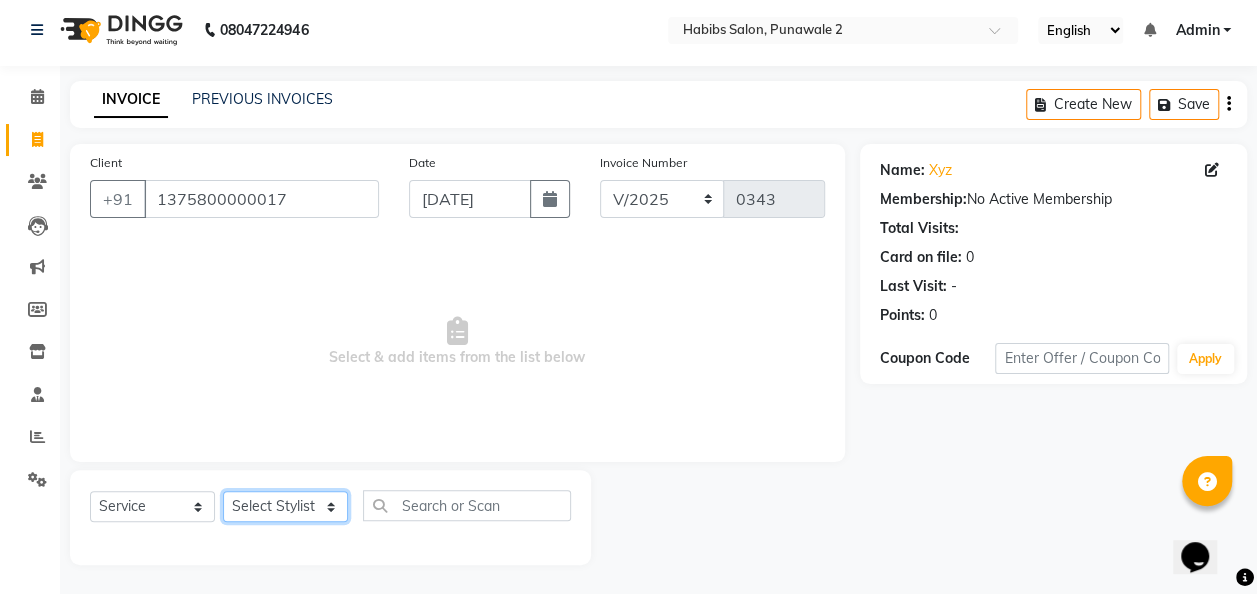 click on "Select Stylist Chandan [PERSON_NAME] [PERSON_NAME] [PERSON_NAME]" 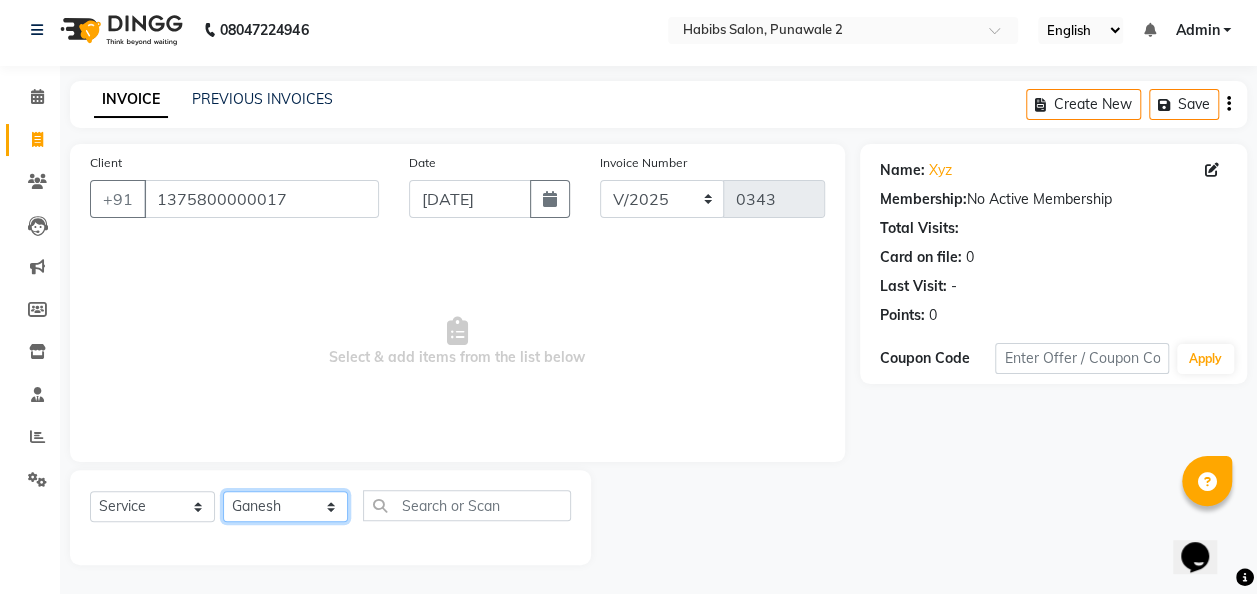 click on "Select Stylist Chandan [PERSON_NAME] [PERSON_NAME] [PERSON_NAME]" 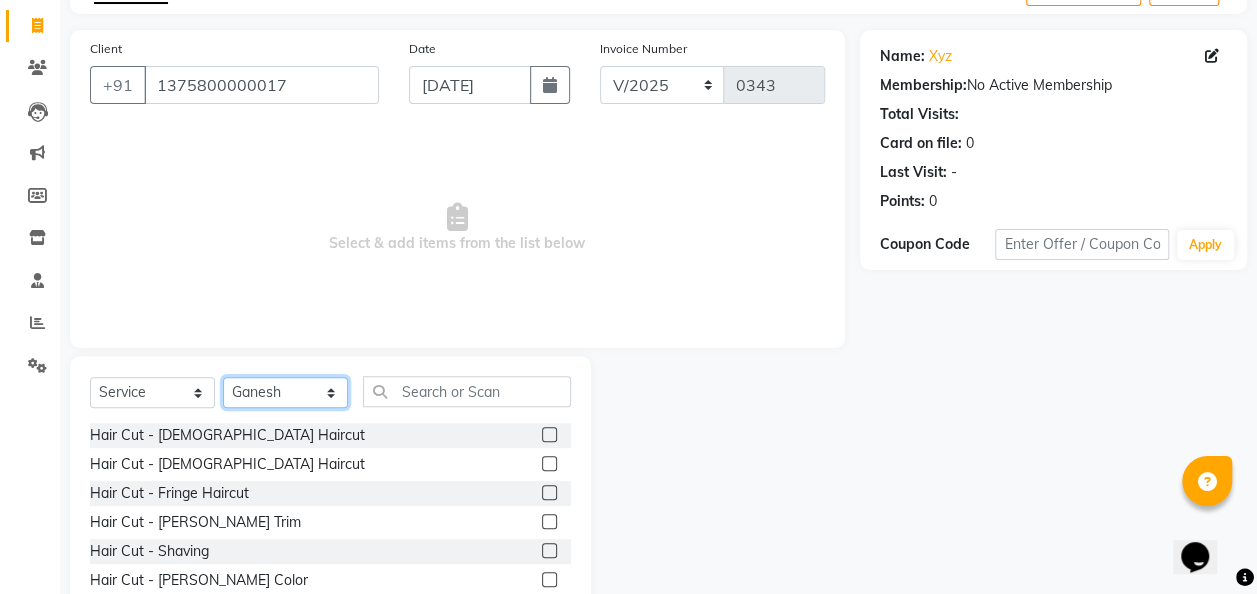 scroll, scrollTop: 206, scrollLeft: 0, axis: vertical 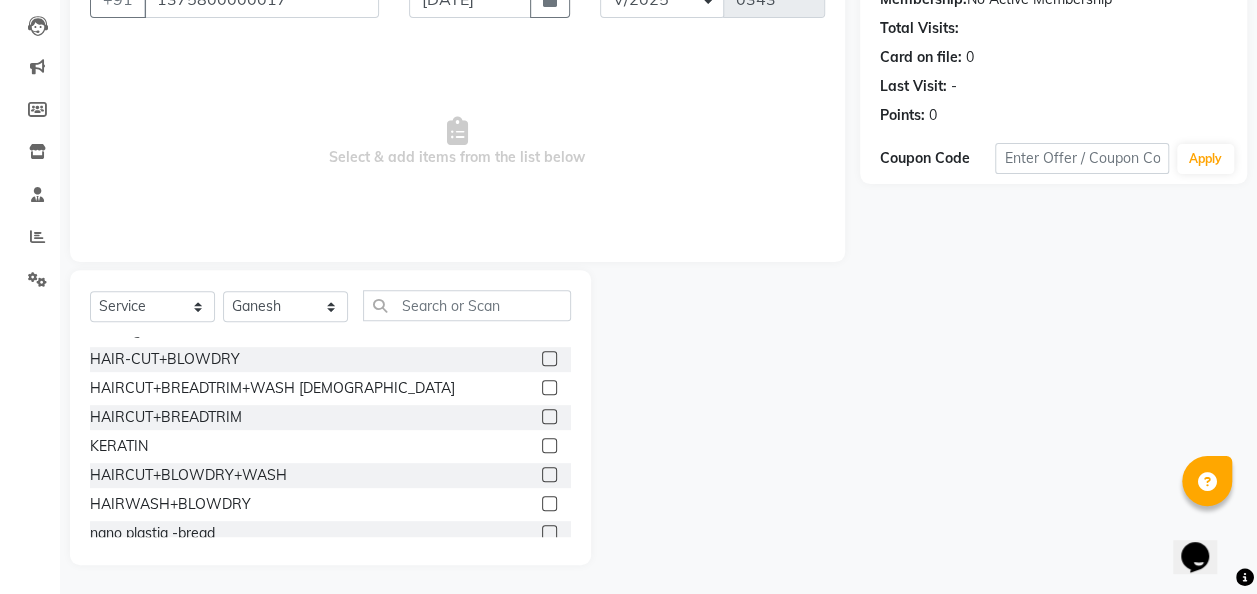 click 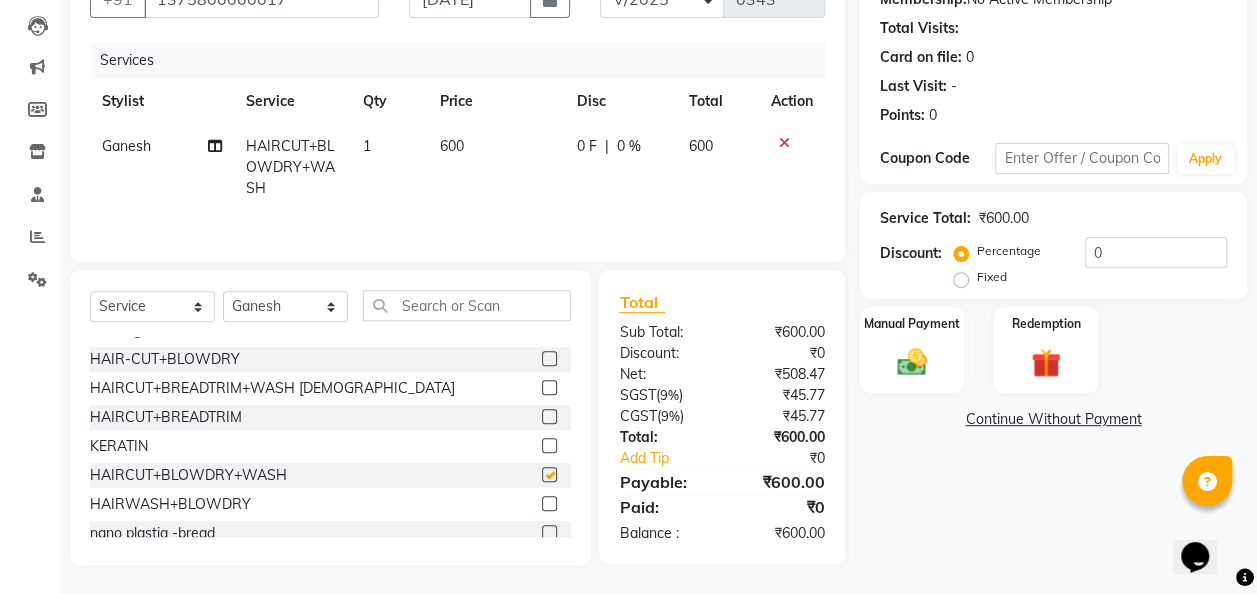 checkbox on "false" 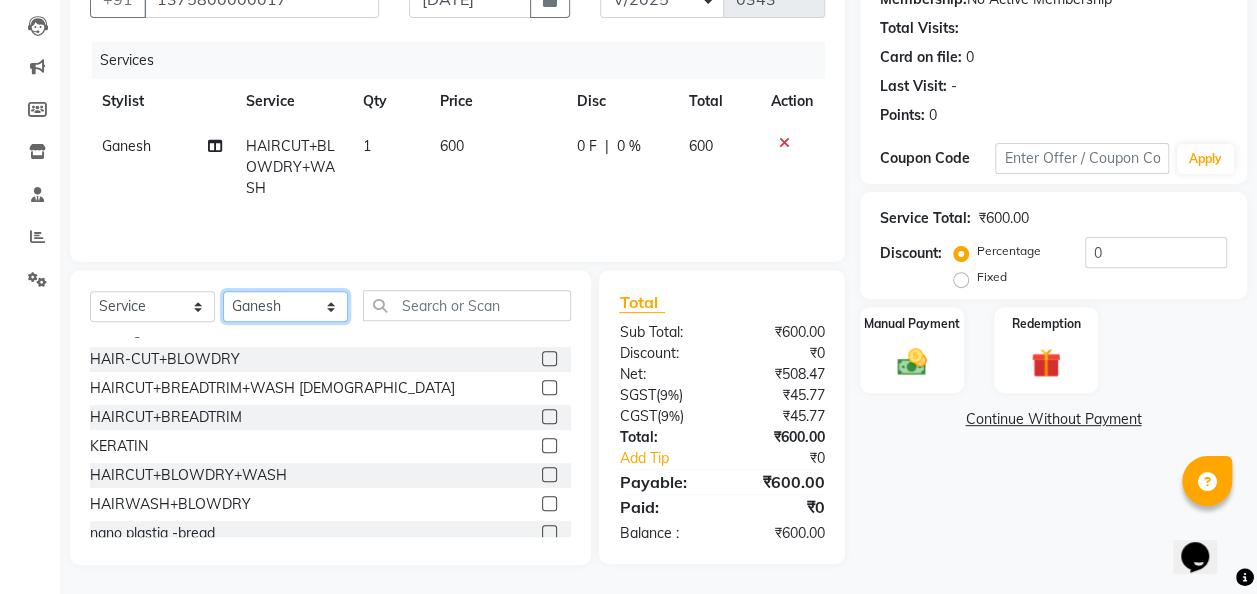 click on "Select Stylist Chandan [PERSON_NAME] [PERSON_NAME] [PERSON_NAME]" 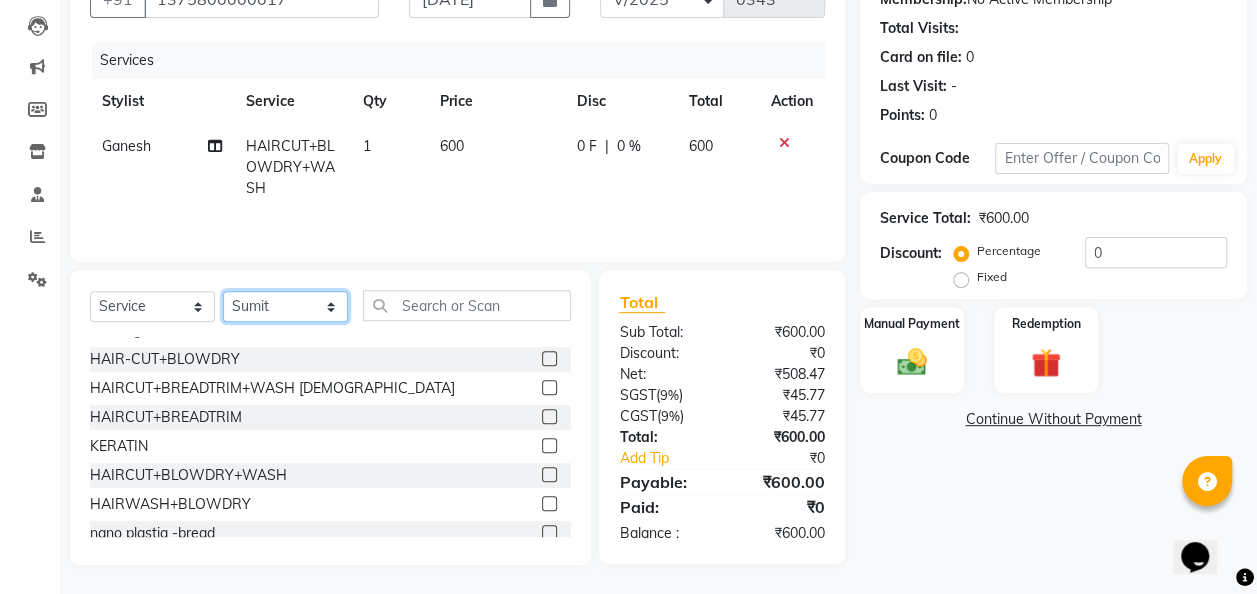 click on "Select Stylist Chandan [PERSON_NAME] [PERSON_NAME] [PERSON_NAME]" 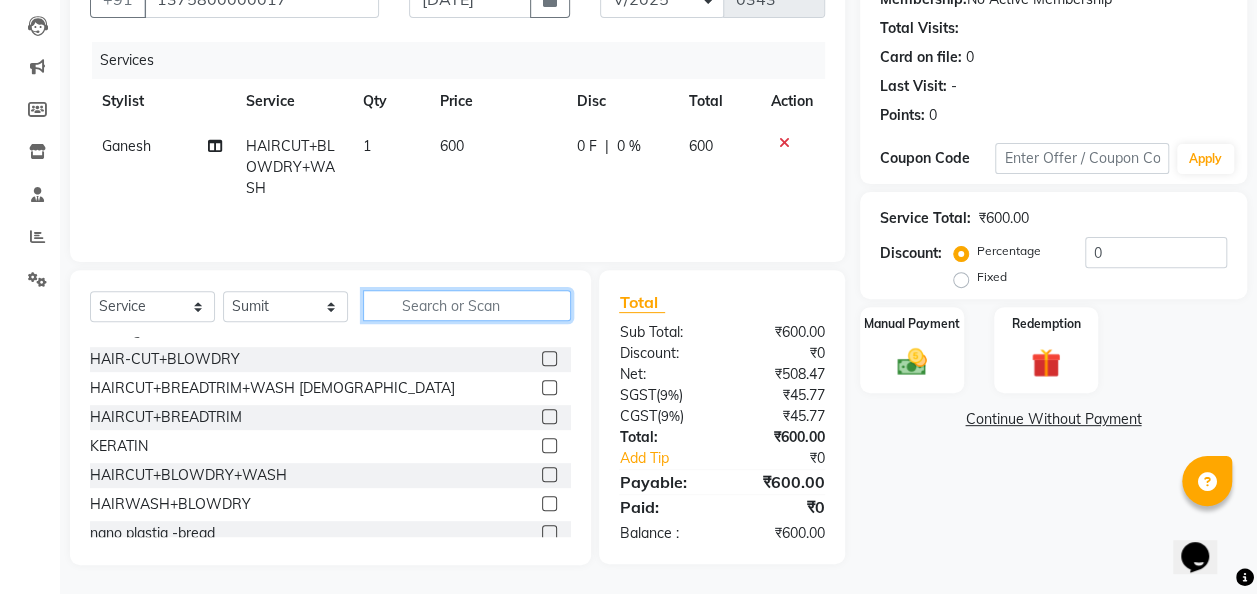 click 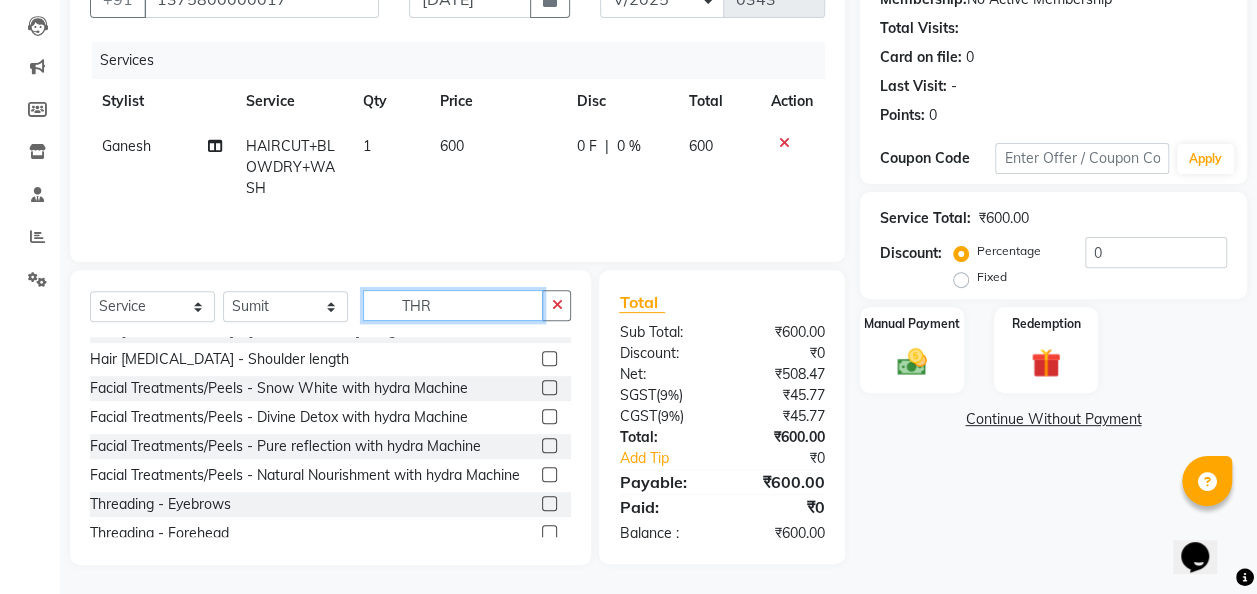 scroll, scrollTop: 0, scrollLeft: 0, axis: both 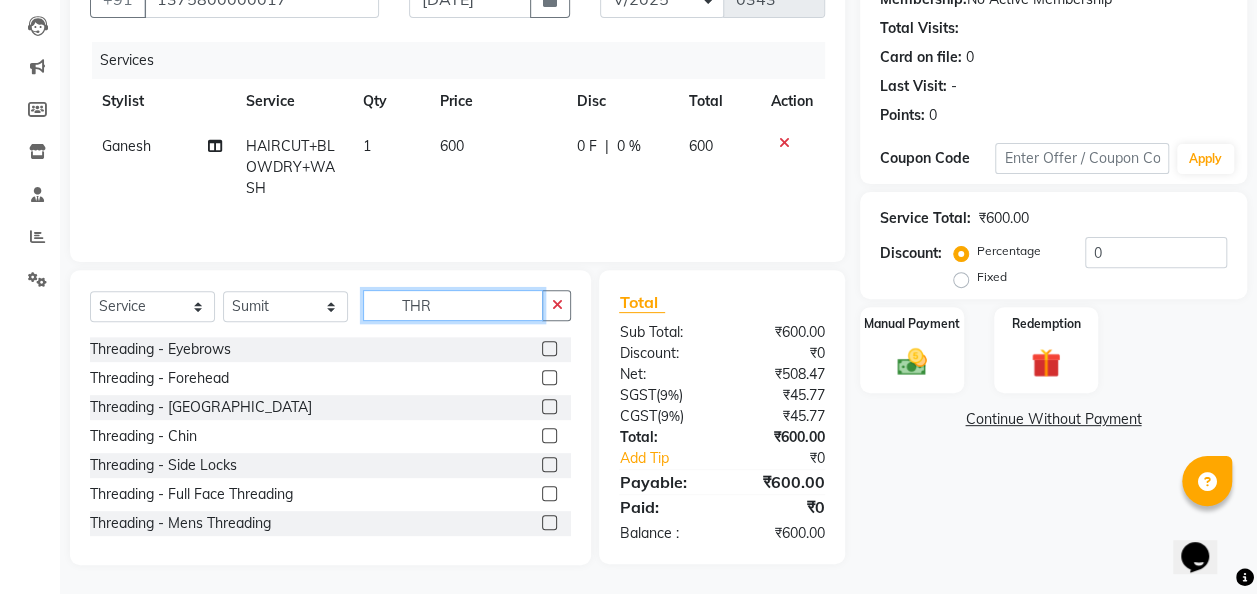 type on "THR" 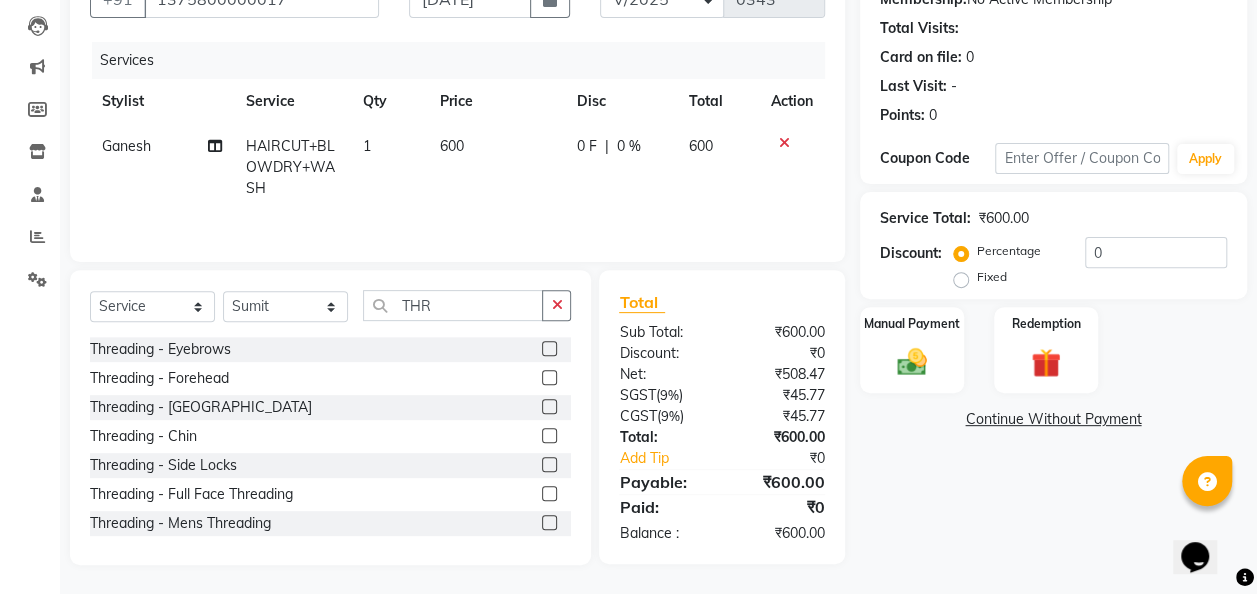 click 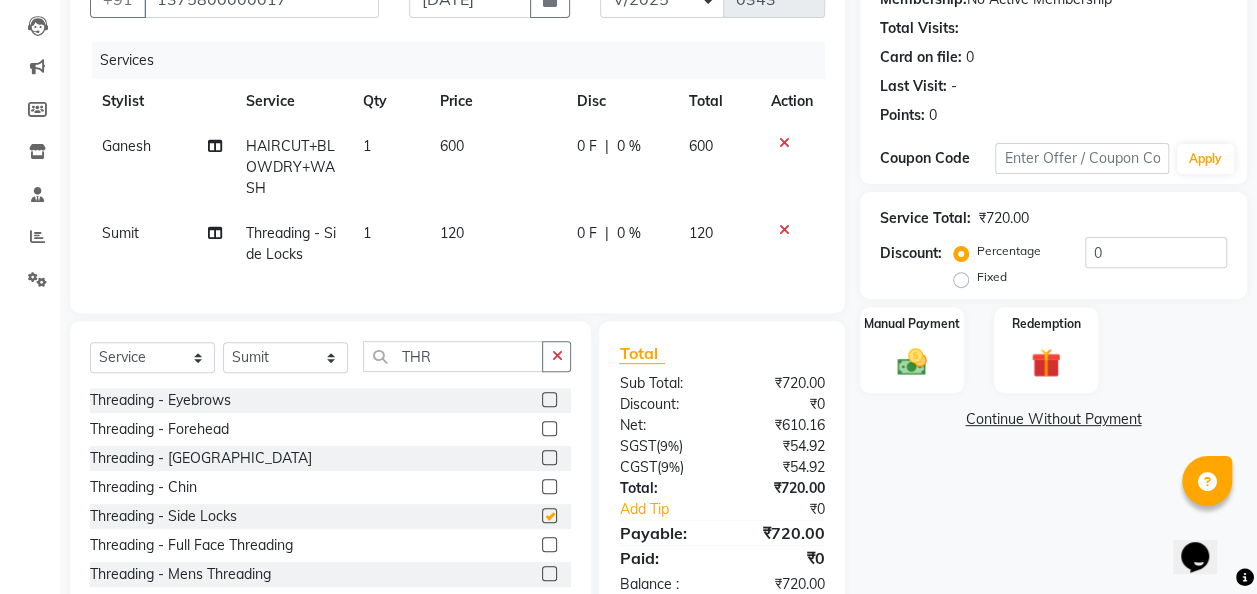 checkbox on "false" 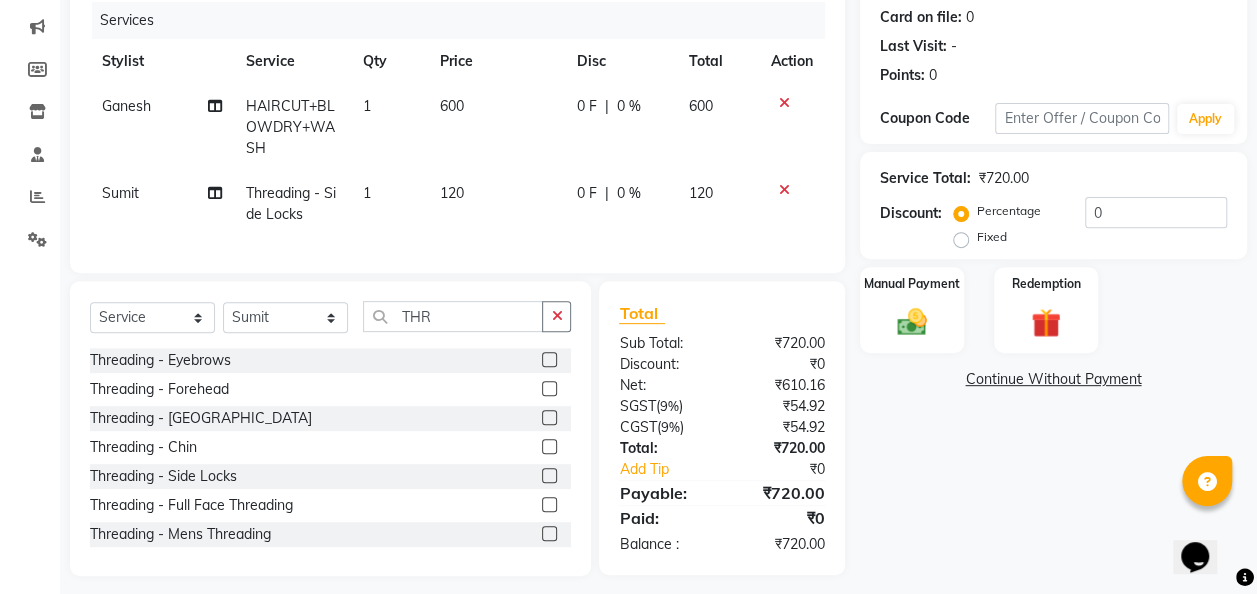 scroll, scrollTop: 272, scrollLeft: 0, axis: vertical 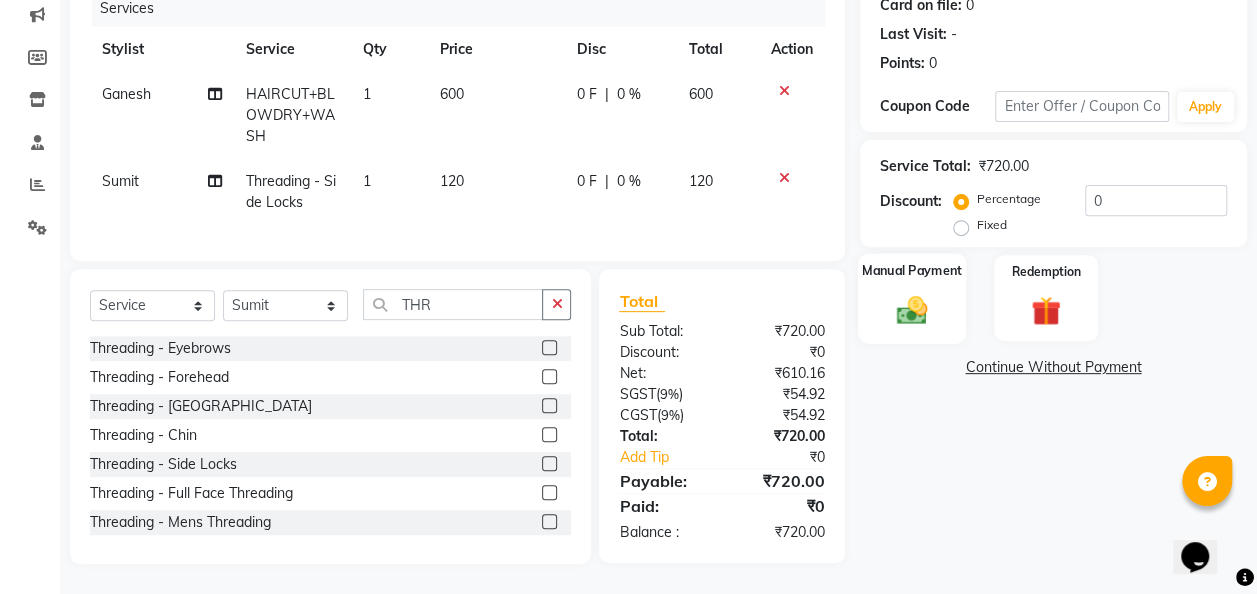 click 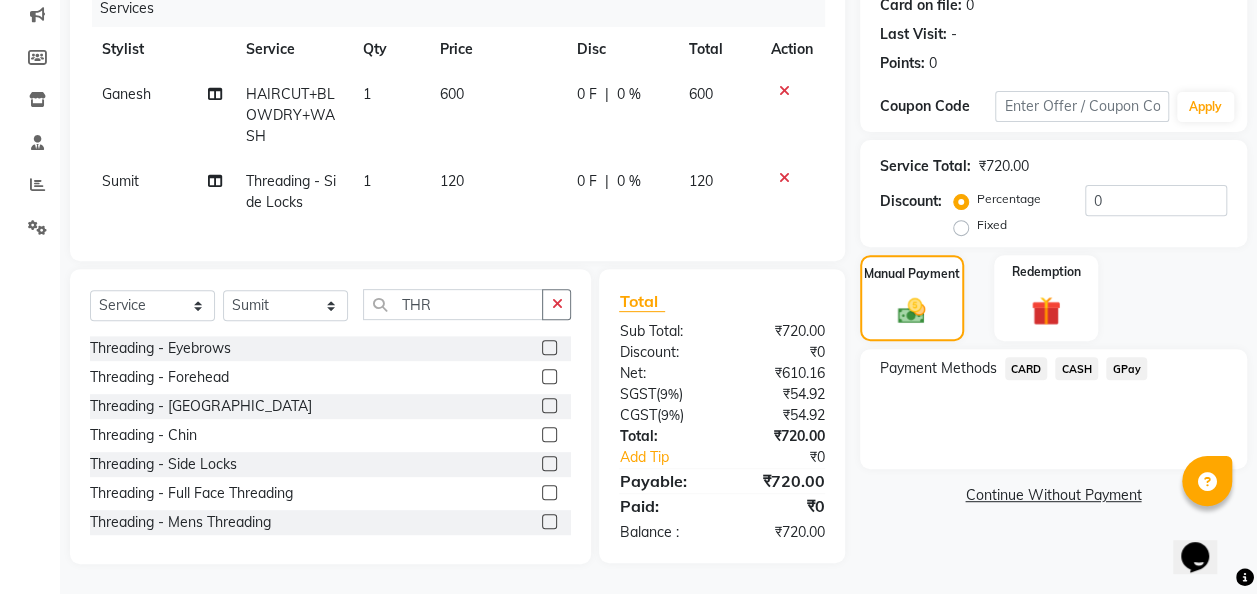 click on "GPay" 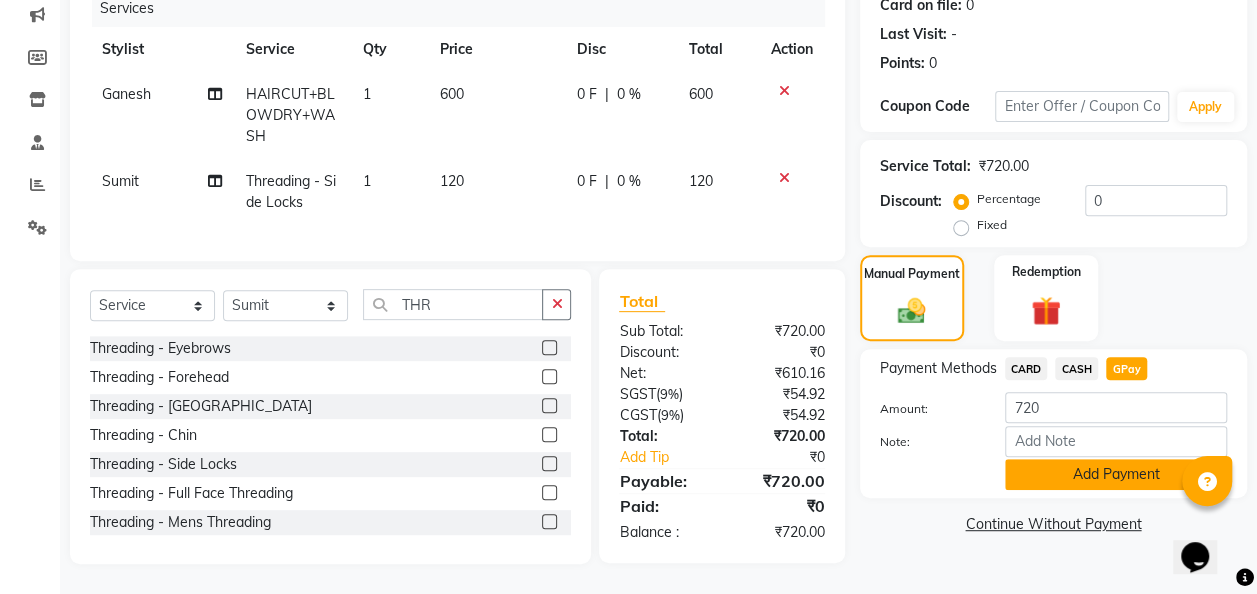 click on "Add Payment" 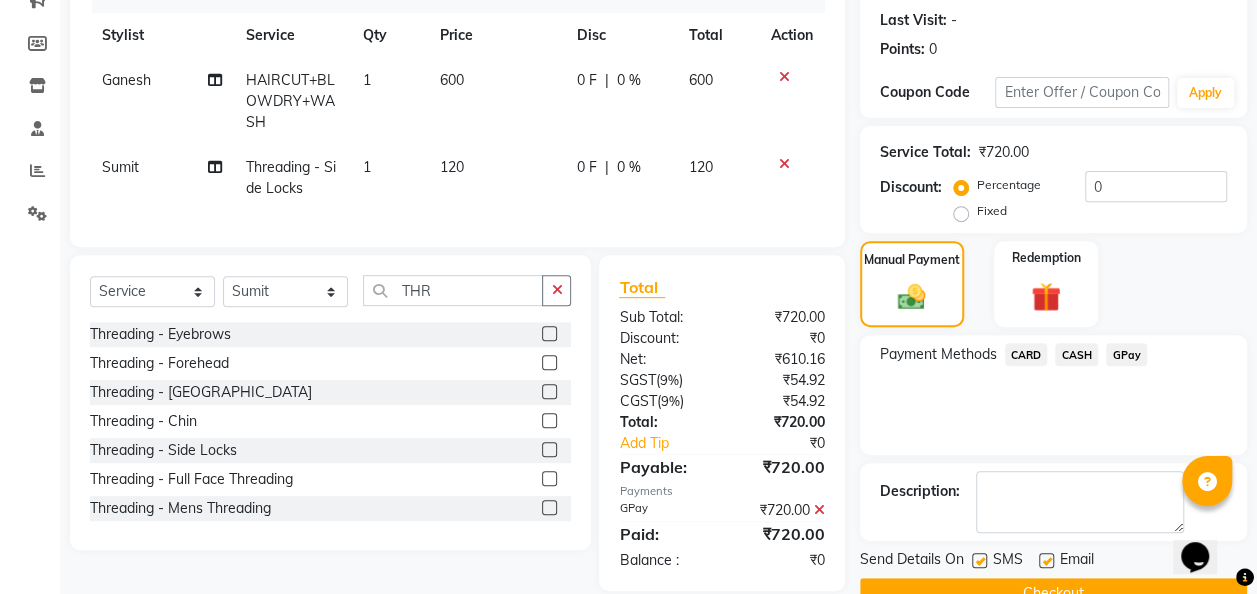 scroll, scrollTop: 316, scrollLeft: 0, axis: vertical 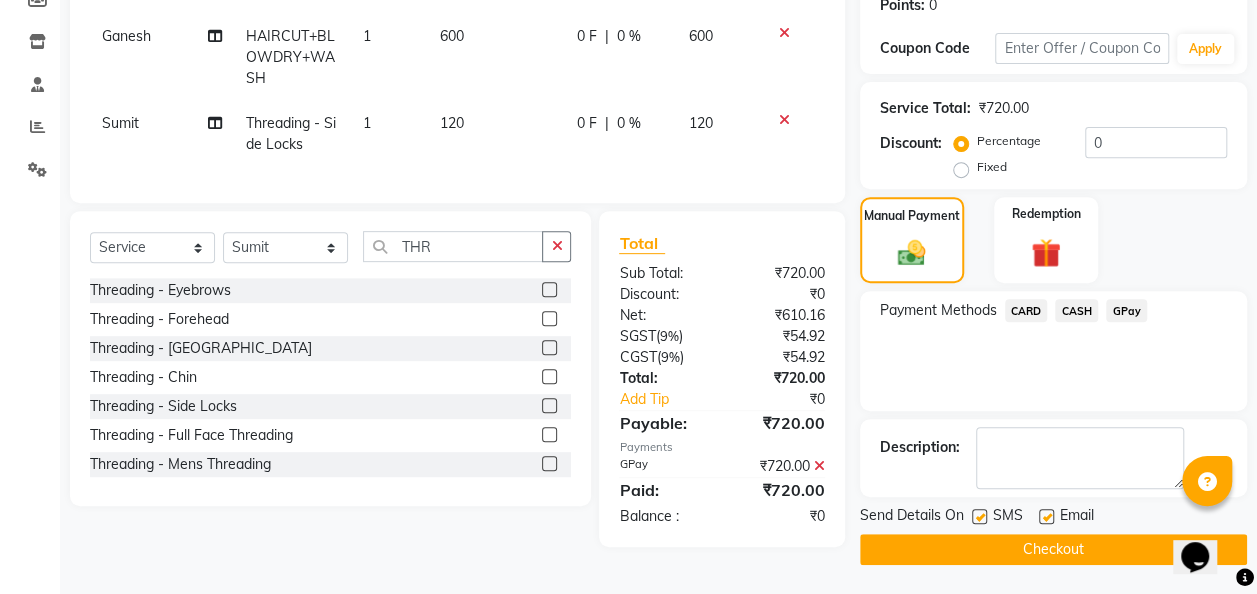 click on "Checkout" 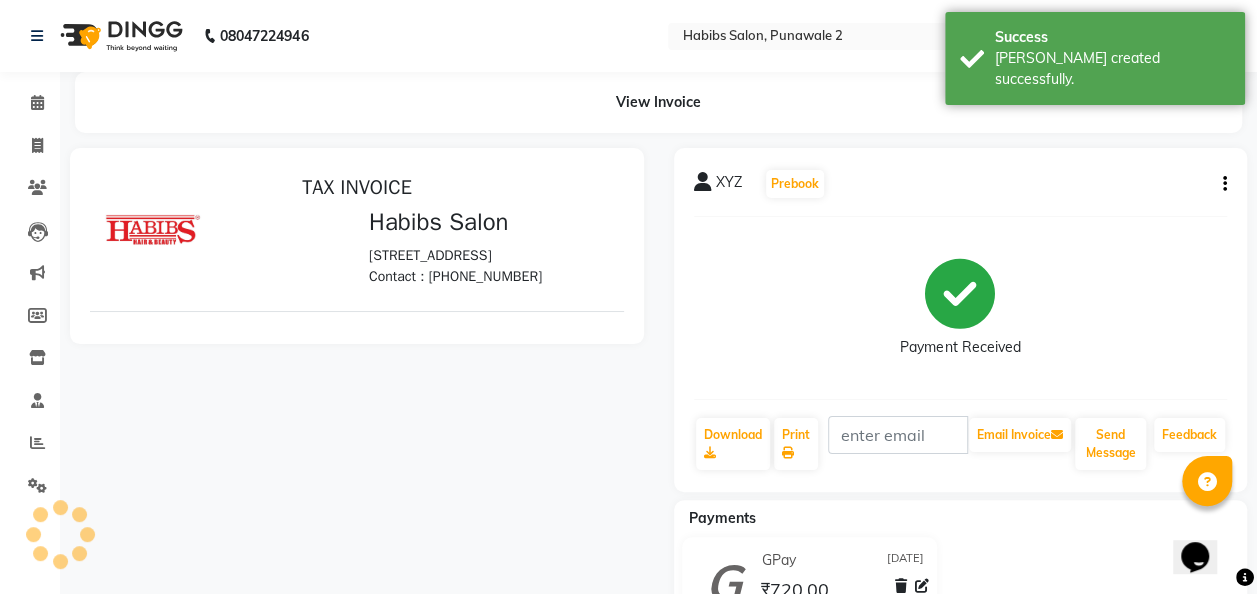 scroll, scrollTop: 0, scrollLeft: 0, axis: both 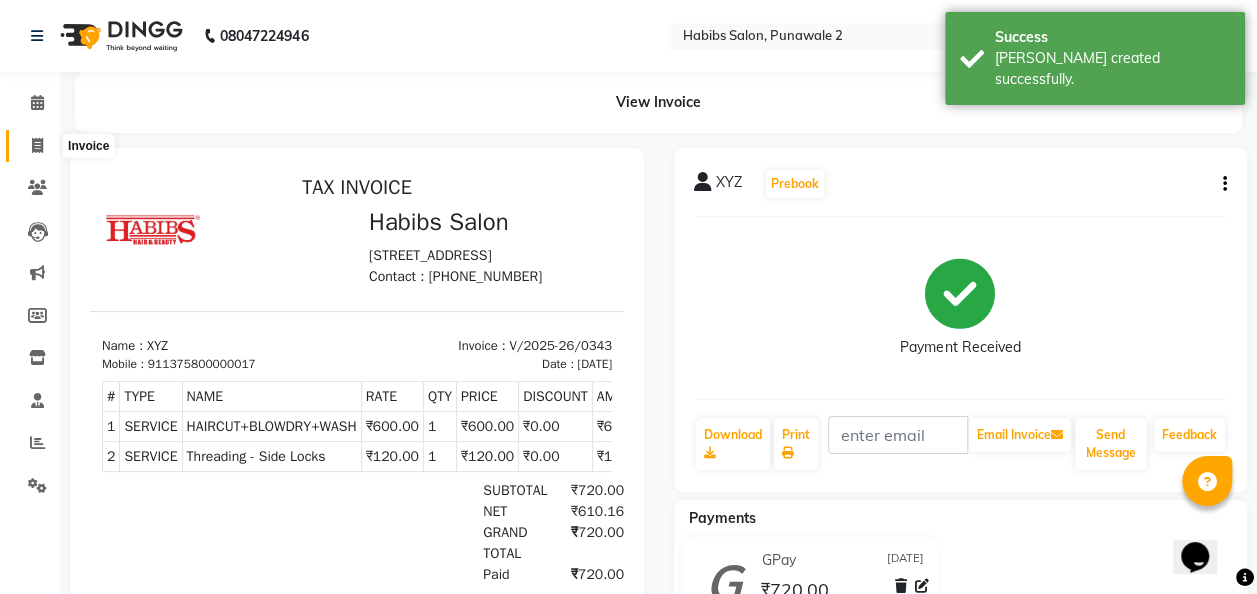 click 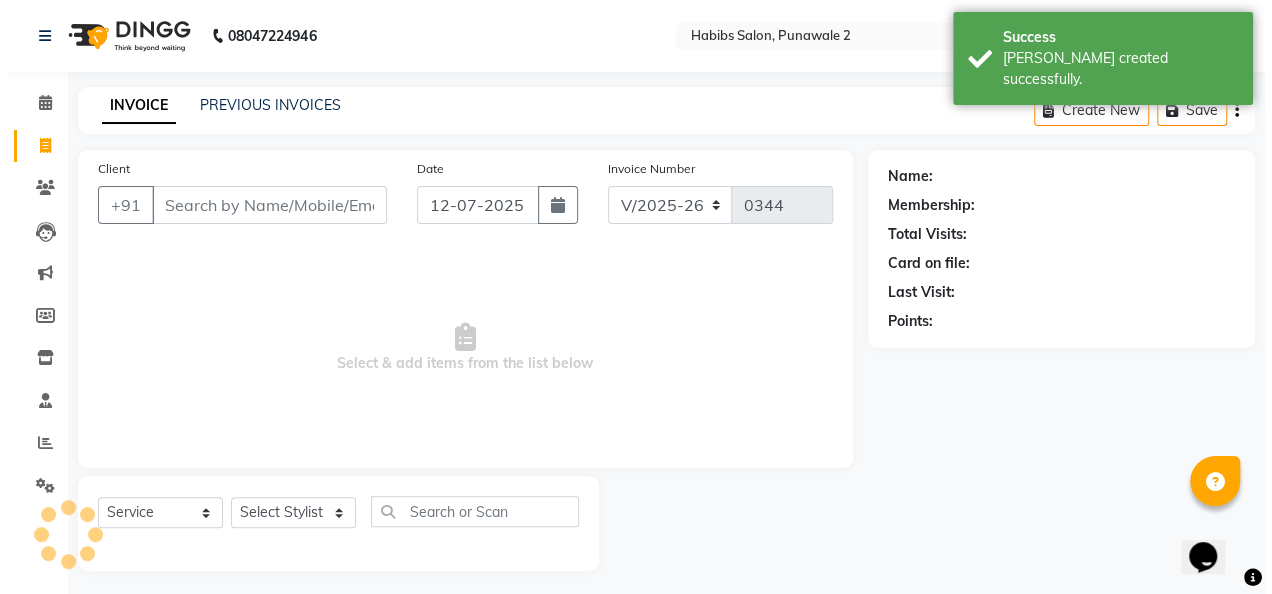 scroll, scrollTop: 6, scrollLeft: 0, axis: vertical 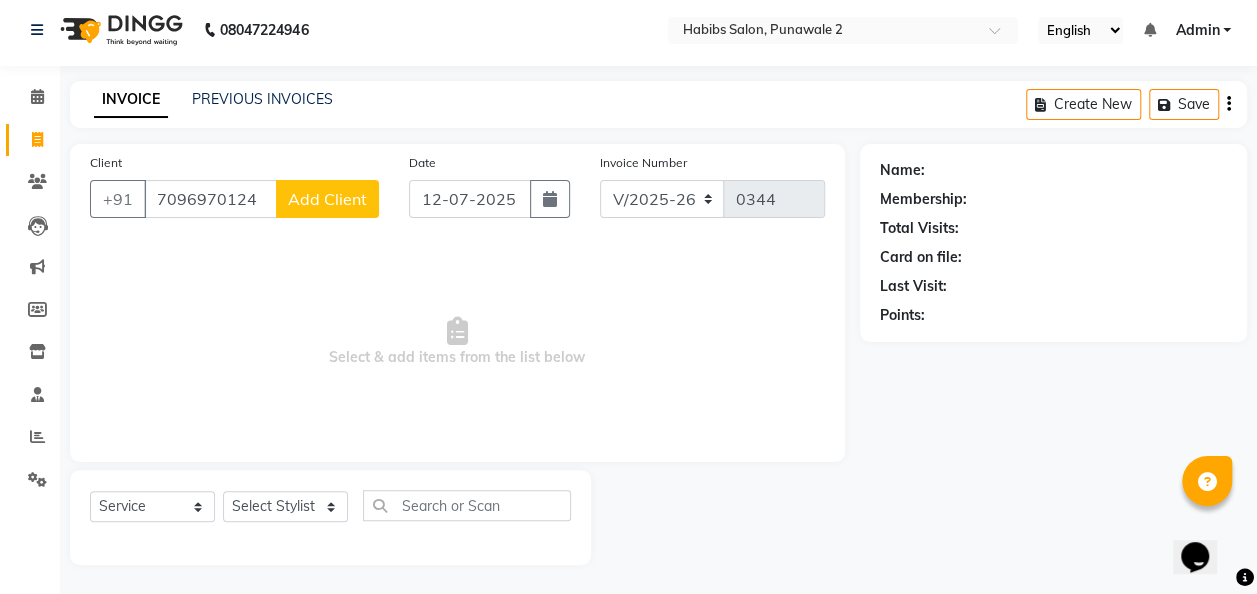 type on "7096970124" 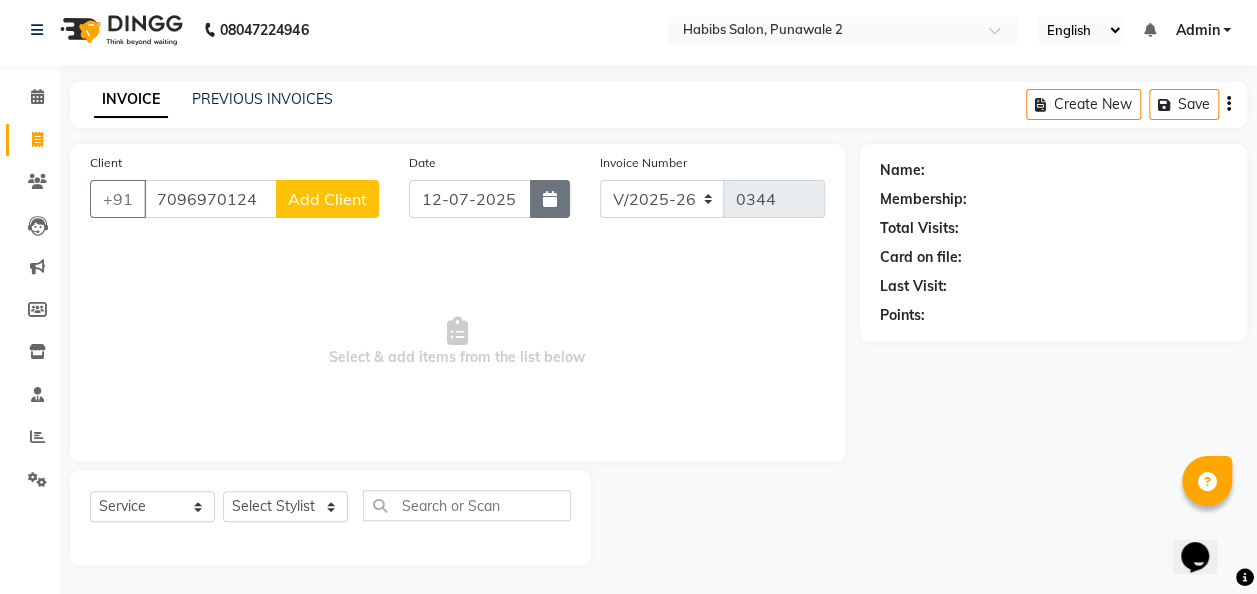 click 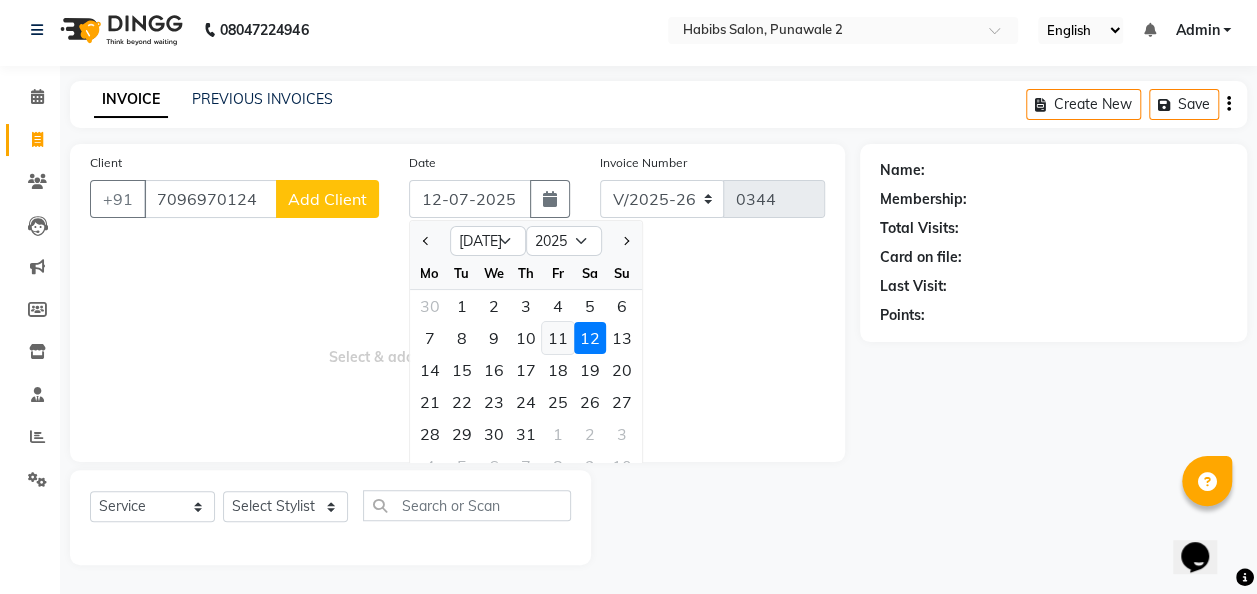 click on "11" 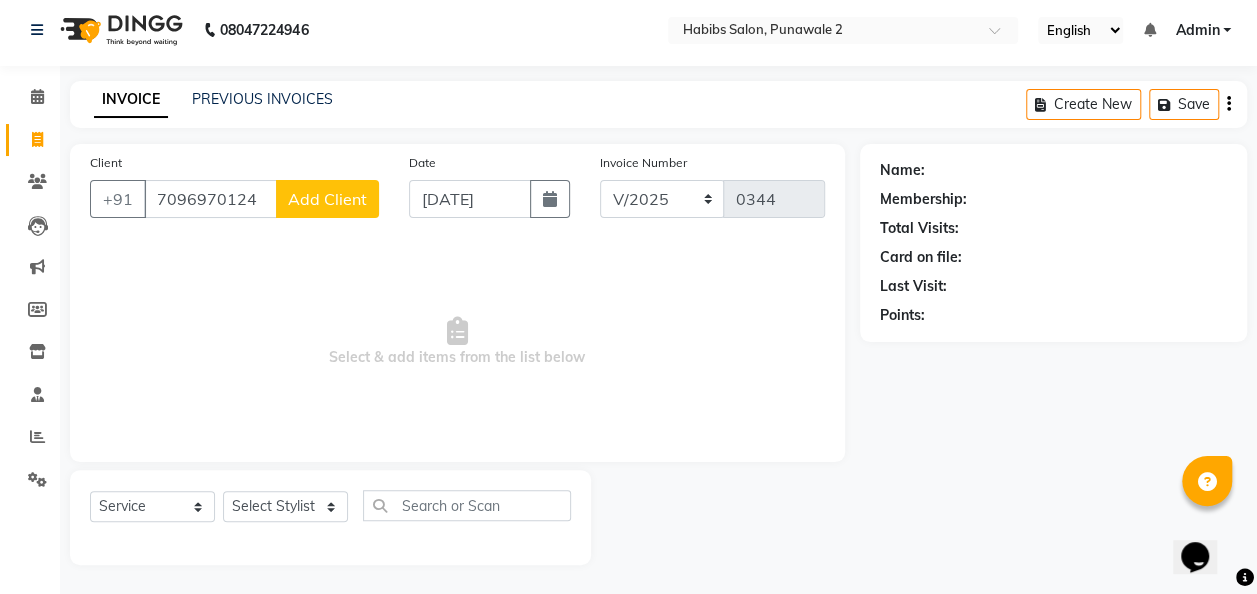click on "Add Client" 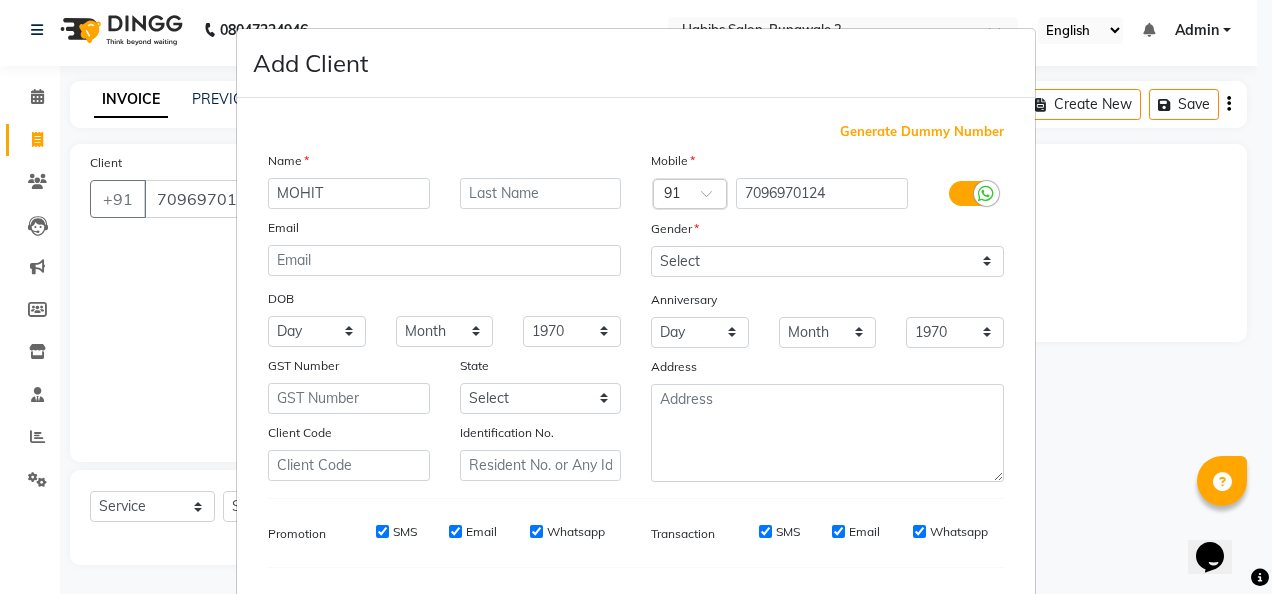 type on "MOHIT" 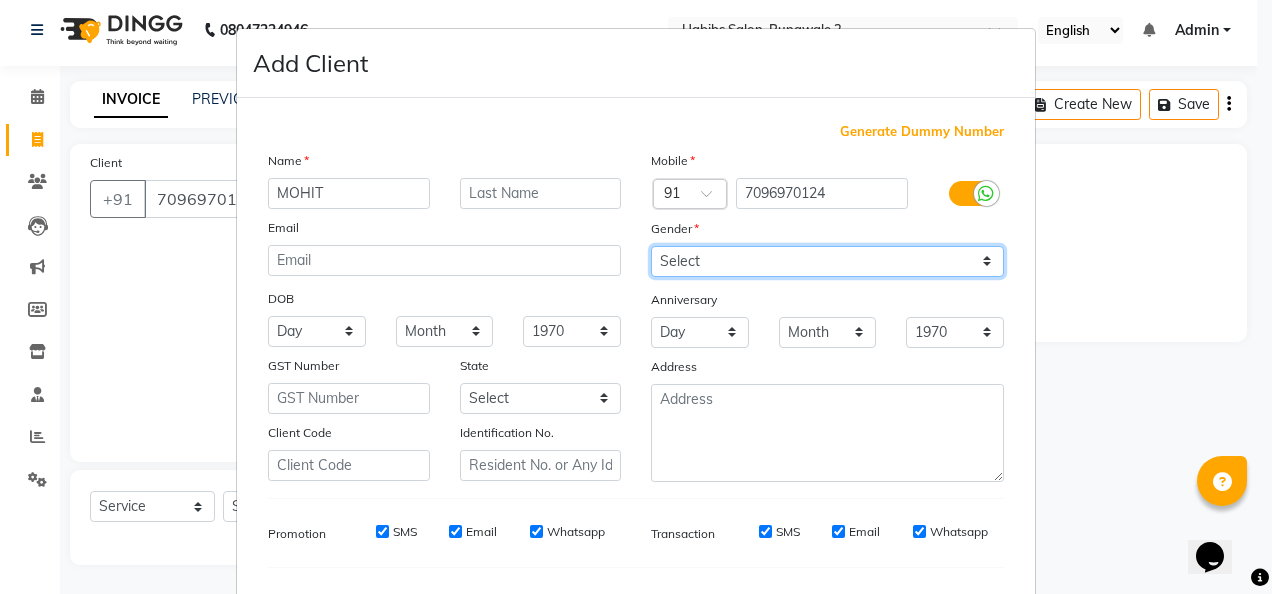 click on "Select [DEMOGRAPHIC_DATA] [DEMOGRAPHIC_DATA] Other Prefer Not To Say" at bounding box center (827, 261) 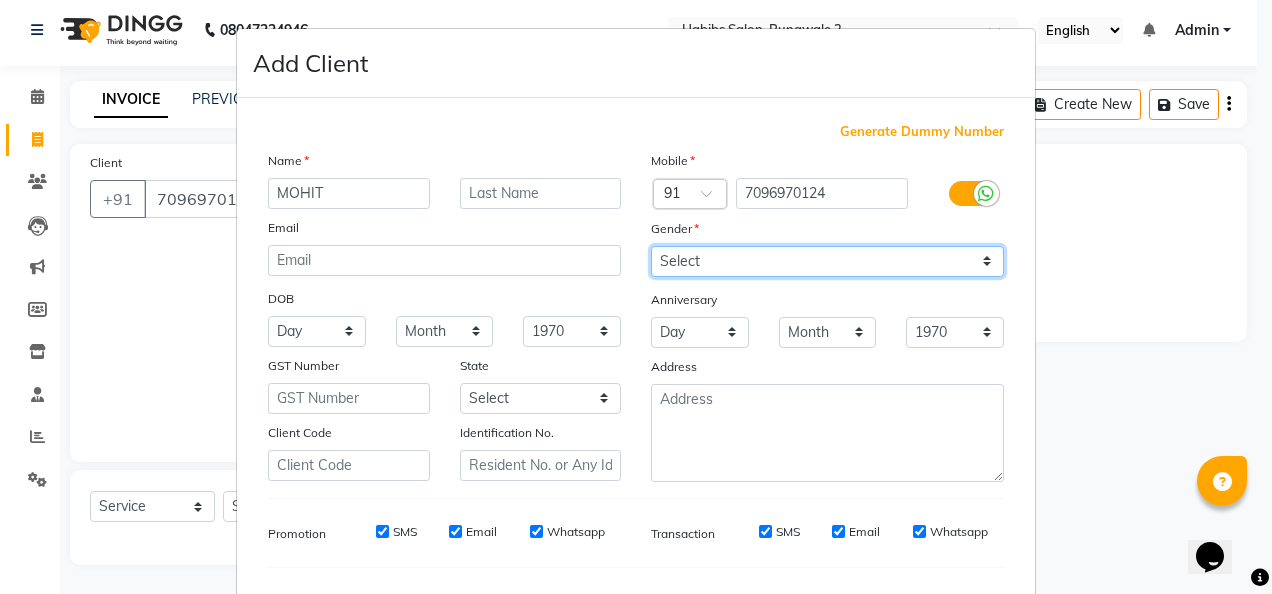 click on "Select [DEMOGRAPHIC_DATA] [DEMOGRAPHIC_DATA] Other Prefer Not To Say" at bounding box center (827, 261) 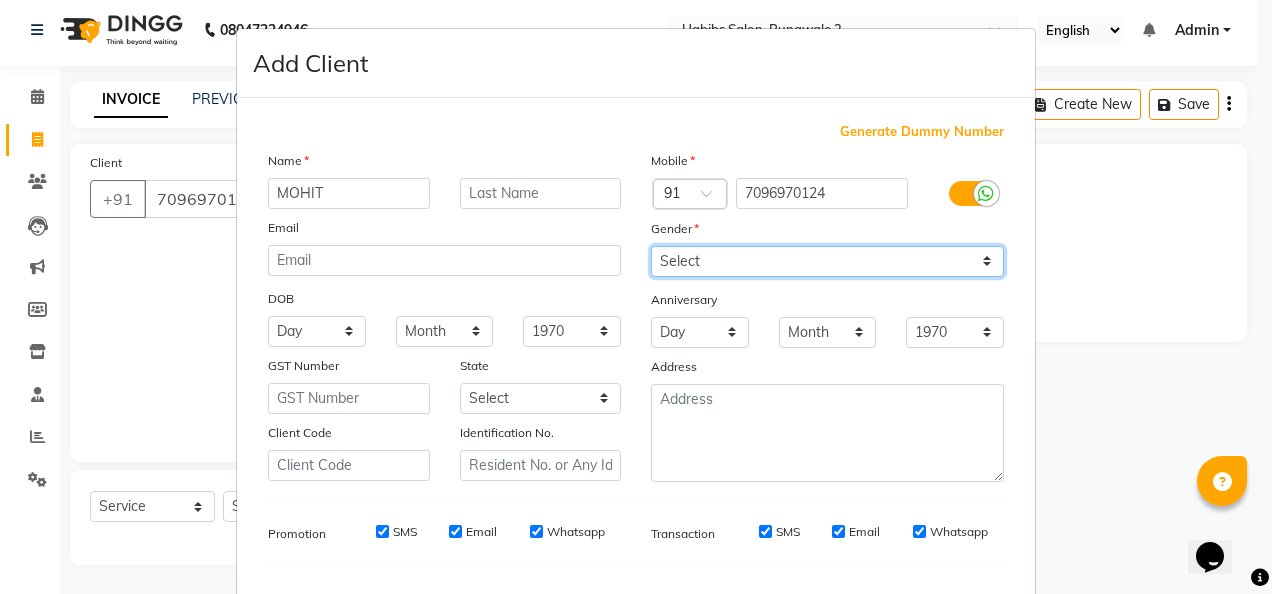 click on "Select [DEMOGRAPHIC_DATA] [DEMOGRAPHIC_DATA] Other Prefer Not To Say" at bounding box center [827, 261] 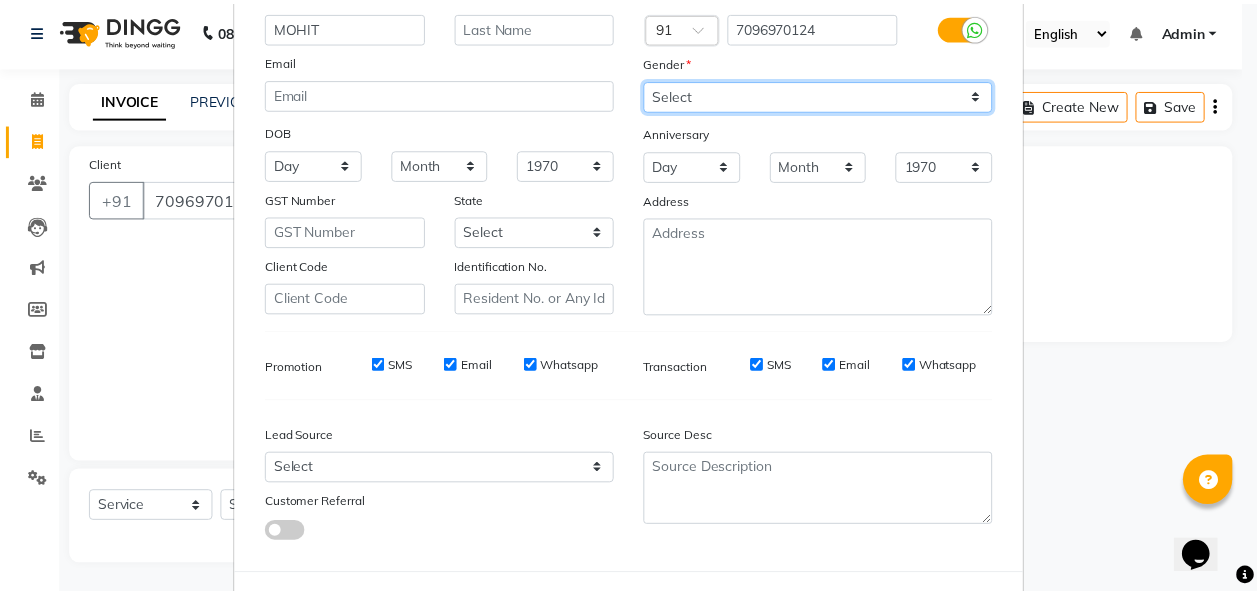 scroll, scrollTop: 251, scrollLeft: 0, axis: vertical 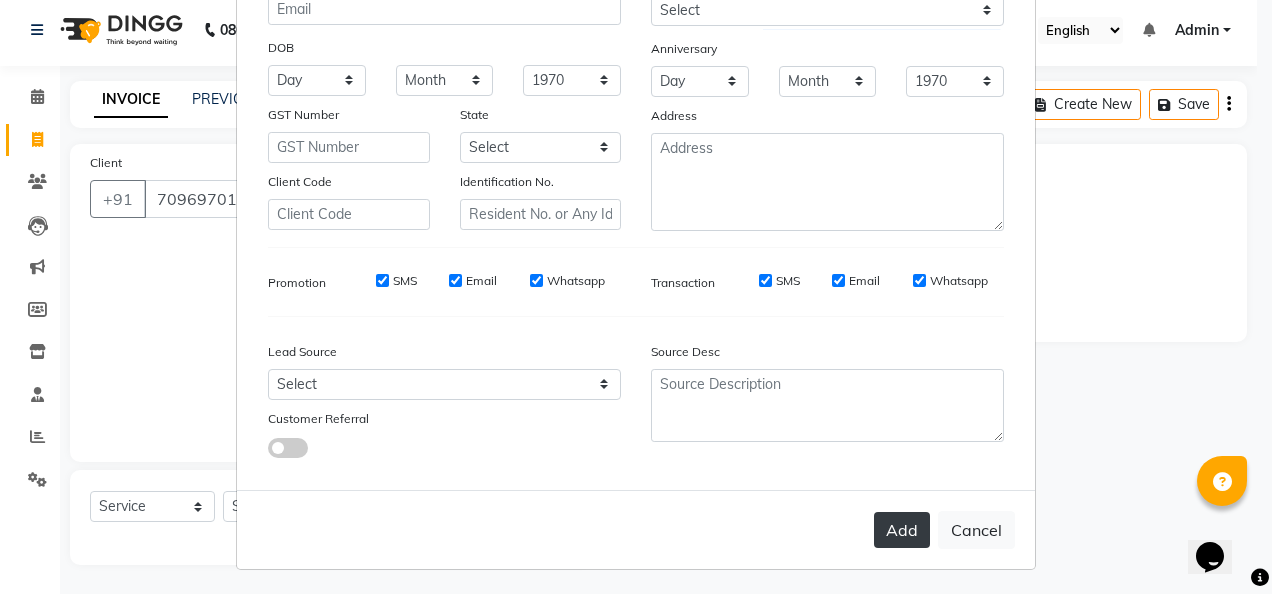 click on "Add" at bounding box center (902, 530) 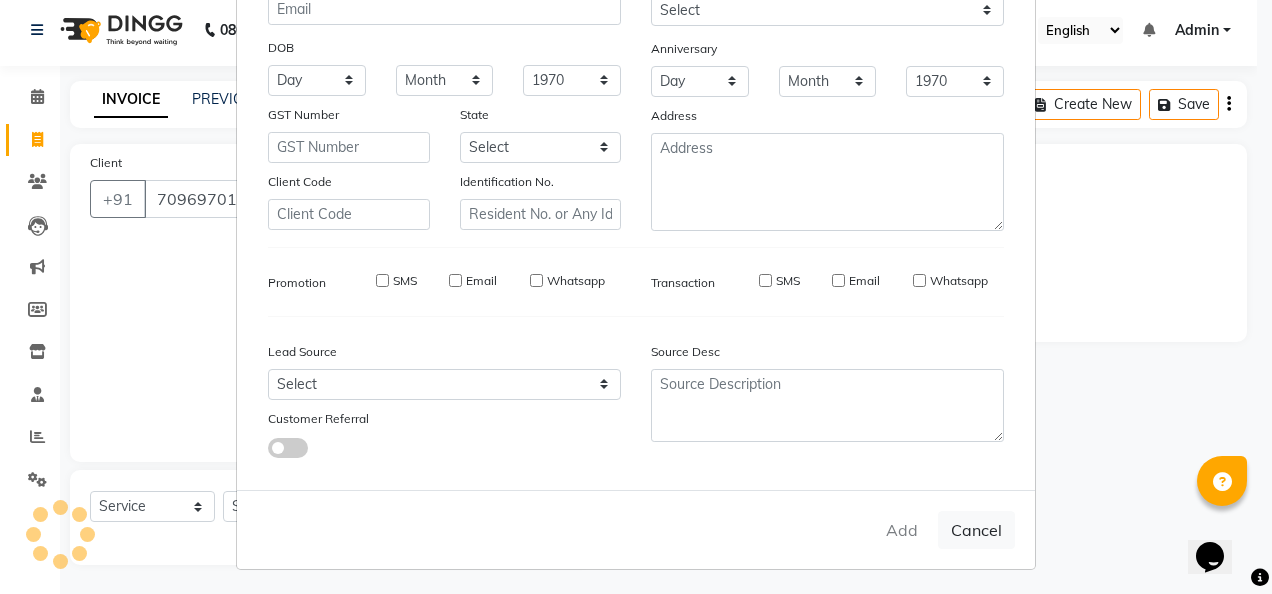 type 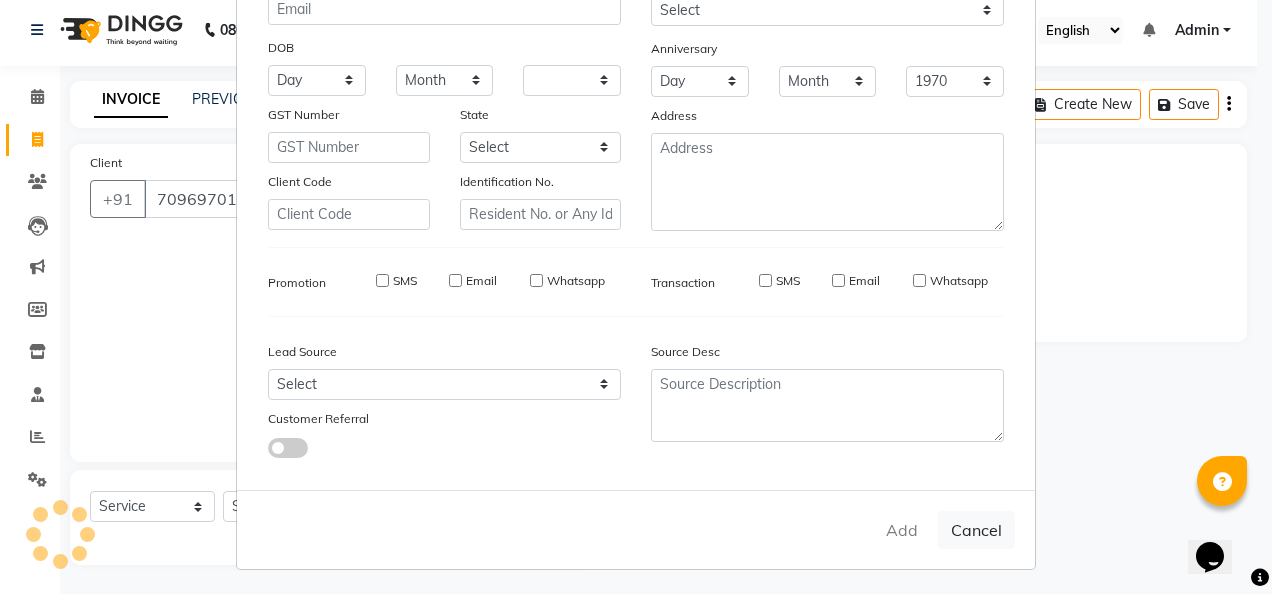 select 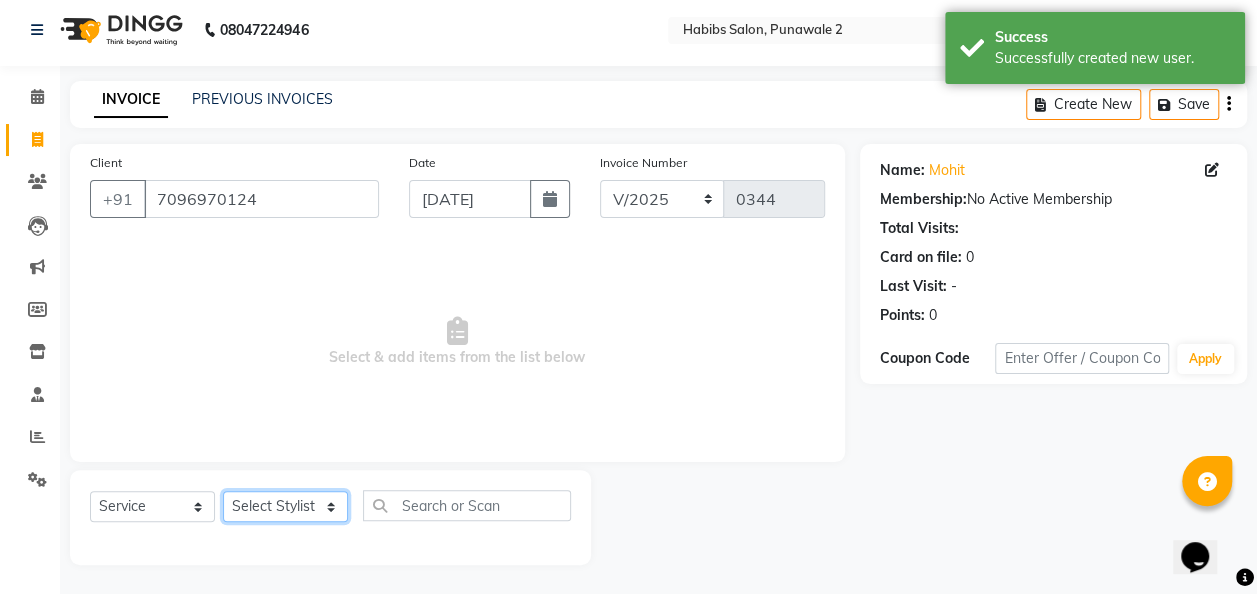 click on "Select Stylist Chandan [PERSON_NAME] [PERSON_NAME] [PERSON_NAME]" 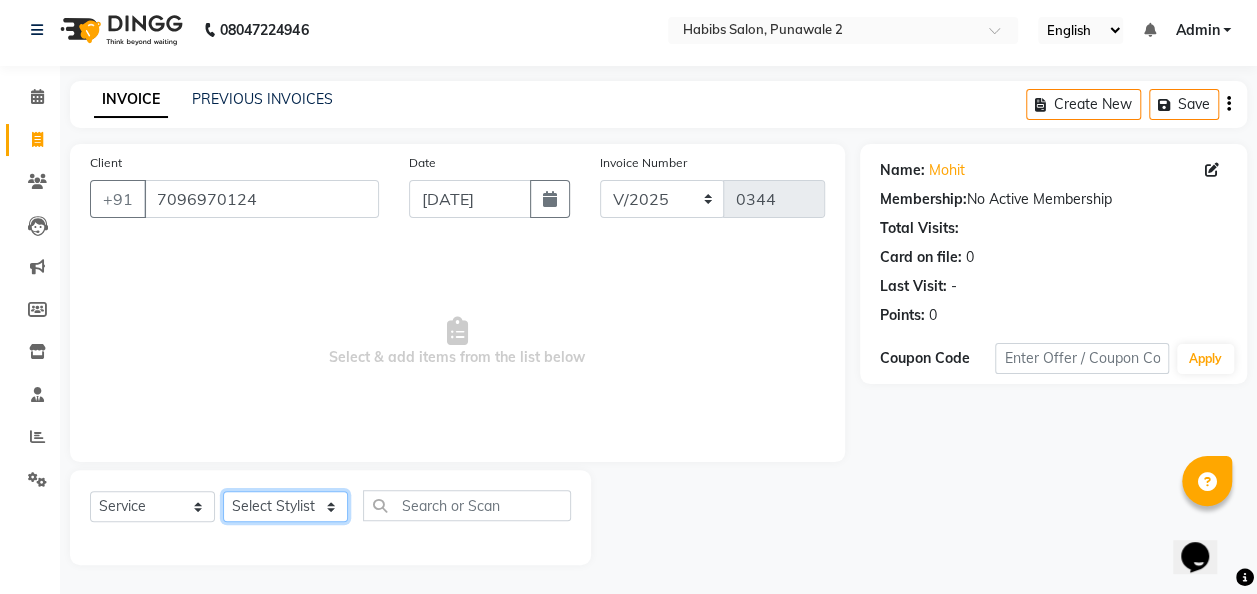 select on "82975" 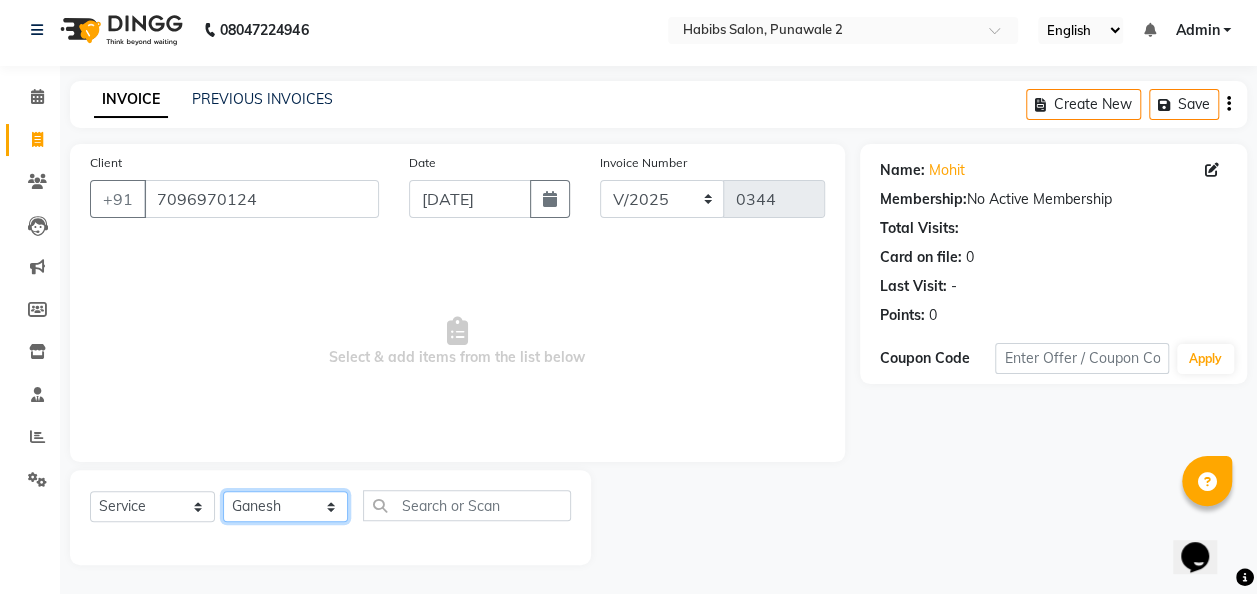 click on "Select Stylist Chandan [PERSON_NAME] [PERSON_NAME] [PERSON_NAME]" 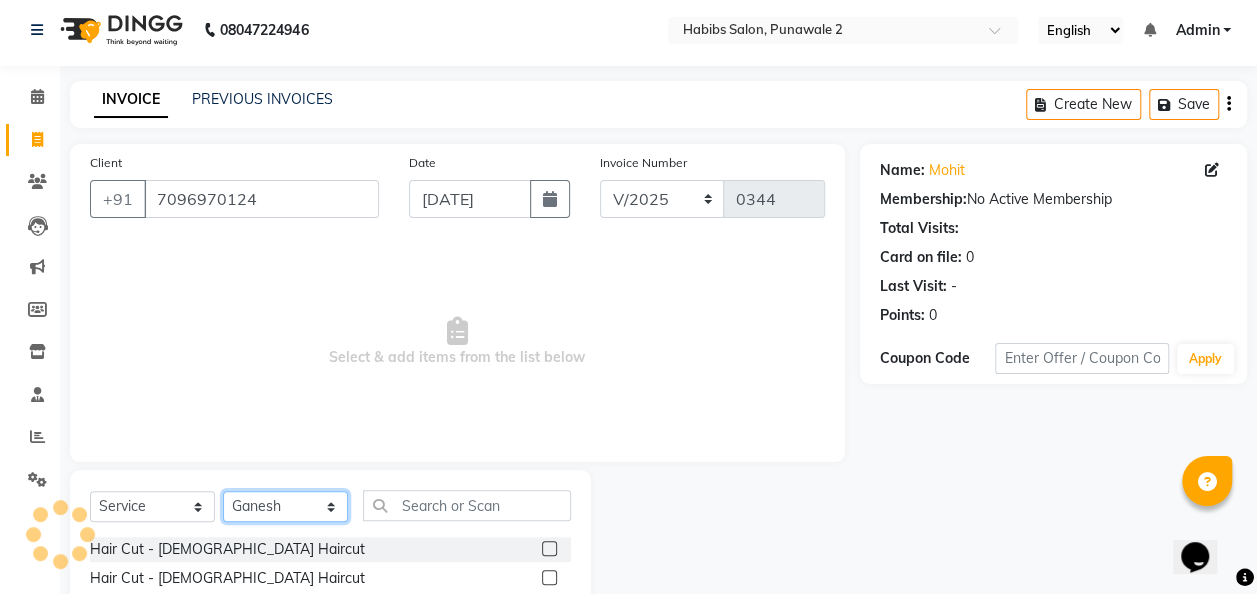 scroll, scrollTop: 206, scrollLeft: 0, axis: vertical 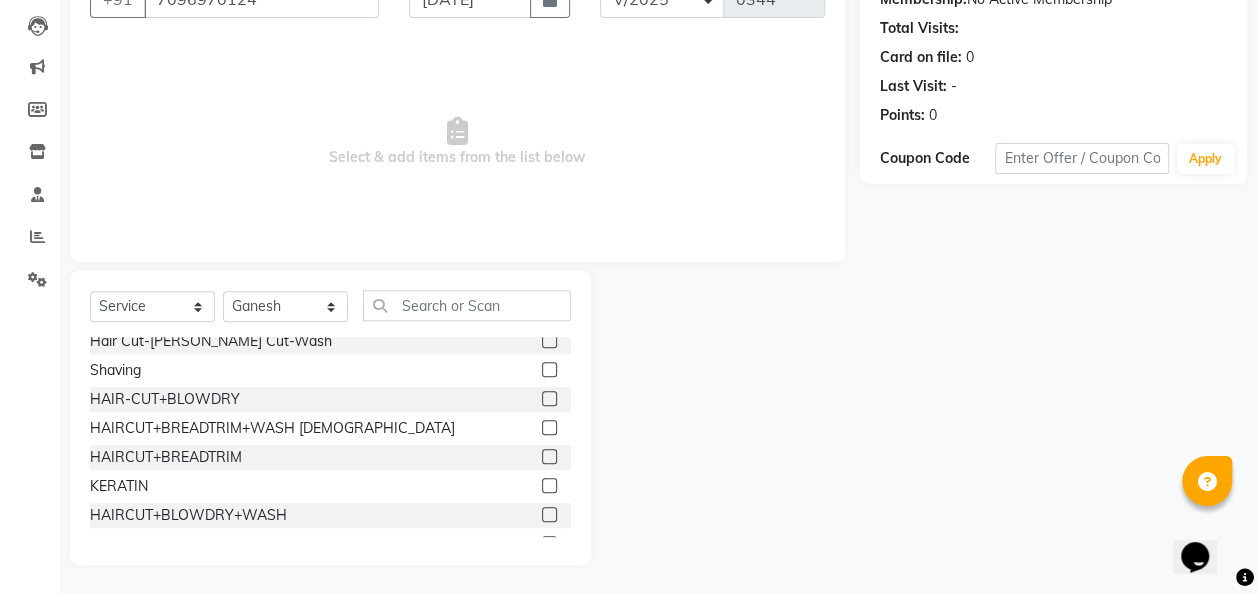 click 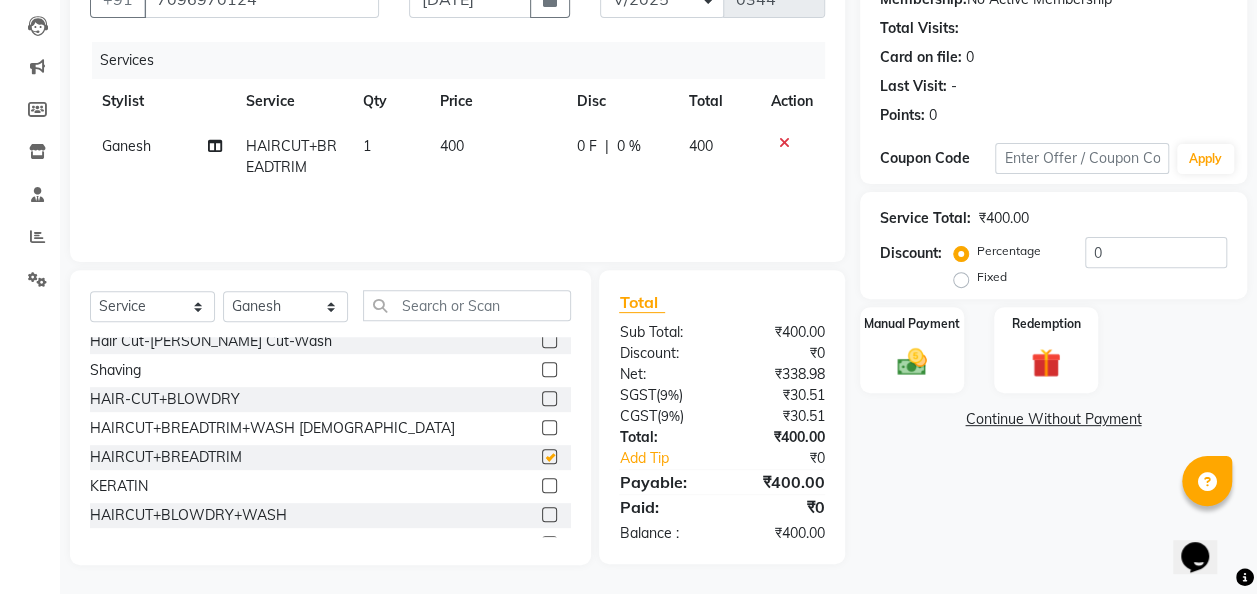 checkbox on "false" 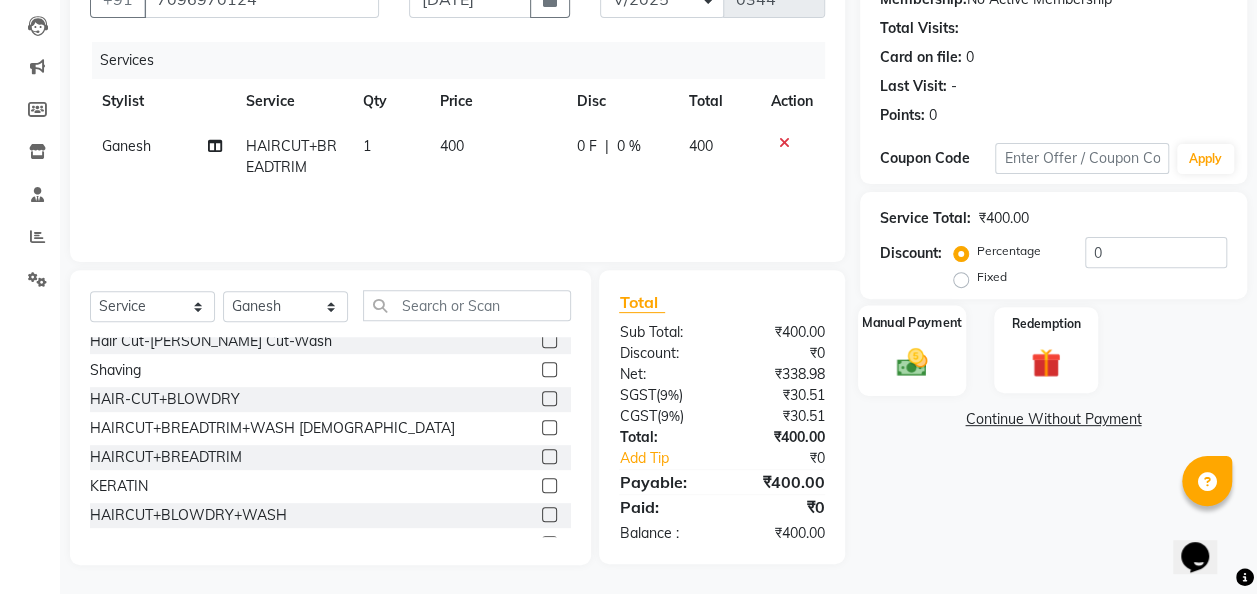 click 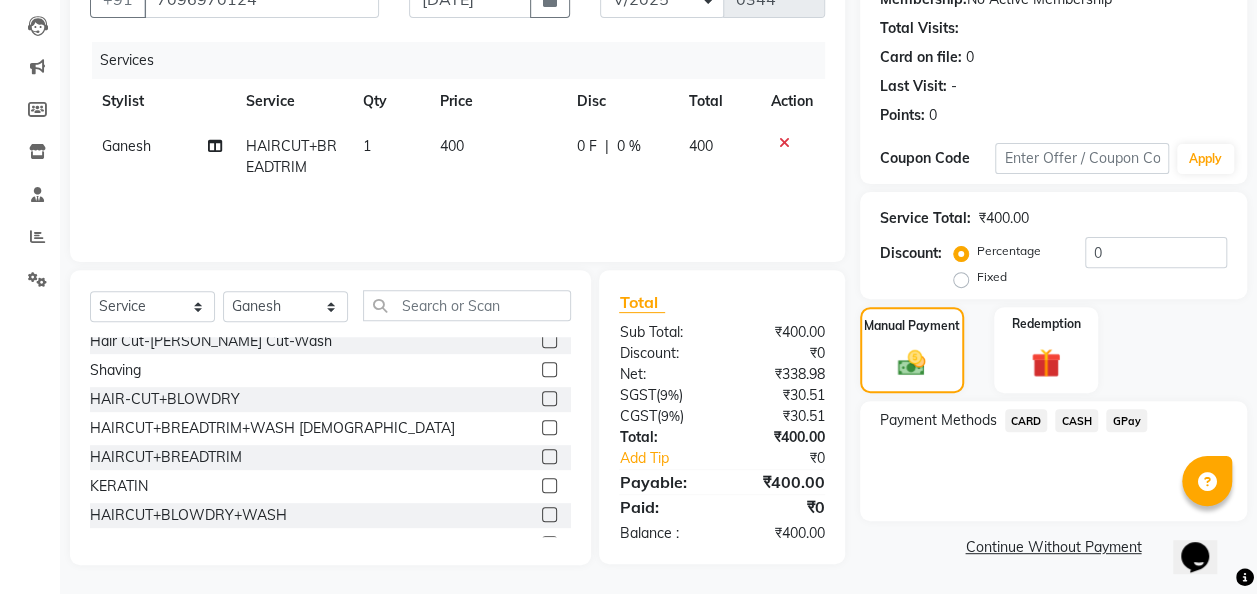 click on "GPay" 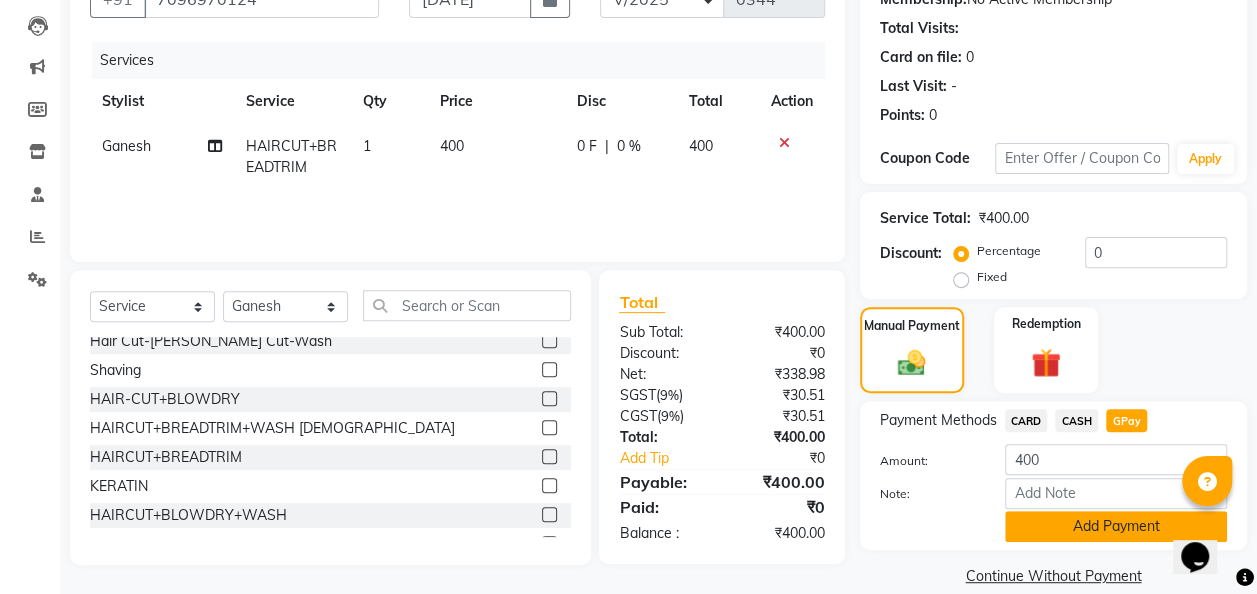 click on "Add Payment" 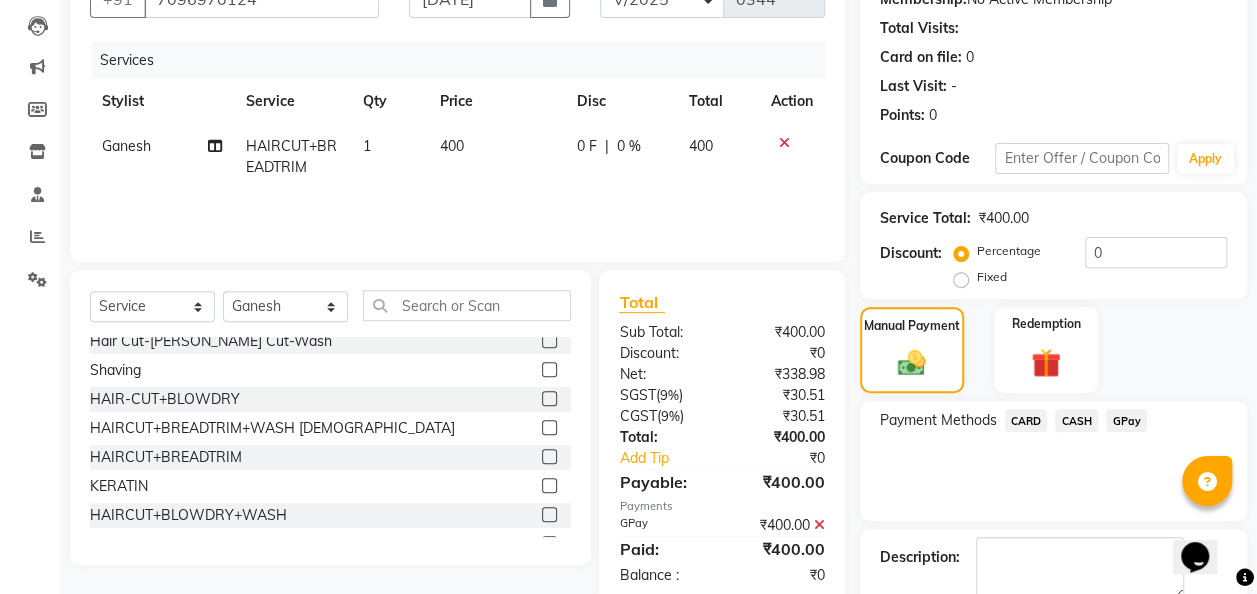 scroll, scrollTop: 316, scrollLeft: 0, axis: vertical 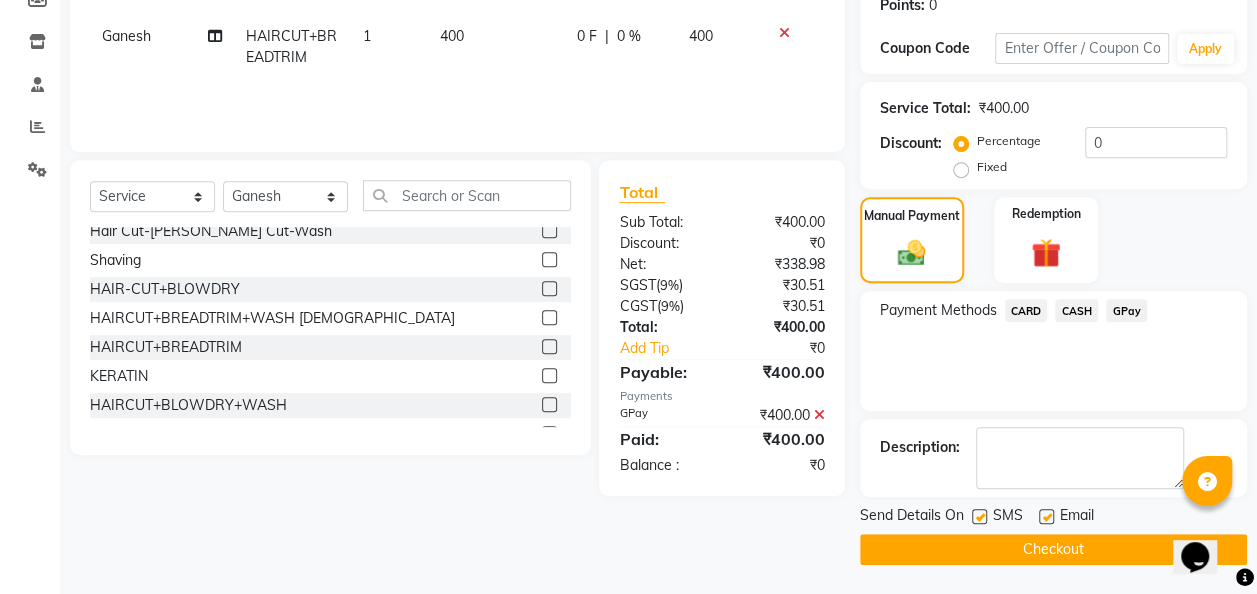 click on "Checkout" 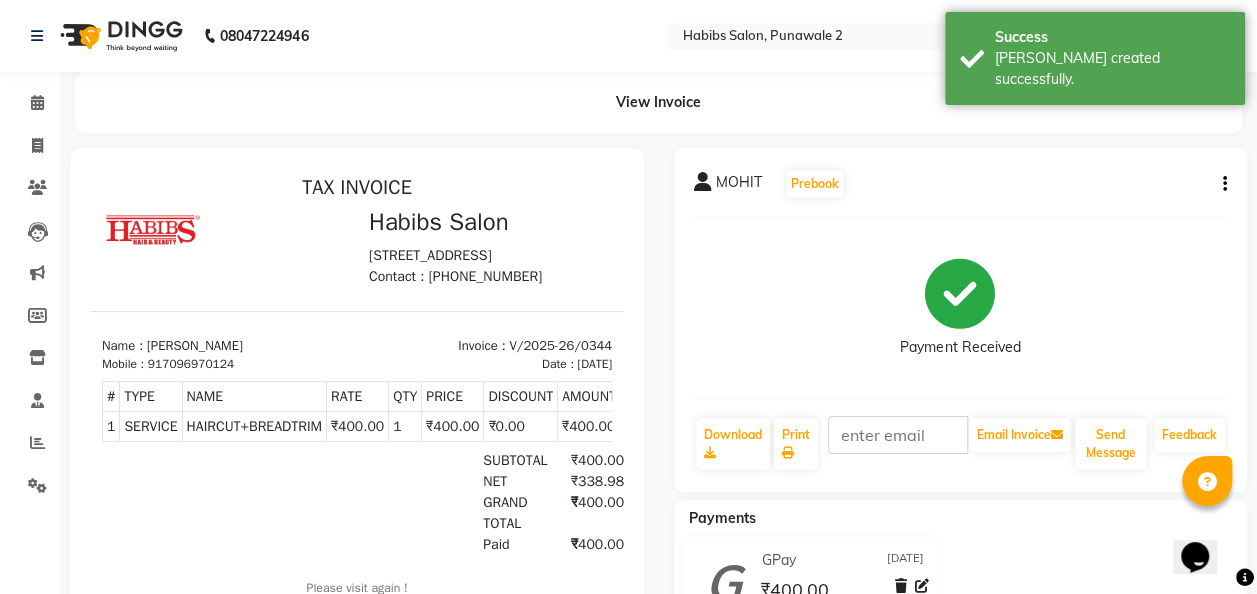 scroll, scrollTop: 0, scrollLeft: 0, axis: both 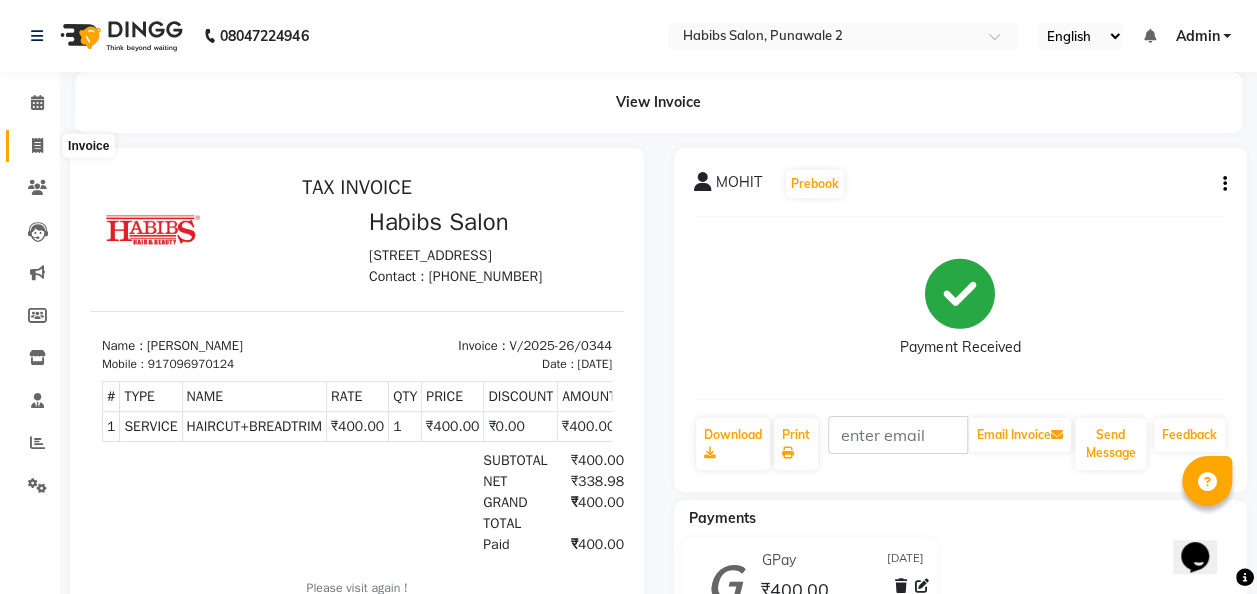 click 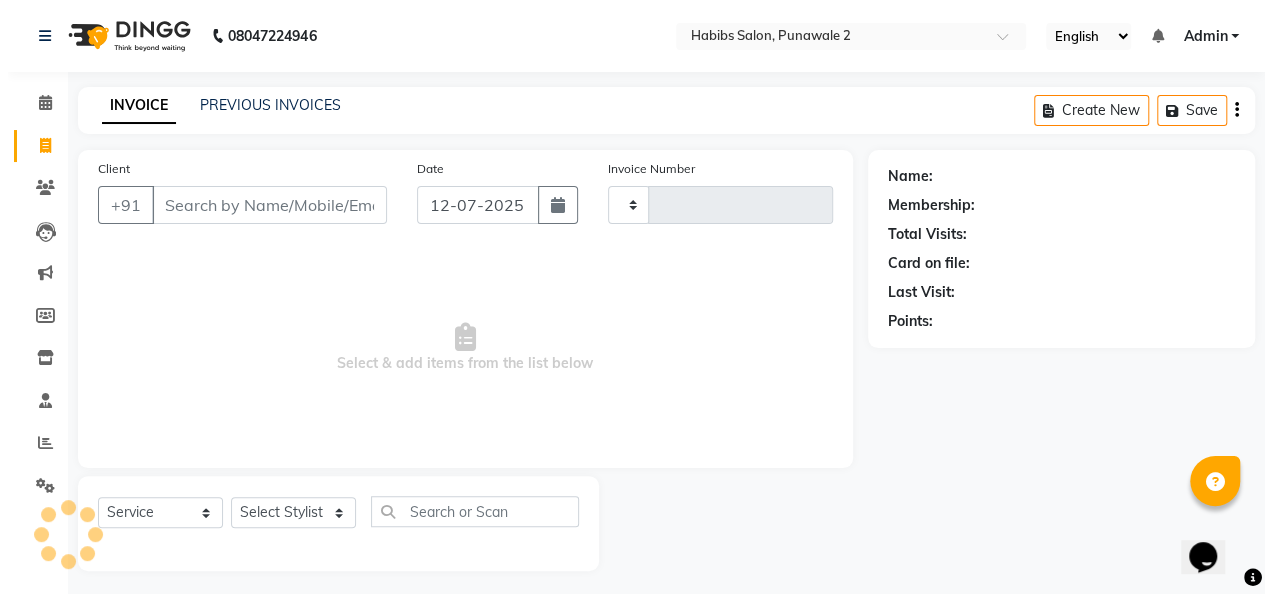 scroll, scrollTop: 6, scrollLeft: 0, axis: vertical 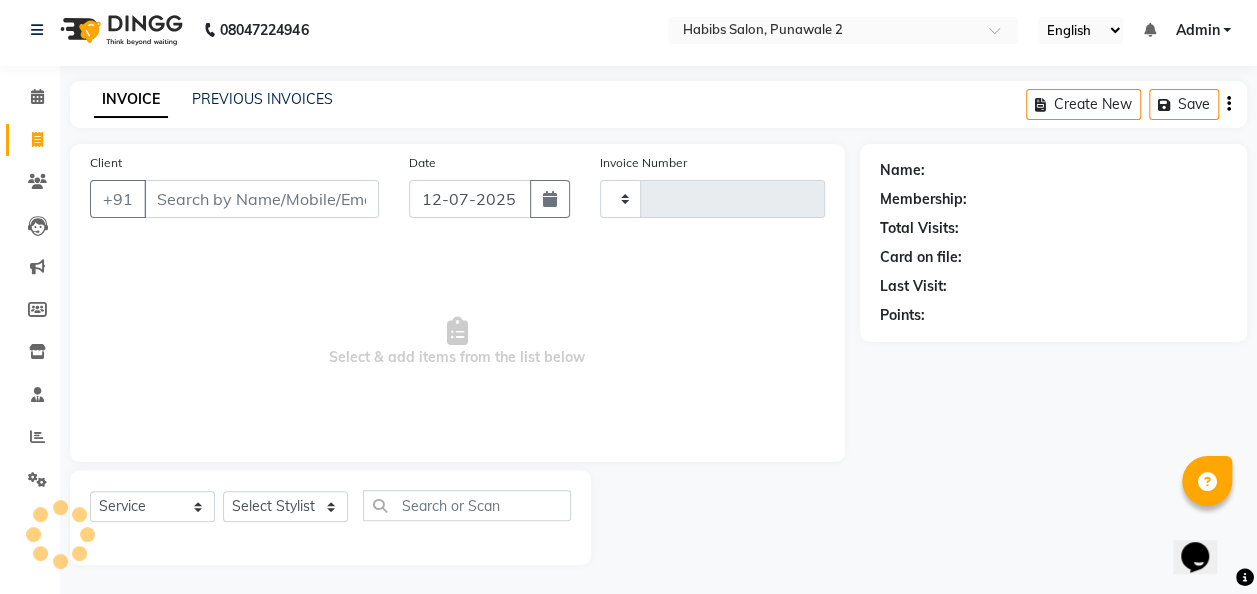 type on "0345" 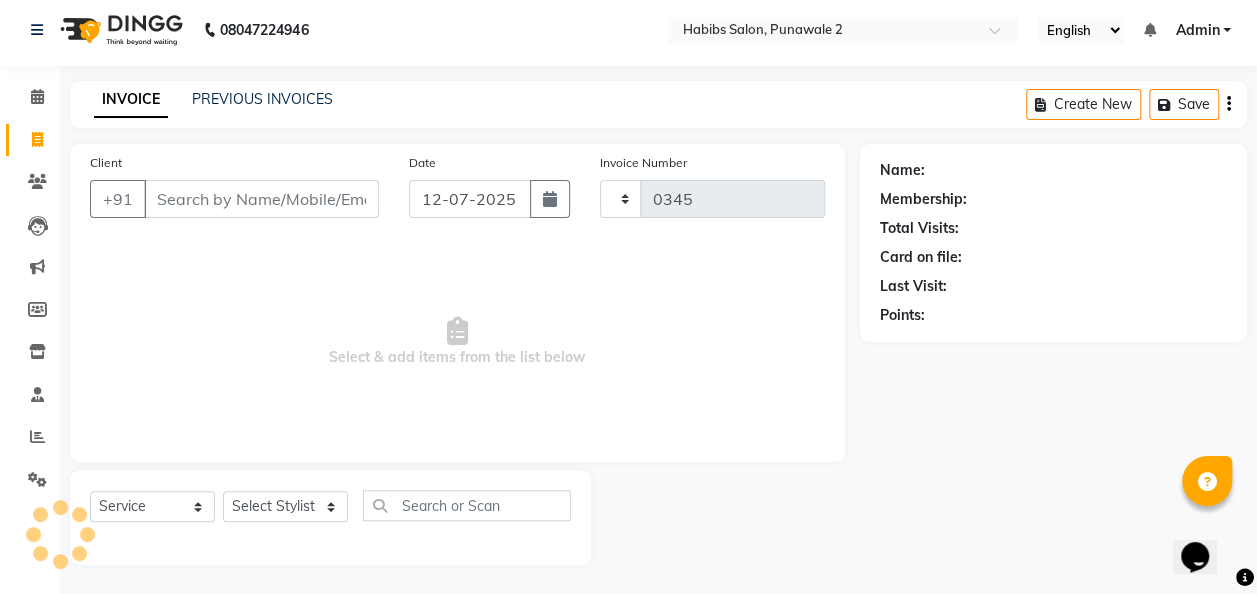 select on "8475" 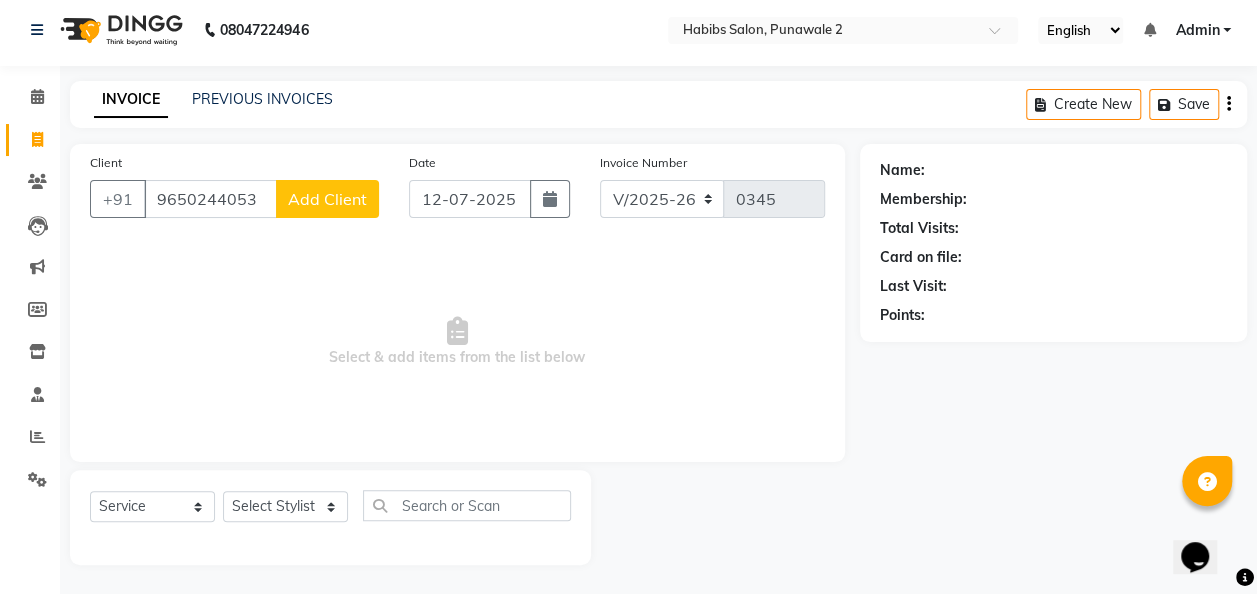 type on "9650244053" 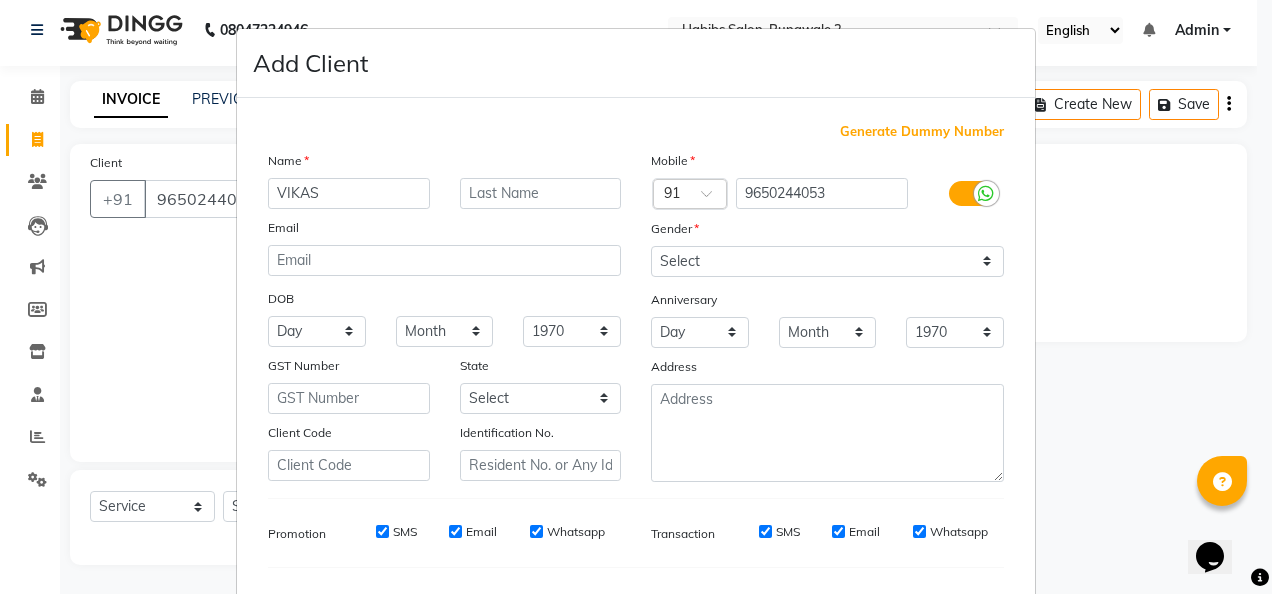 type on "VIKAS" 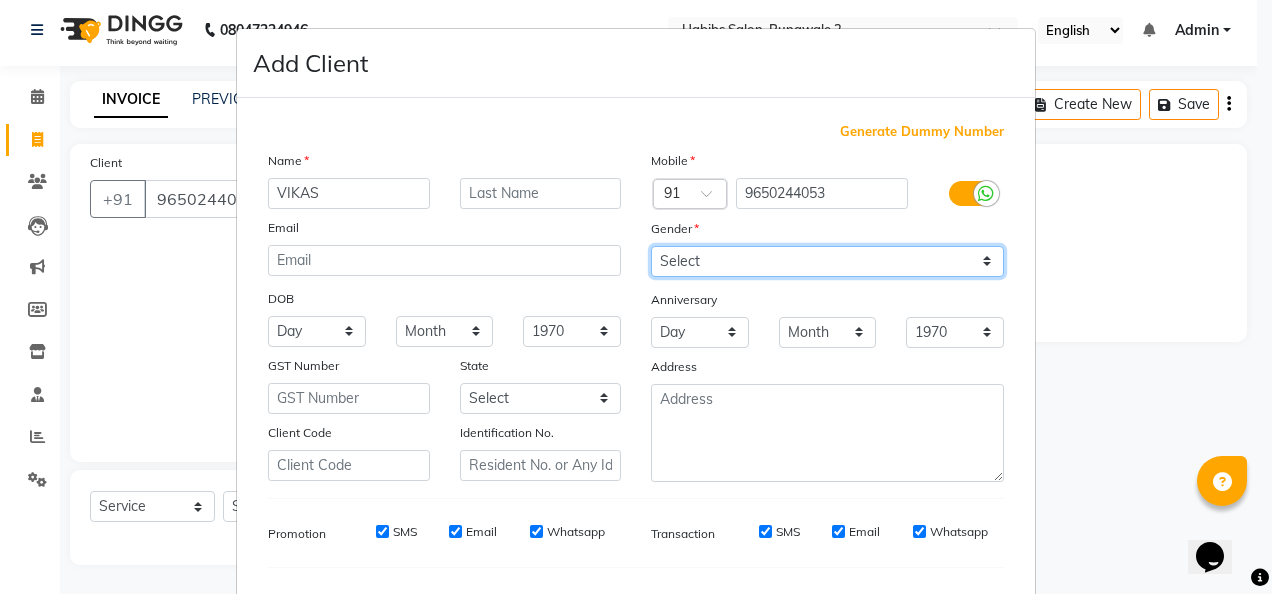 click on "Select [DEMOGRAPHIC_DATA] [DEMOGRAPHIC_DATA] Other Prefer Not To Say" at bounding box center [827, 261] 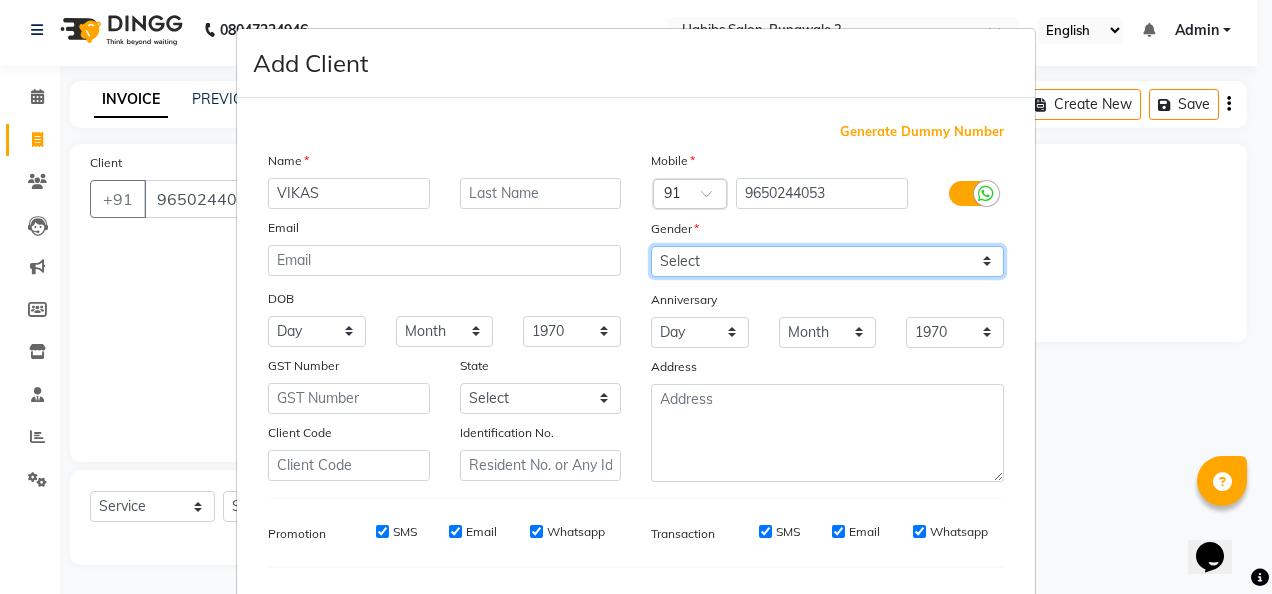 select on "[DEMOGRAPHIC_DATA]" 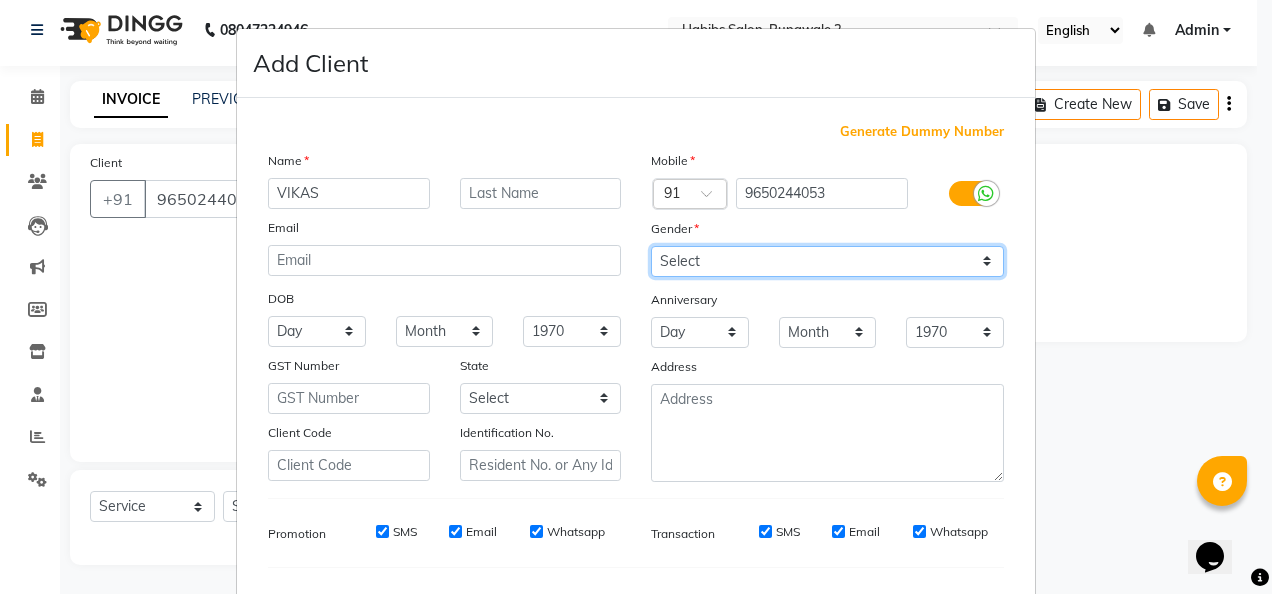 click on "Select [DEMOGRAPHIC_DATA] [DEMOGRAPHIC_DATA] Other Prefer Not To Say" at bounding box center [827, 261] 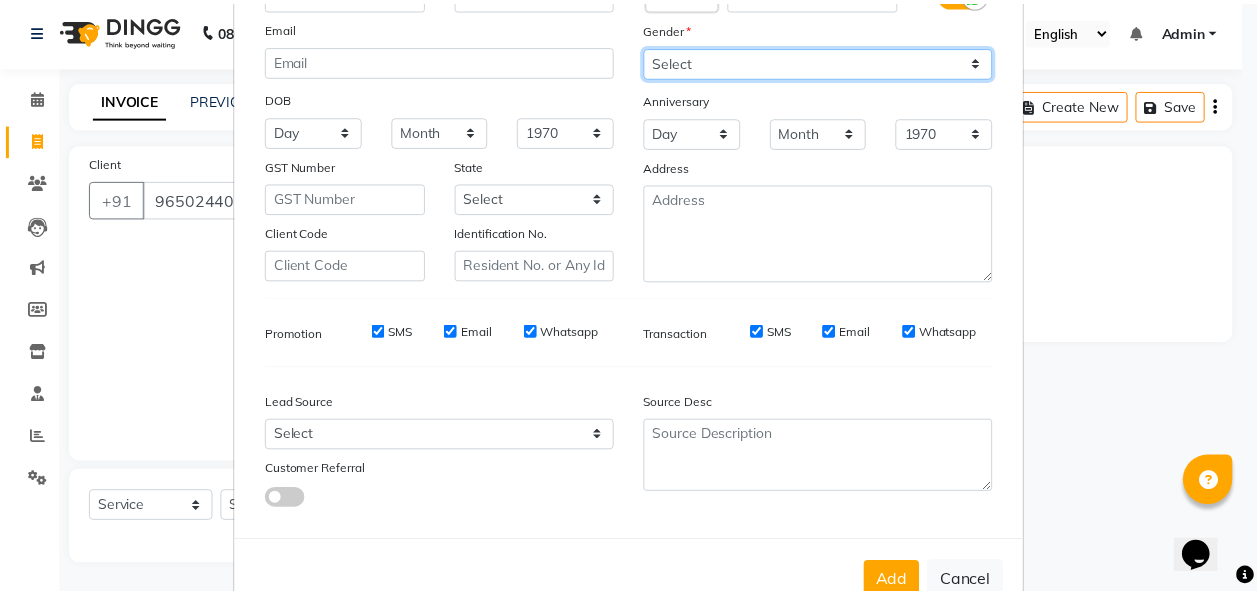 scroll, scrollTop: 204, scrollLeft: 0, axis: vertical 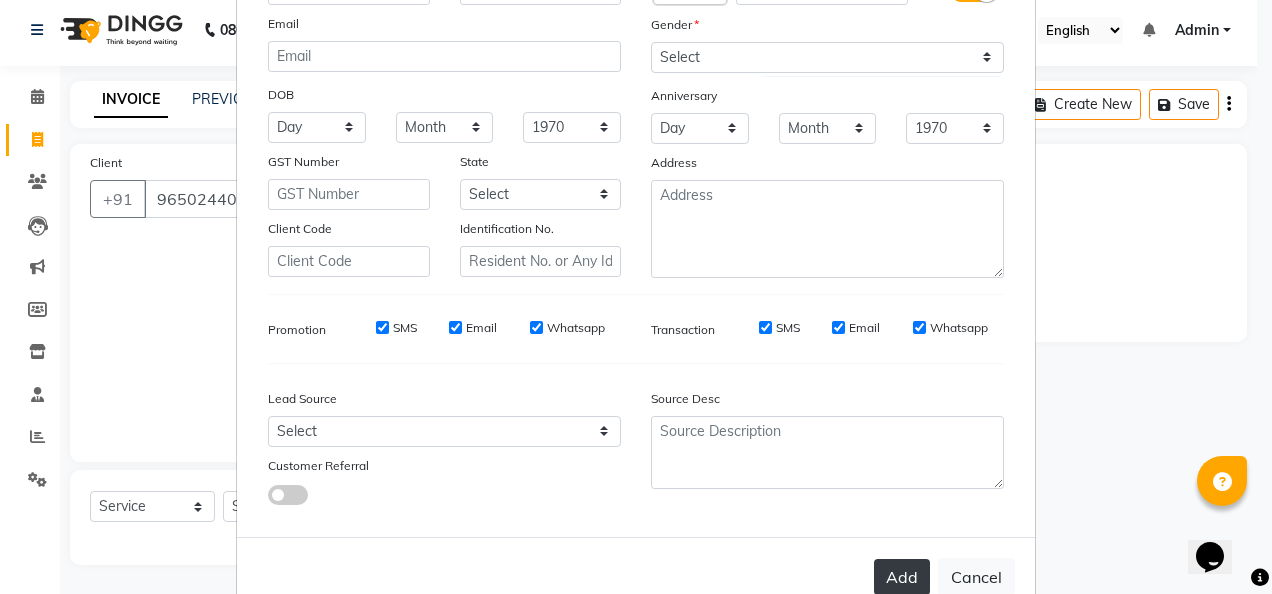 click on "Add" at bounding box center [902, 577] 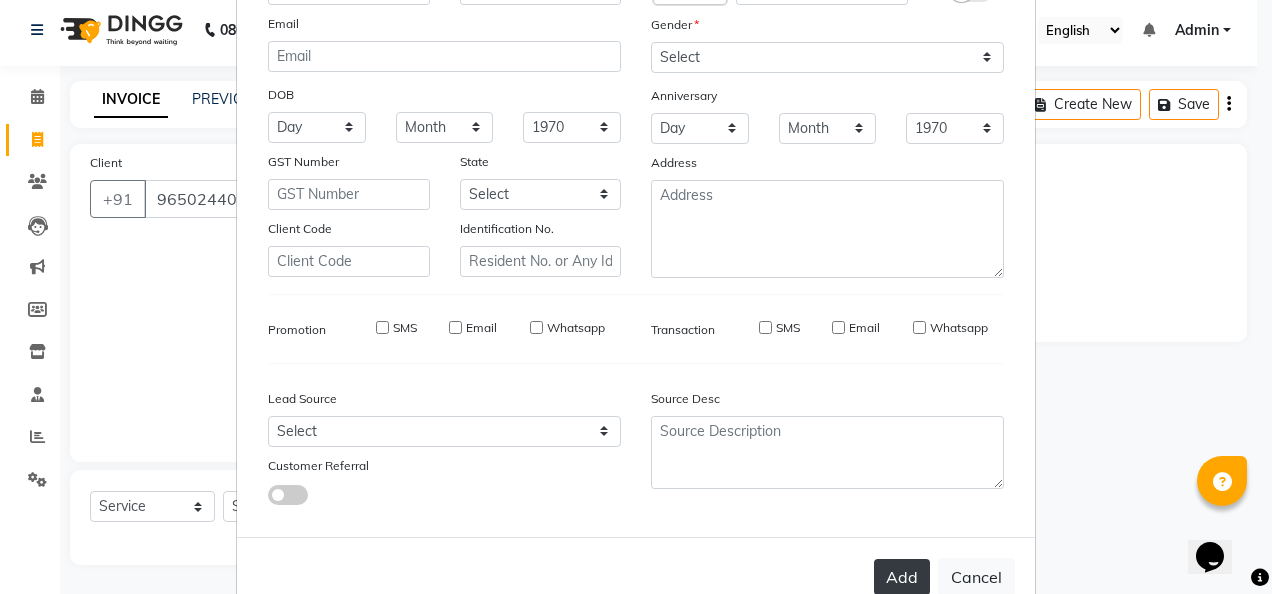 type 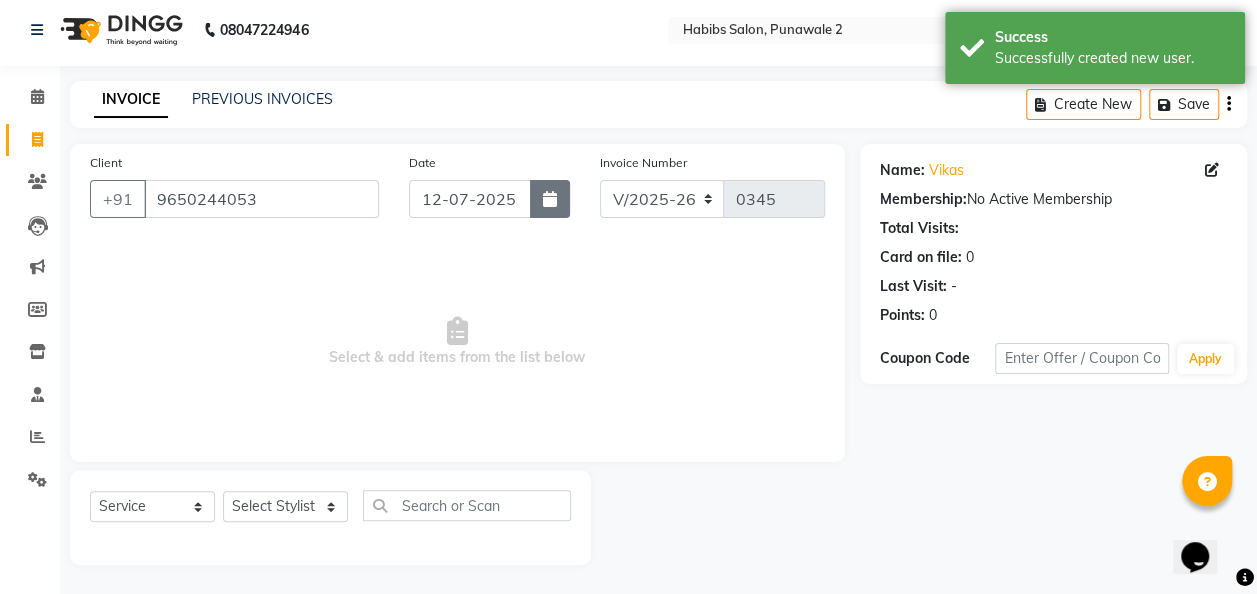 click 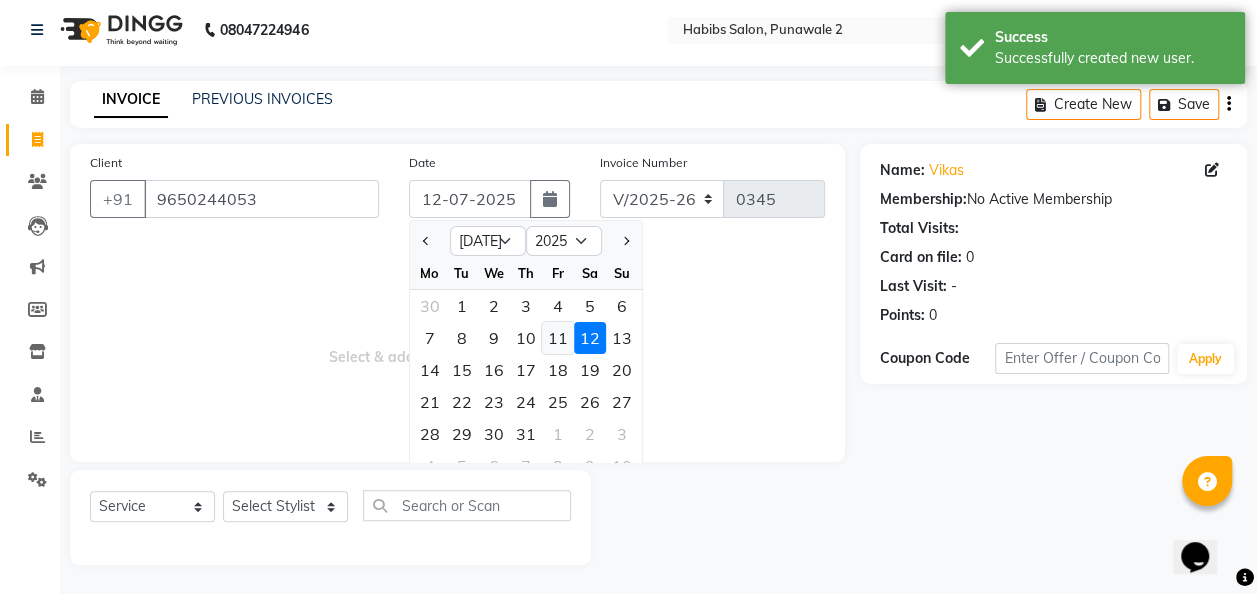 click on "11" 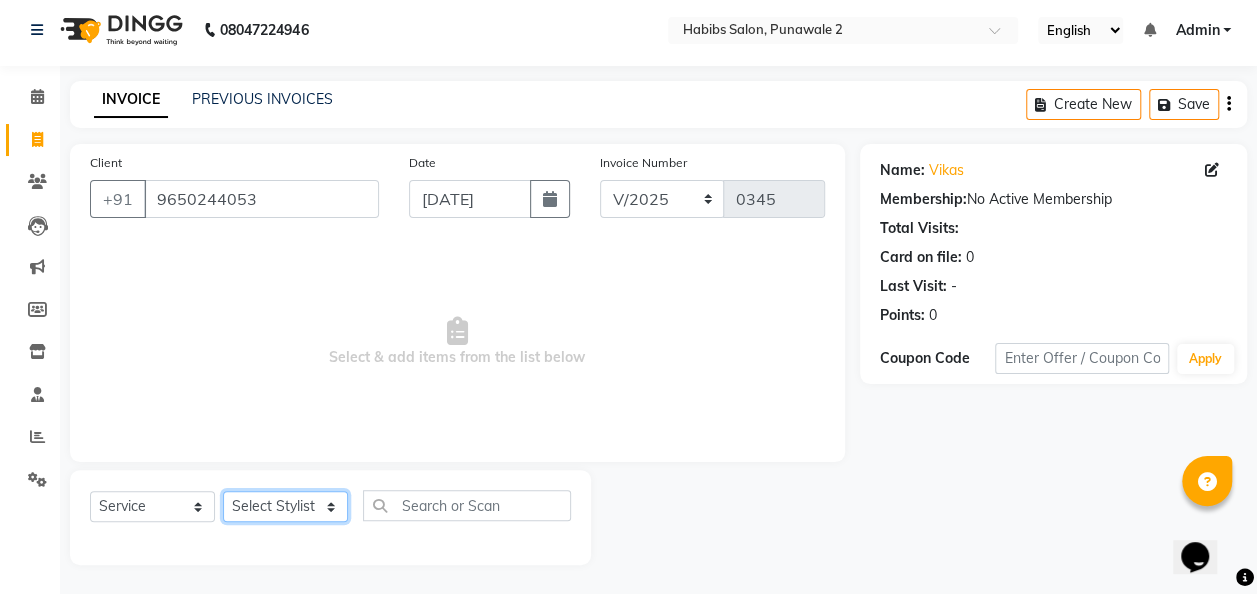 click on "Select Stylist Chandan [PERSON_NAME] [PERSON_NAME] [PERSON_NAME]" 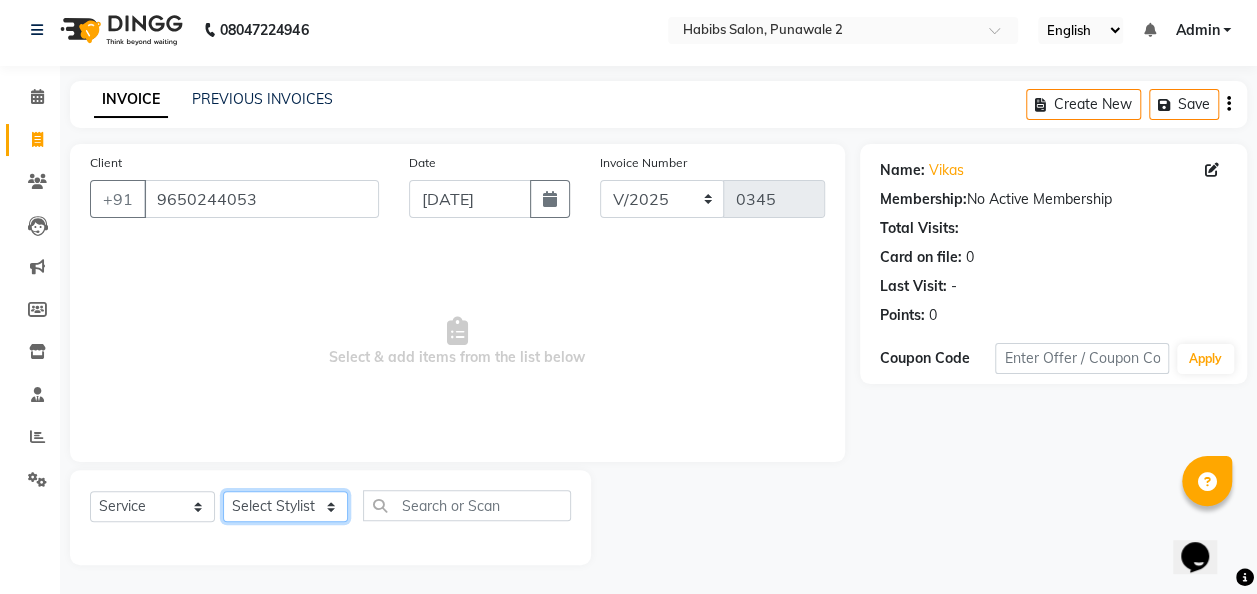 select on "82975" 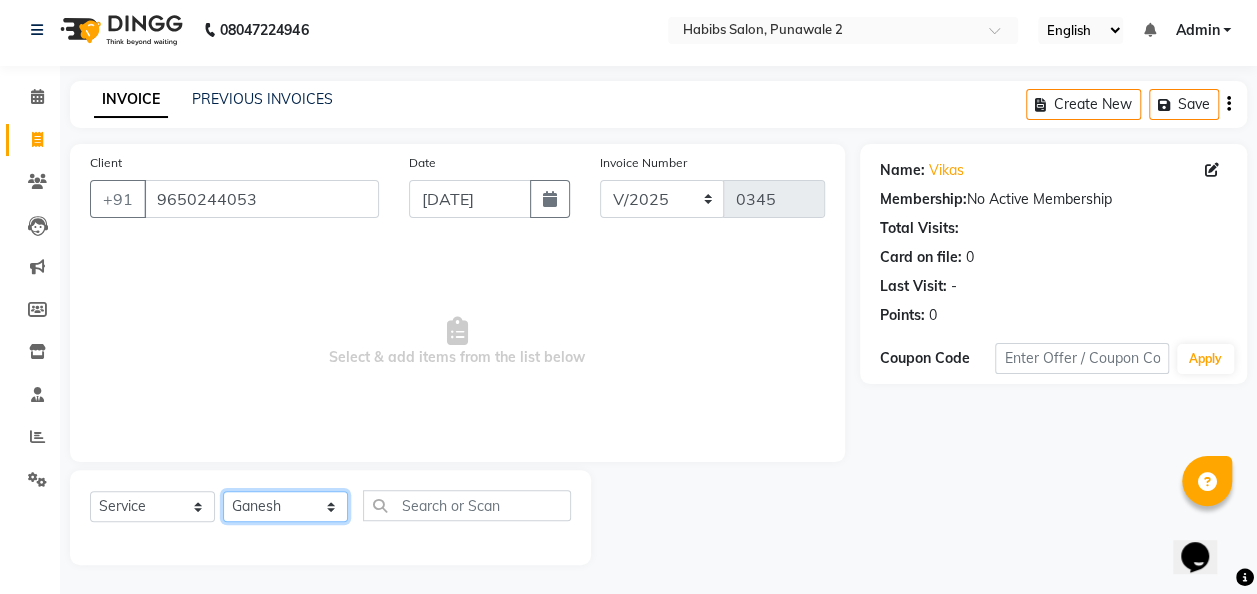 click on "Select Stylist Chandan [PERSON_NAME] [PERSON_NAME] [PERSON_NAME]" 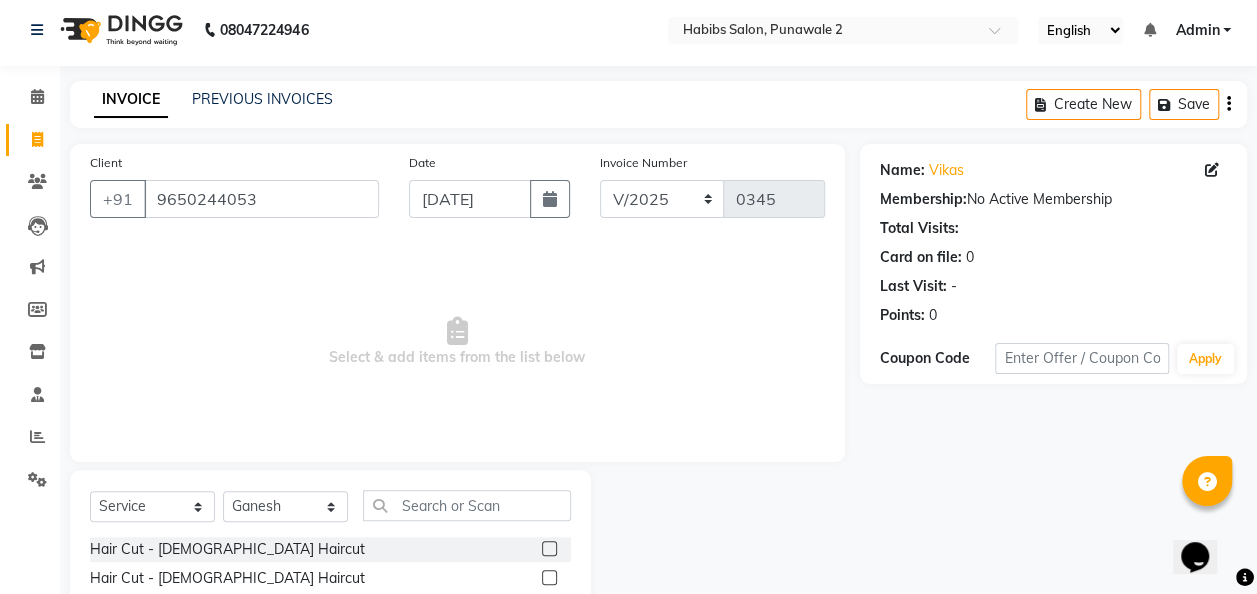 click 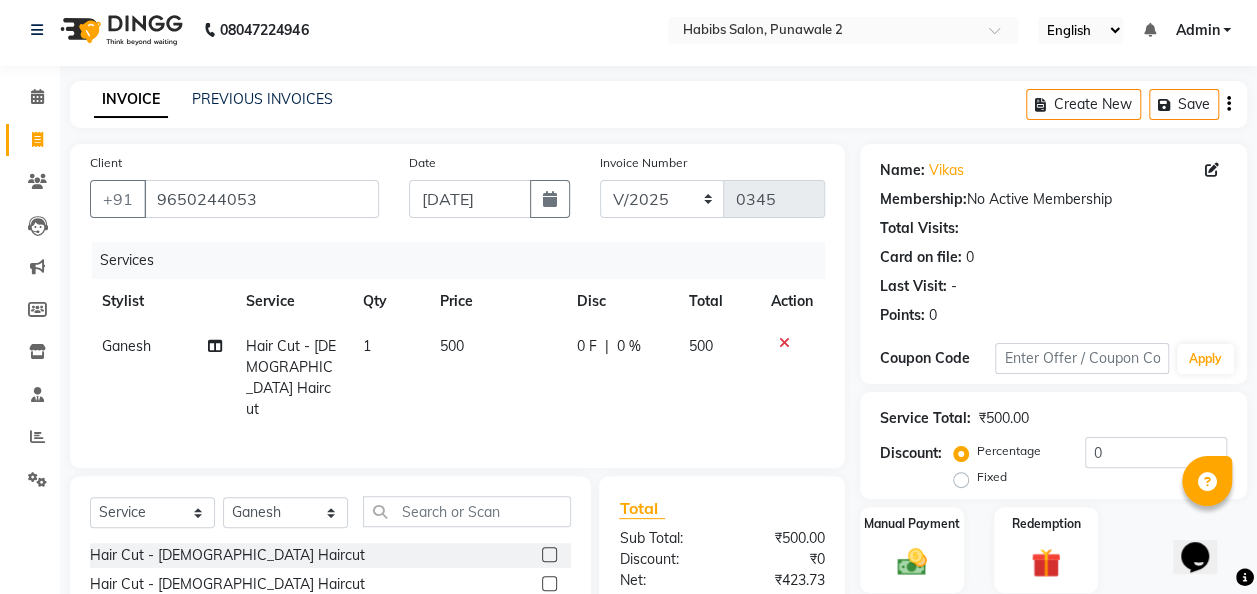 click 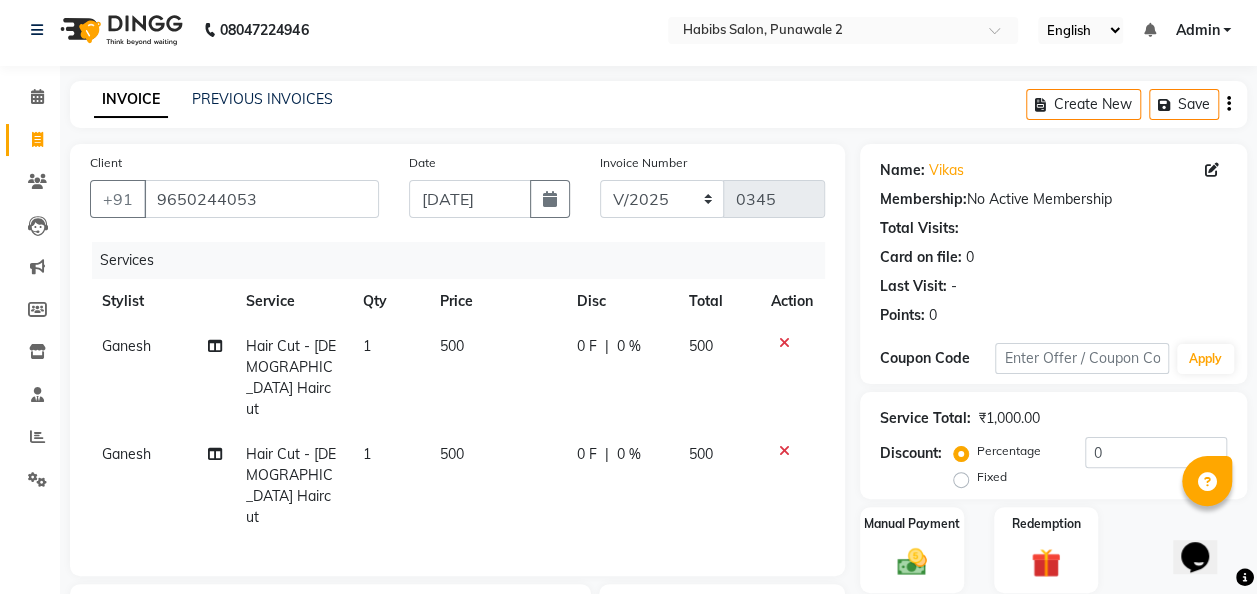 checkbox on "false" 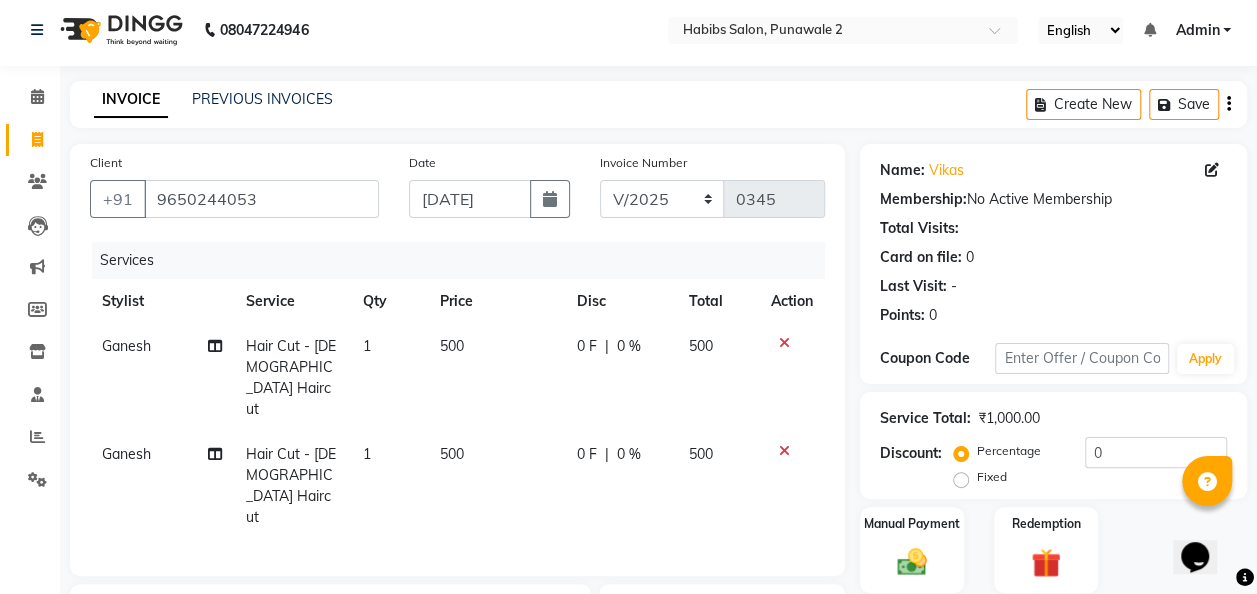 click 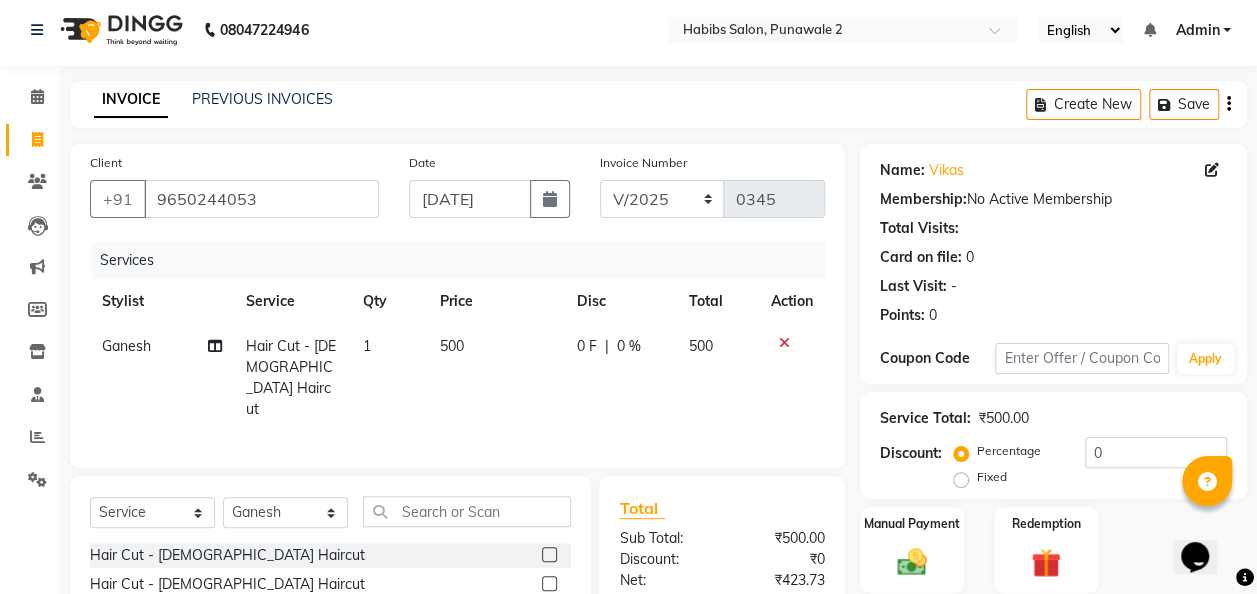 click on "500" 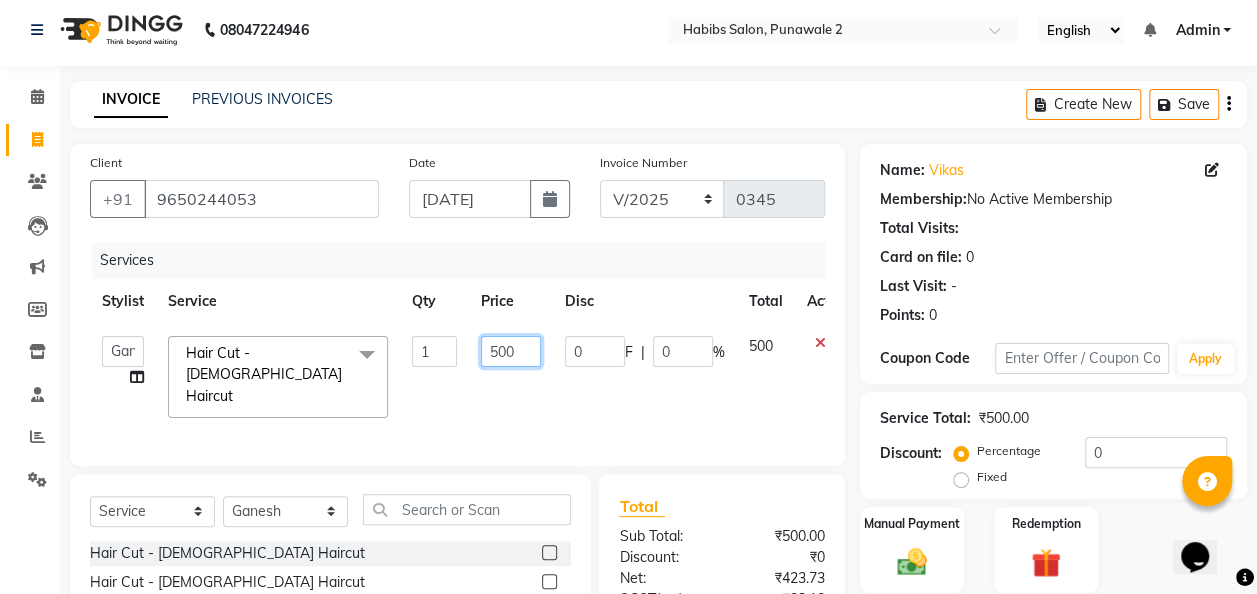 click on "500" 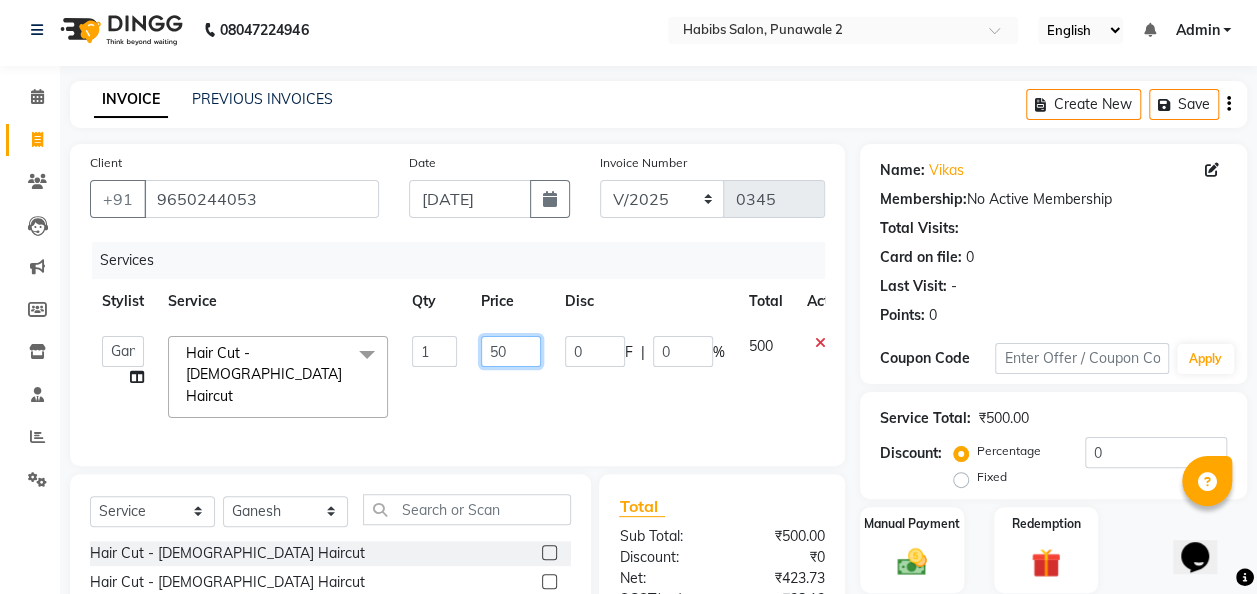 type on "5" 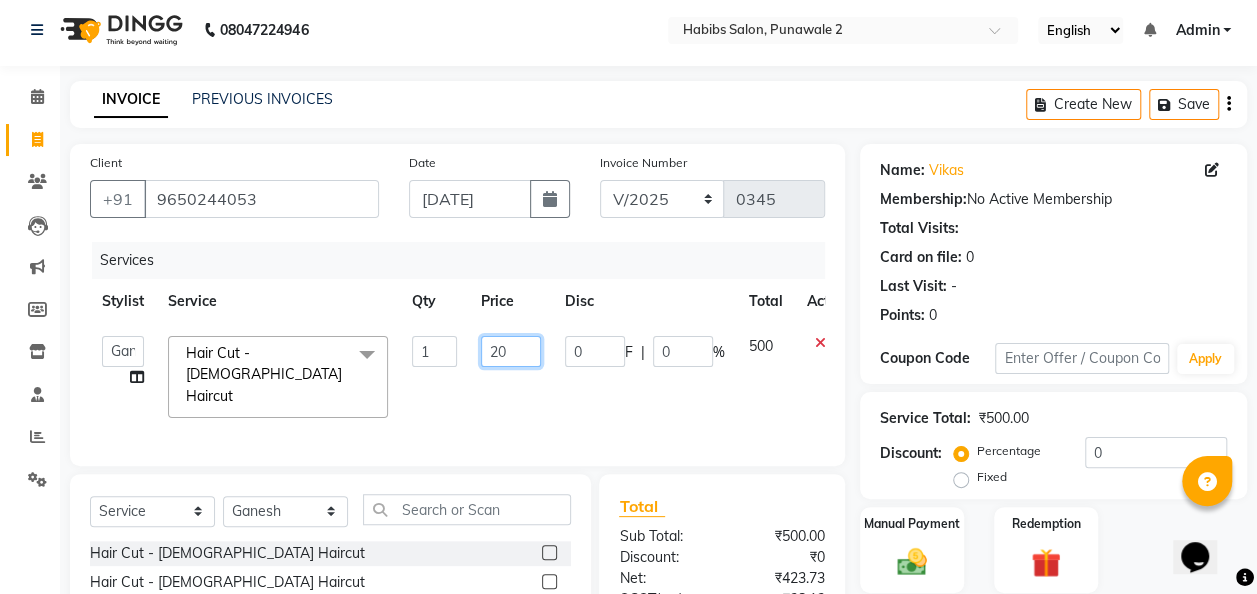type on "200" 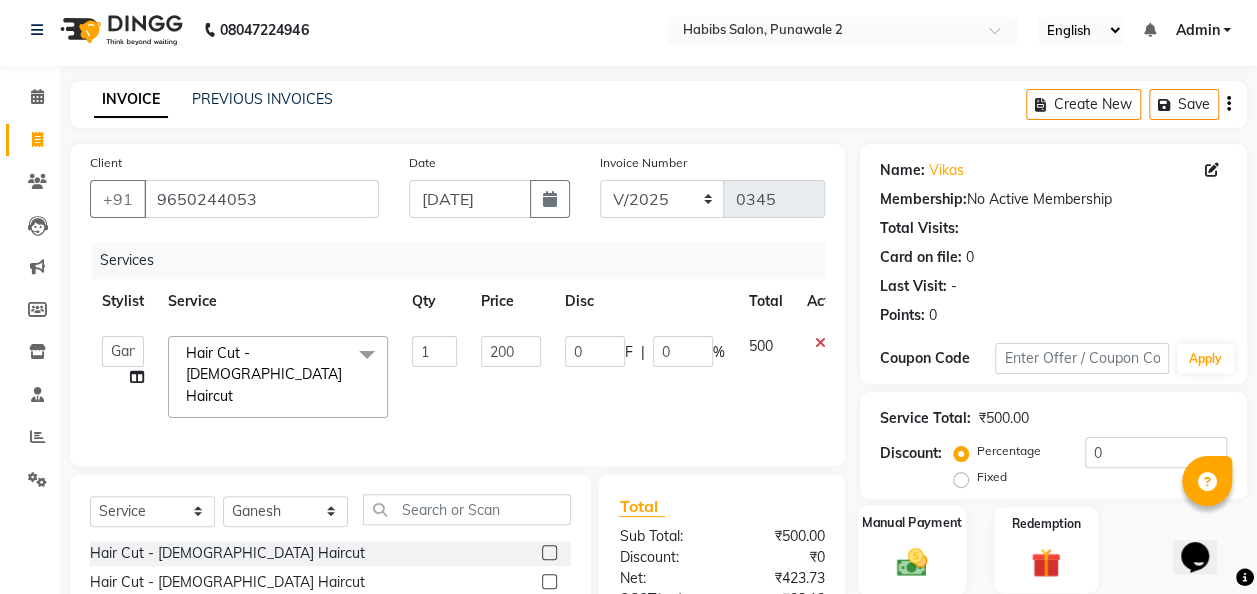click 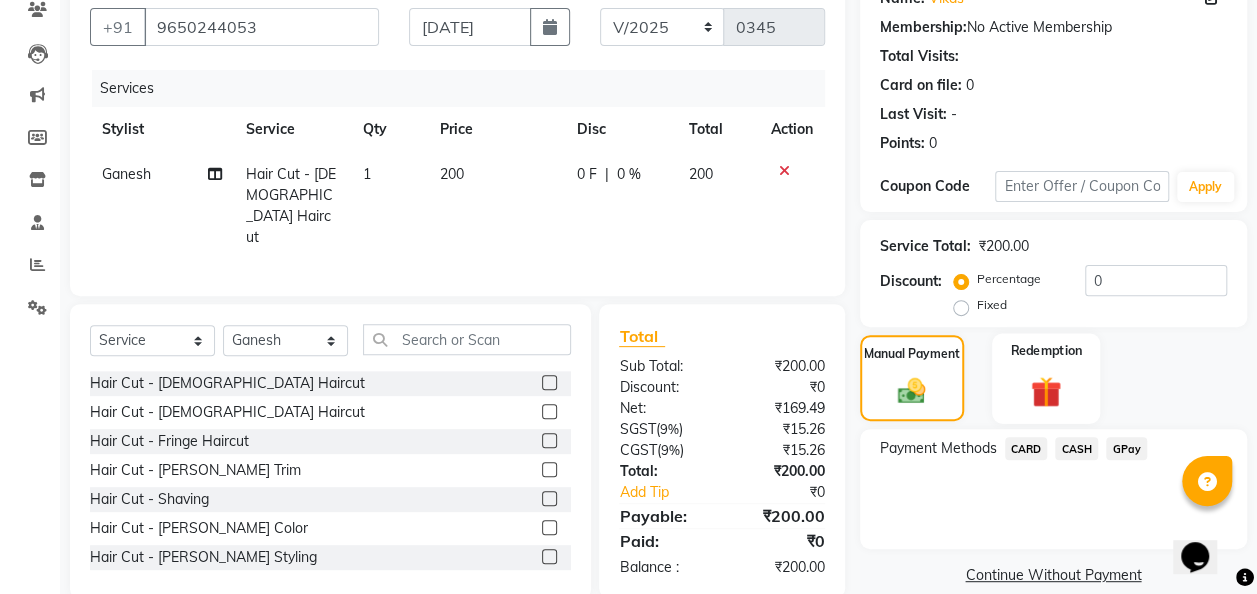 scroll, scrollTop: 206, scrollLeft: 0, axis: vertical 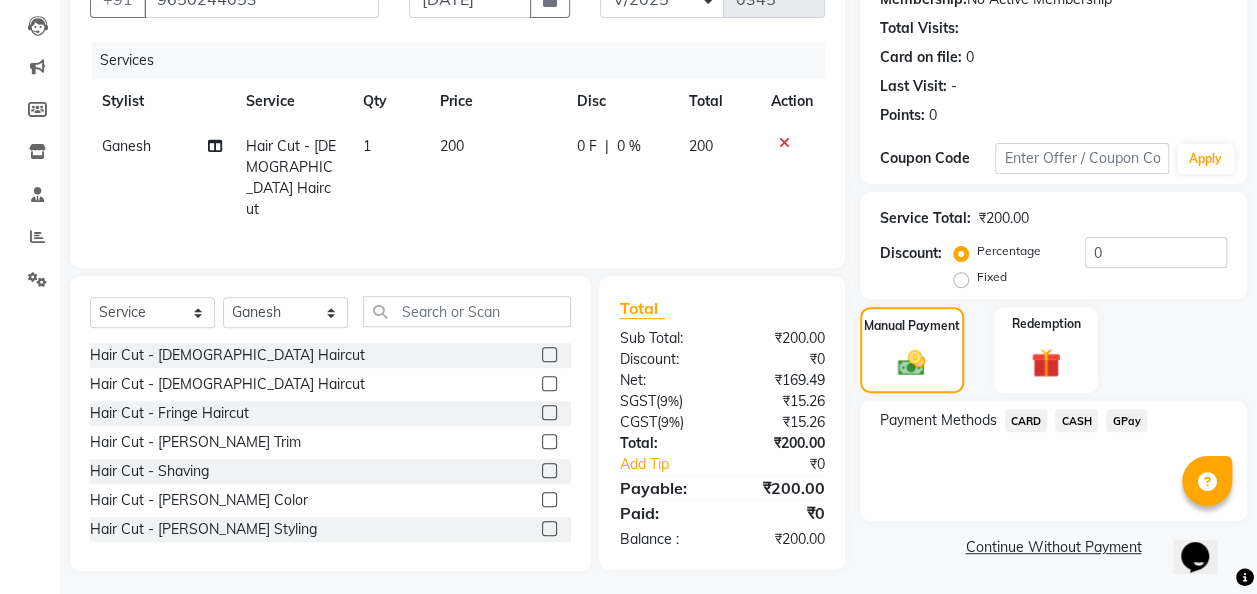 click on "GPay" 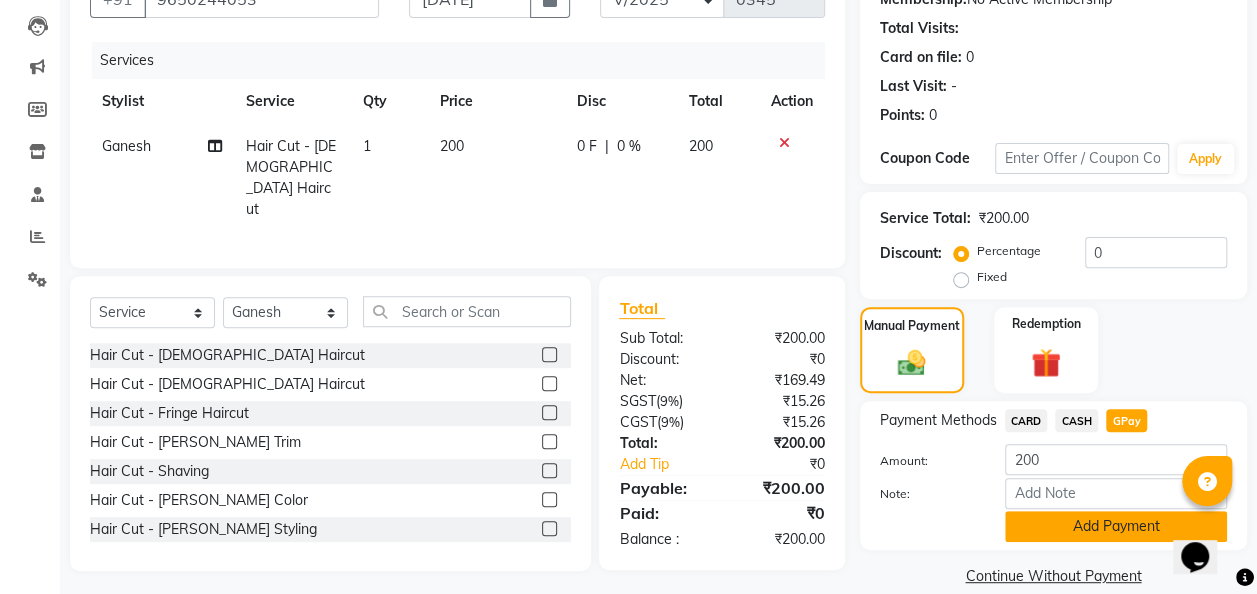 click on "Add Payment" 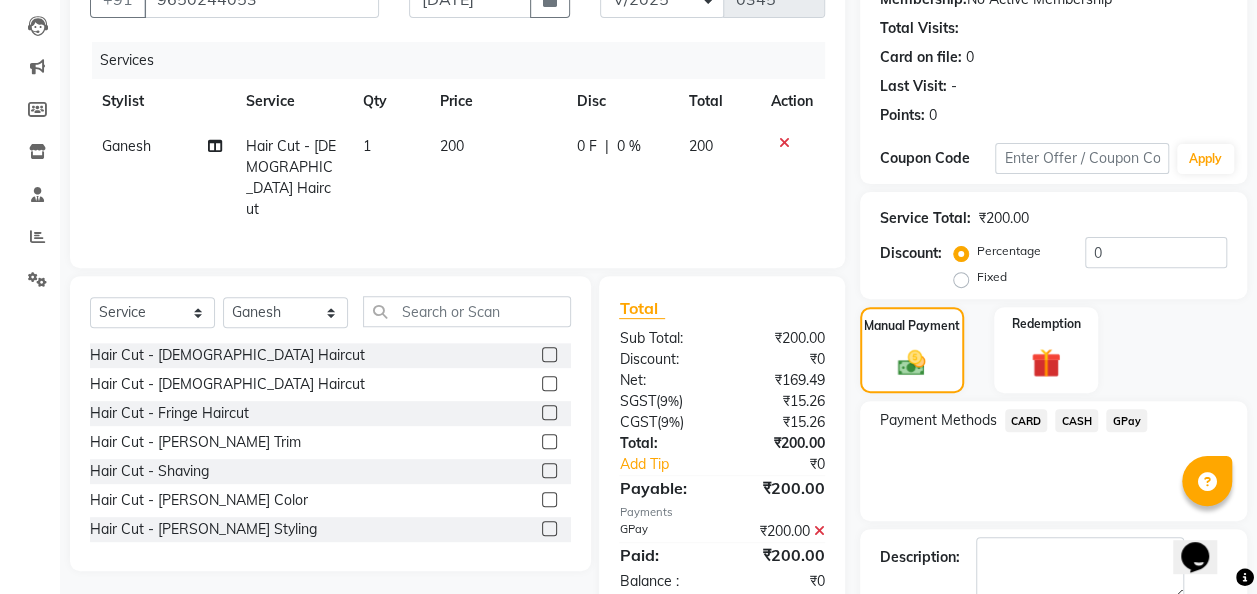 scroll, scrollTop: 316, scrollLeft: 0, axis: vertical 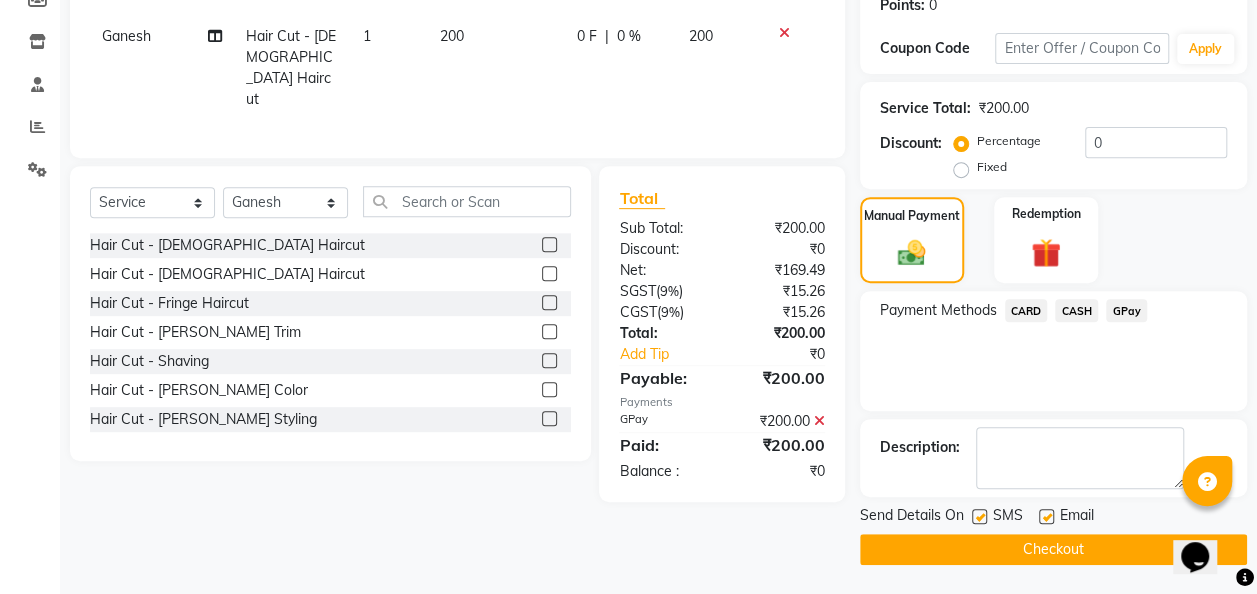 click on "Checkout" 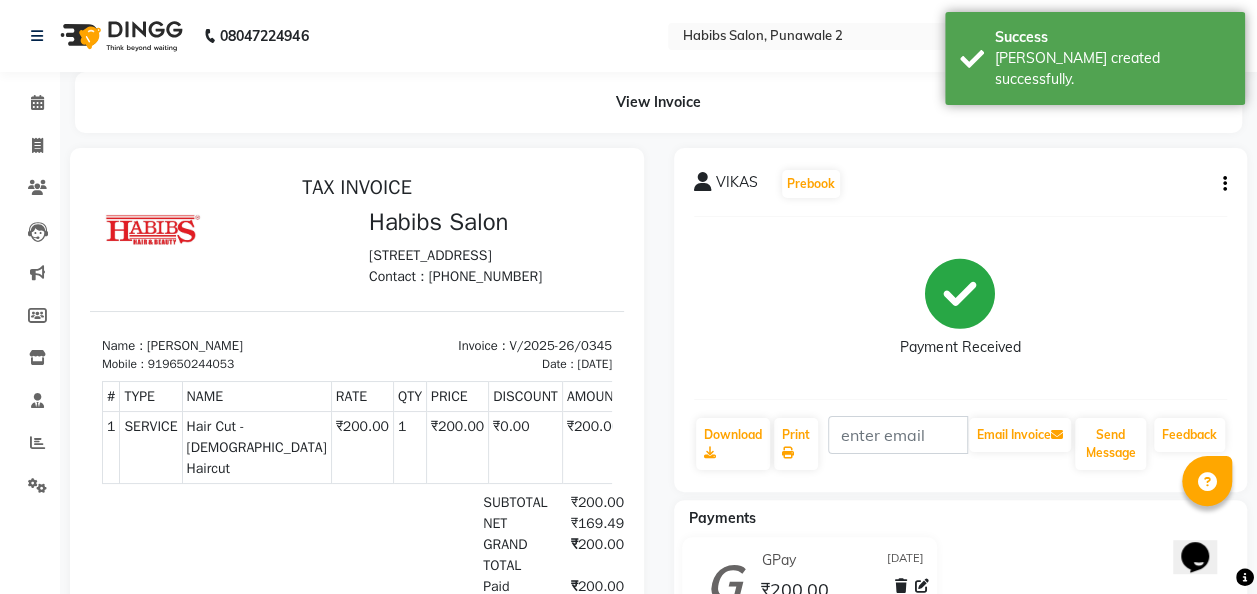 scroll, scrollTop: 0, scrollLeft: 0, axis: both 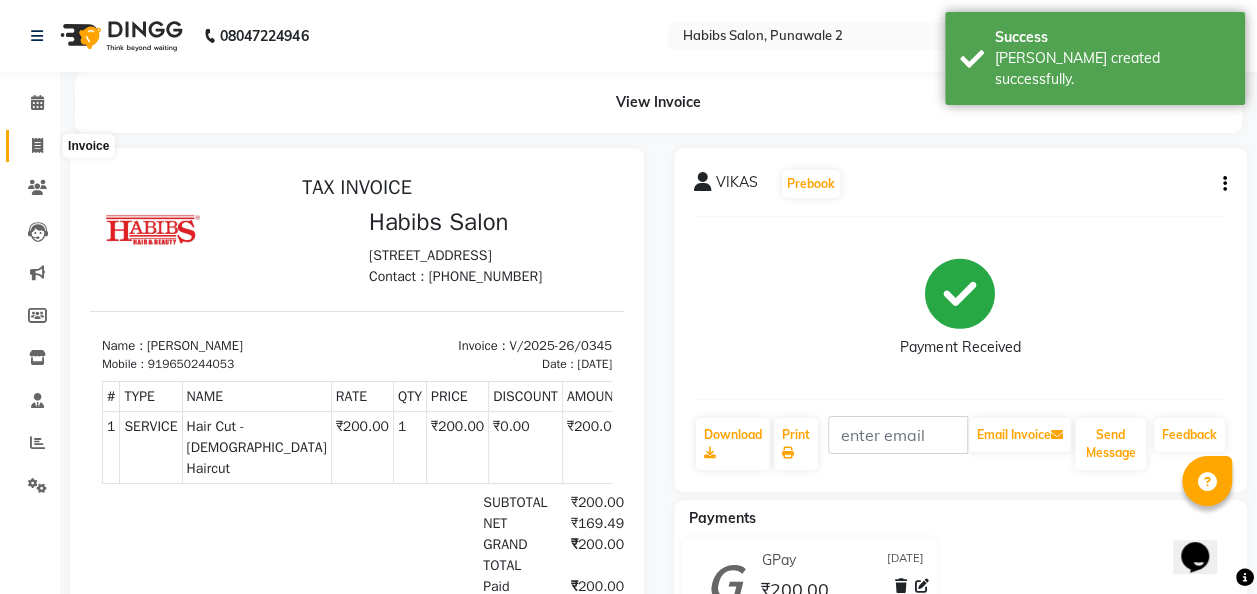click 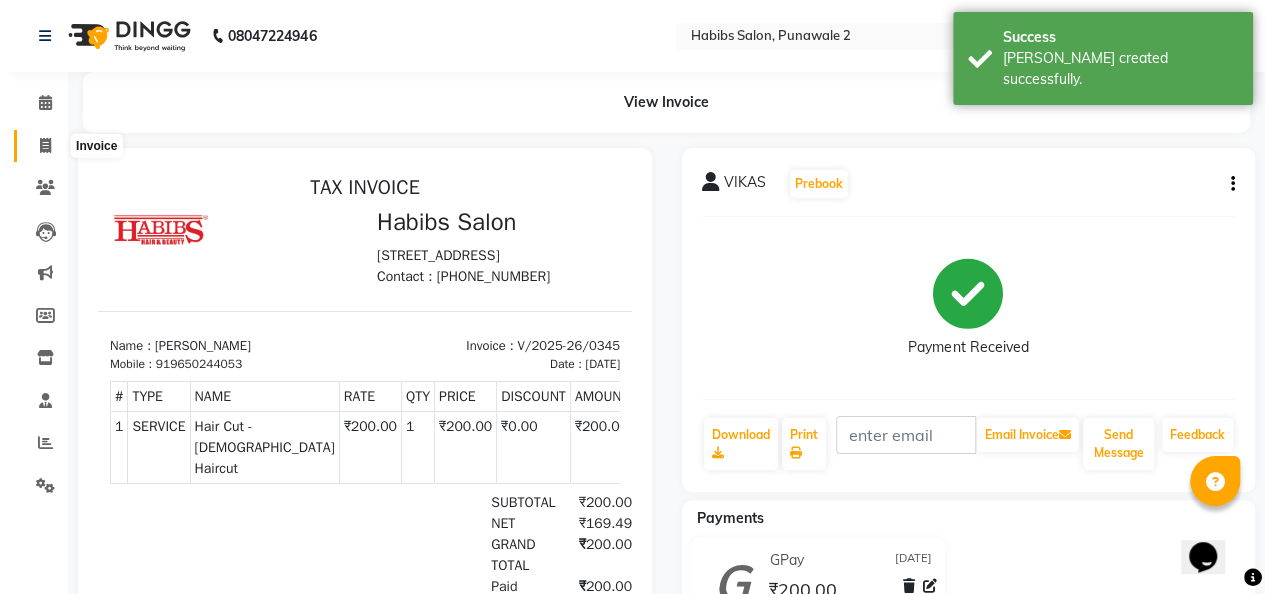 scroll, scrollTop: 6, scrollLeft: 0, axis: vertical 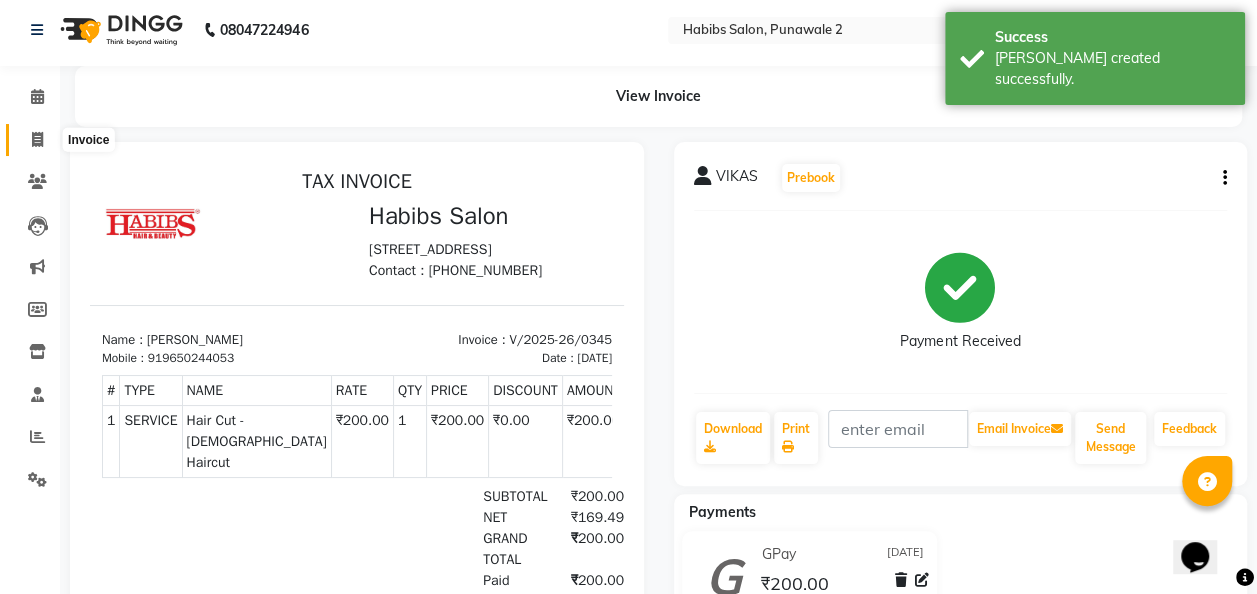 select on "8475" 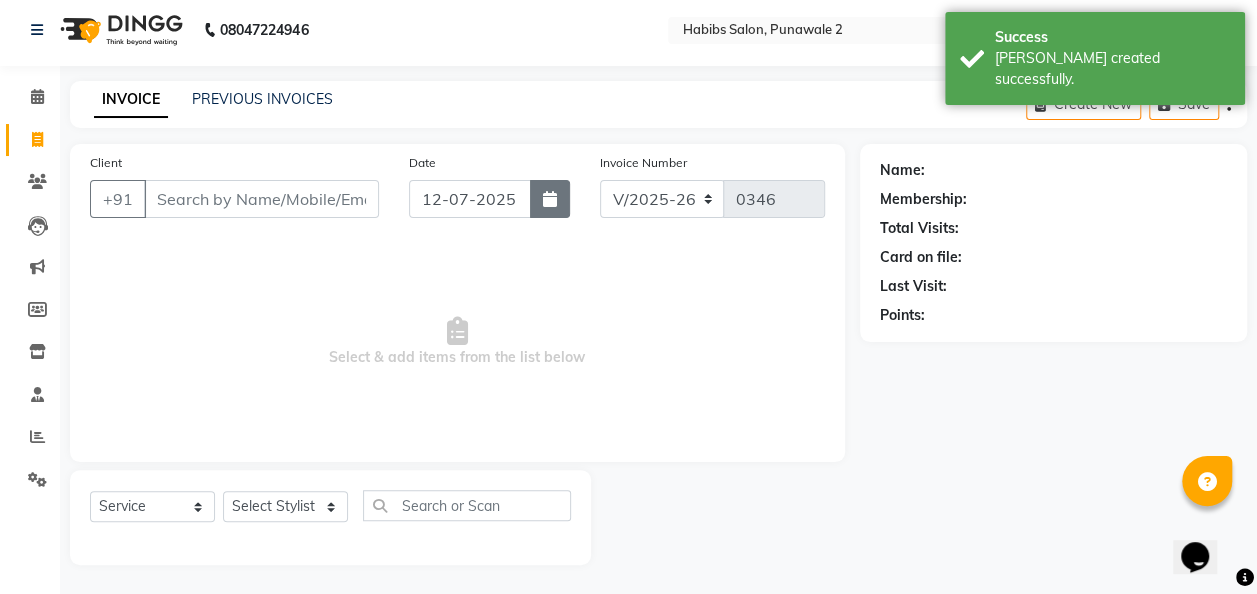 click 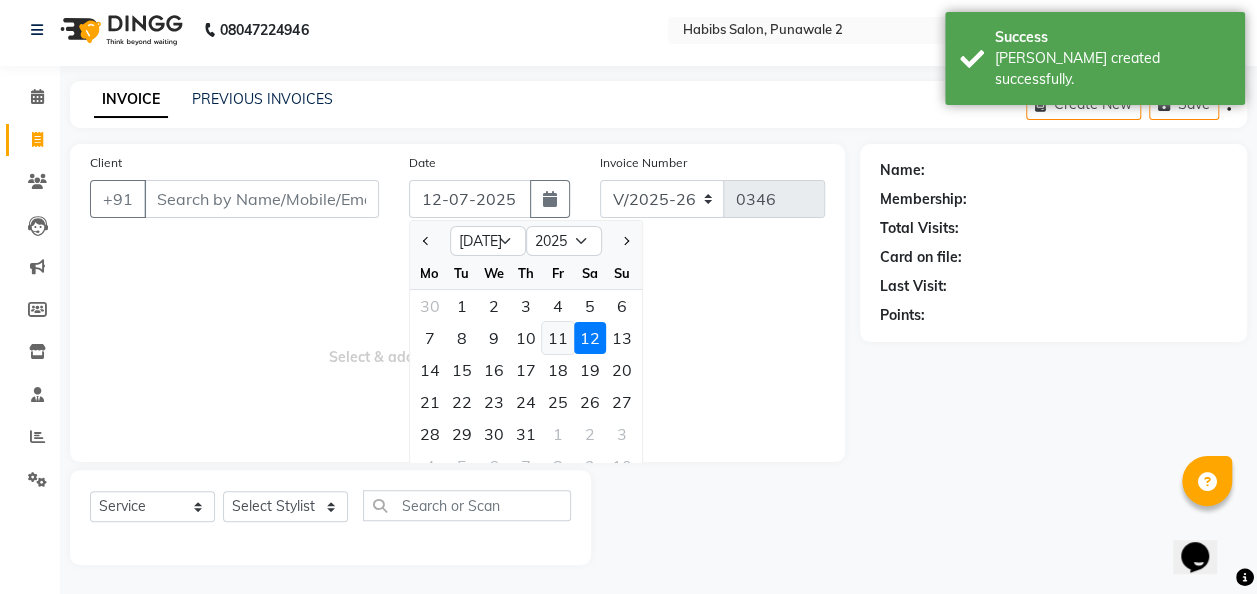 click on "11" 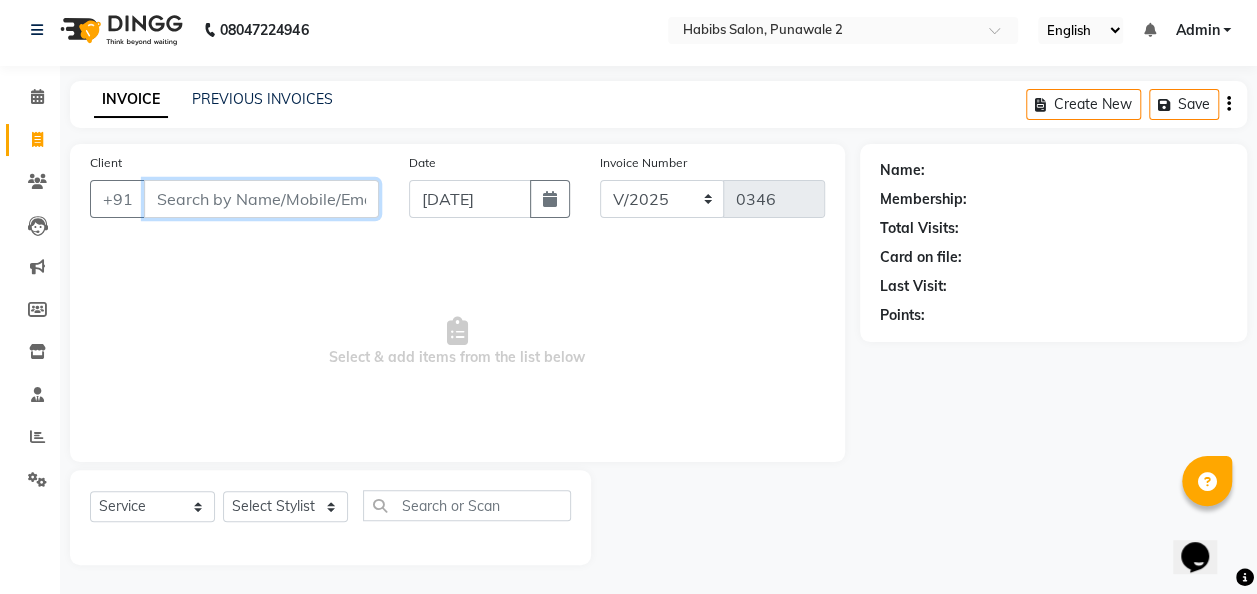 click on "Client" at bounding box center [261, 199] 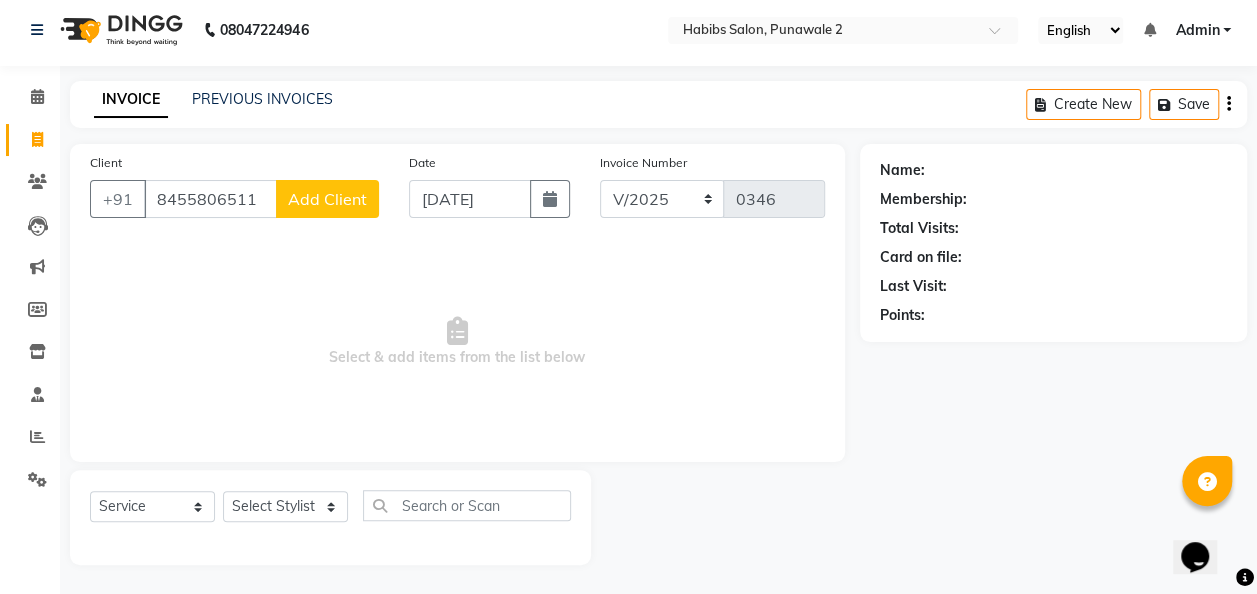 click on "Add Client" 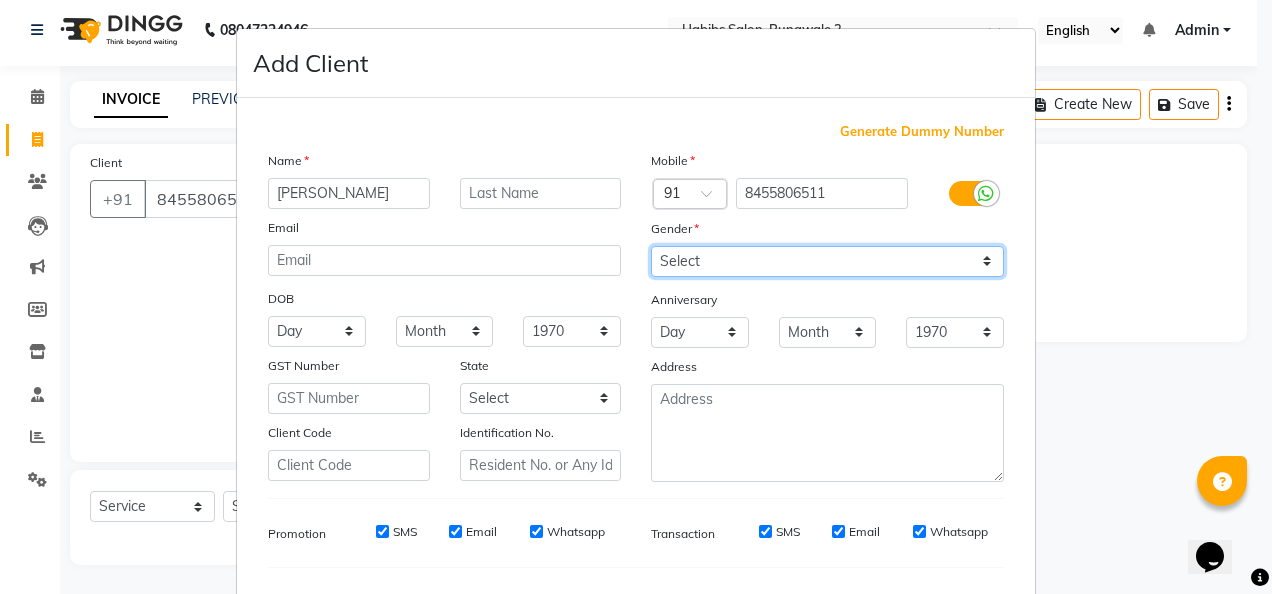 click on "Select [DEMOGRAPHIC_DATA] [DEMOGRAPHIC_DATA] Other Prefer Not To Say" at bounding box center [827, 261] 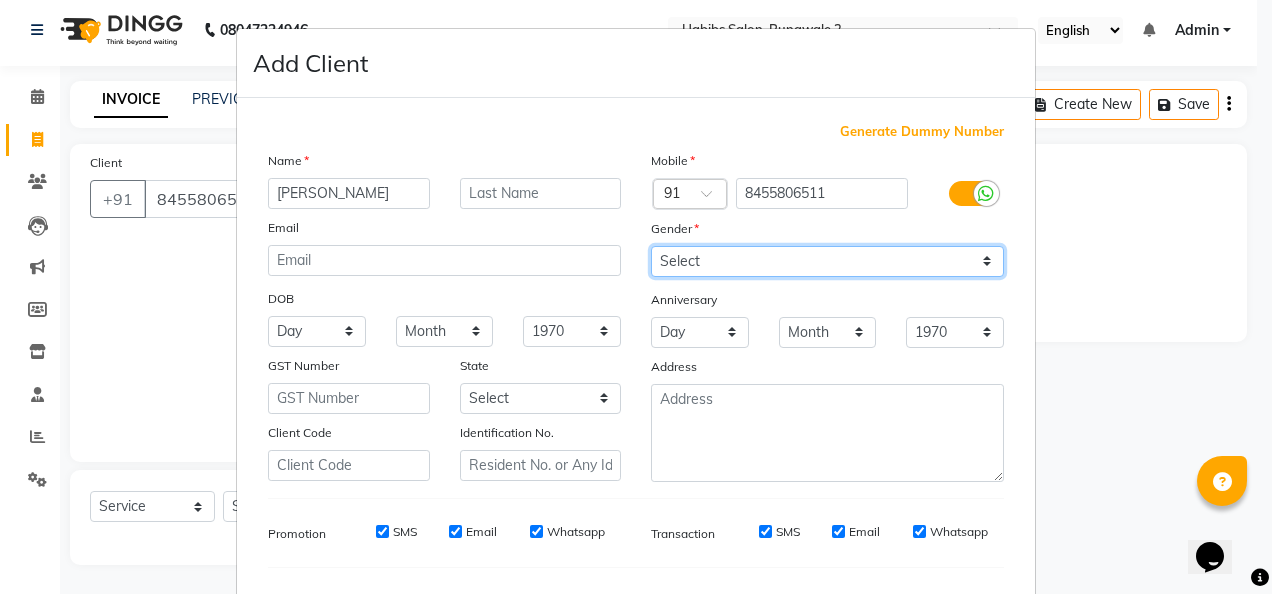 click on "Select [DEMOGRAPHIC_DATA] [DEMOGRAPHIC_DATA] Other Prefer Not To Say" at bounding box center [827, 261] 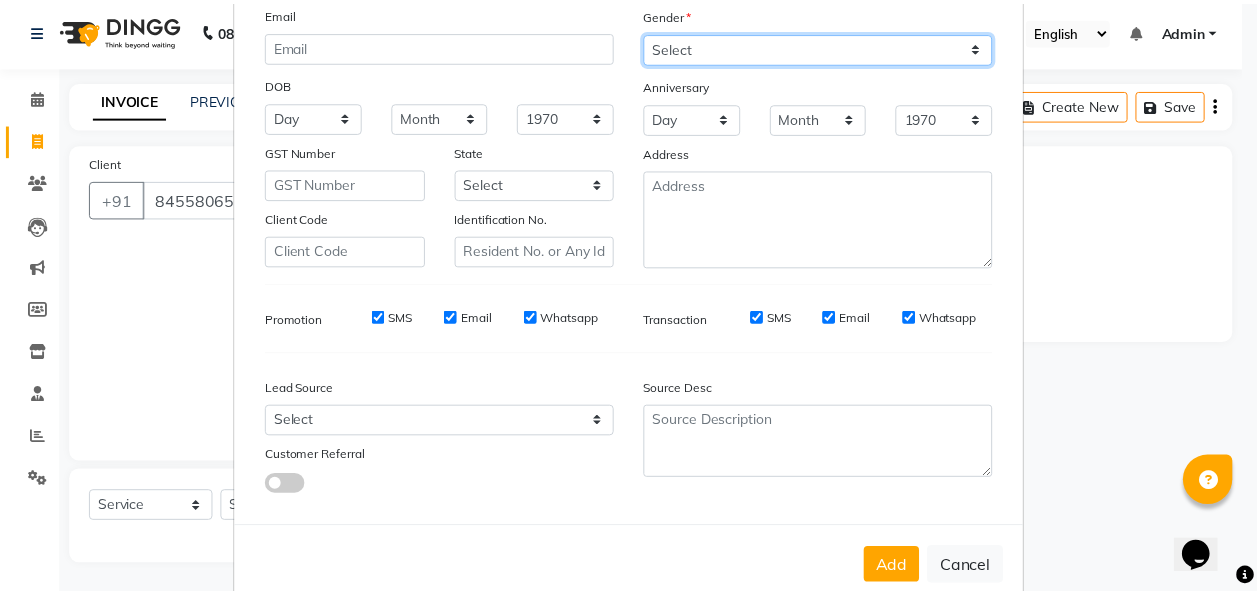 scroll, scrollTop: 219, scrollLeft: 0, axis: vertical 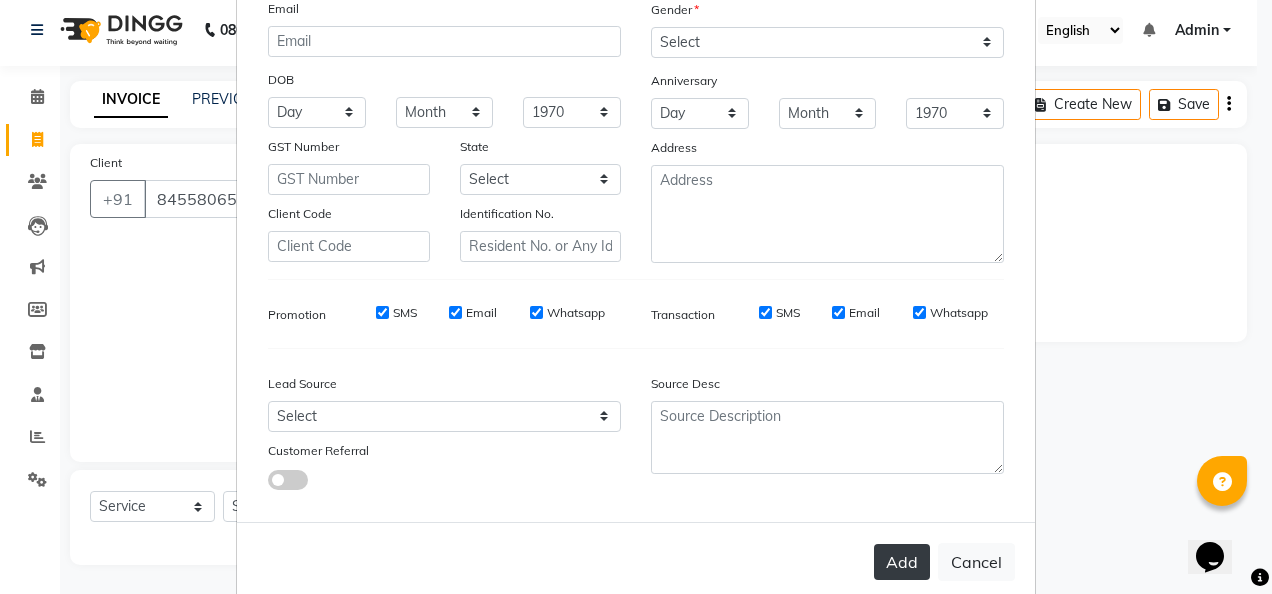 click on "Add" at bounding box center (902, 562) 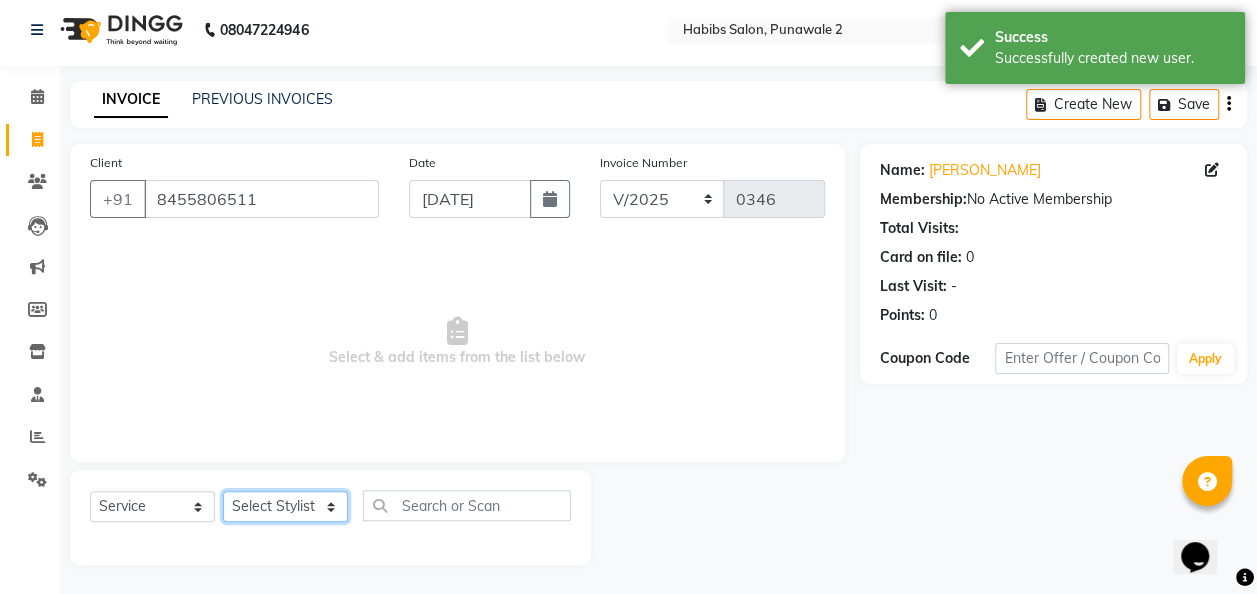 click on "Select Stylist Chandan [PERSON_NAME] [PERSON_NAME] [PERSON_NAME]" 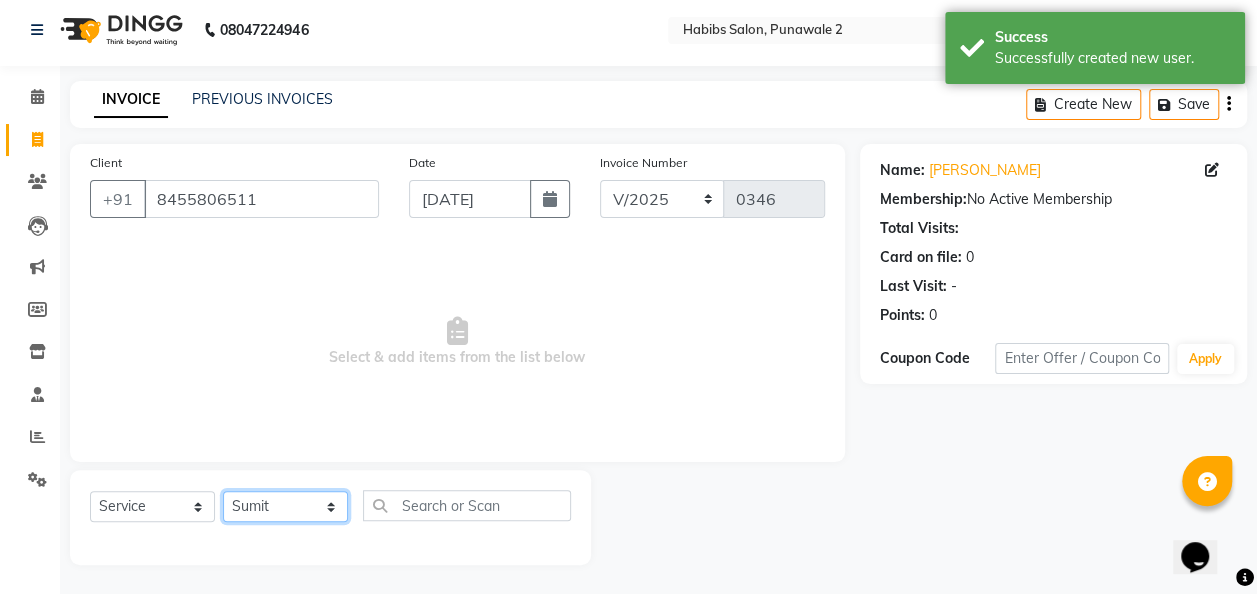 click on "Select Stylist Chandan [PERSON_NAME] [PERSON_NAME] [PERSON_NAME]" 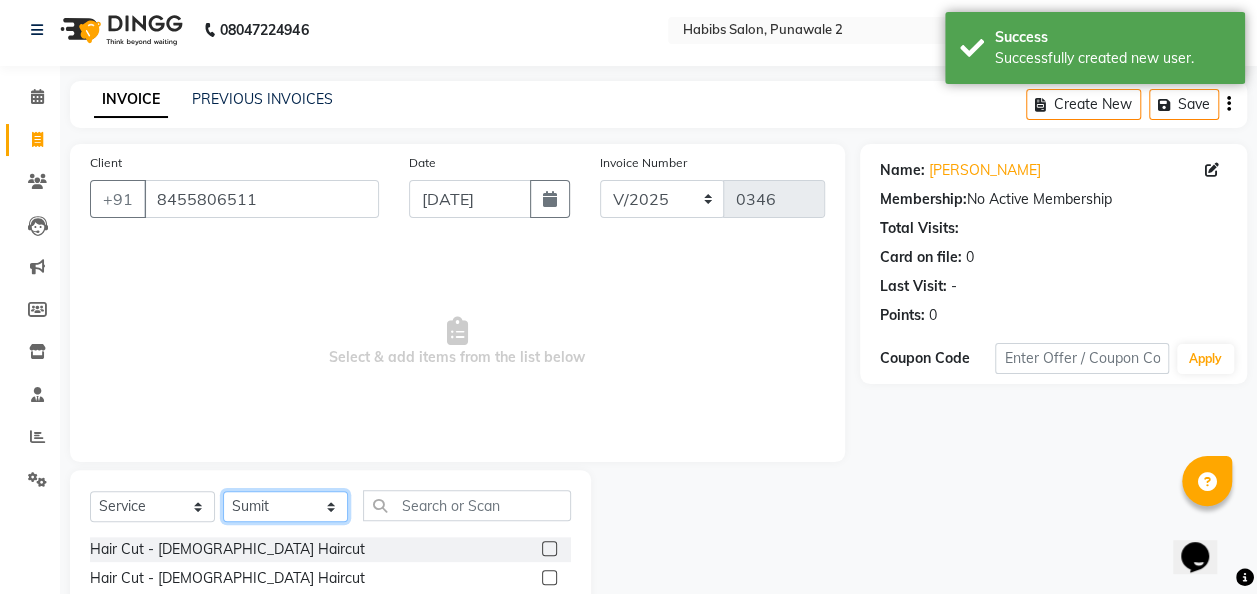 scroll, scrollTop: 206, scrollLeft: 0, axis: vertical 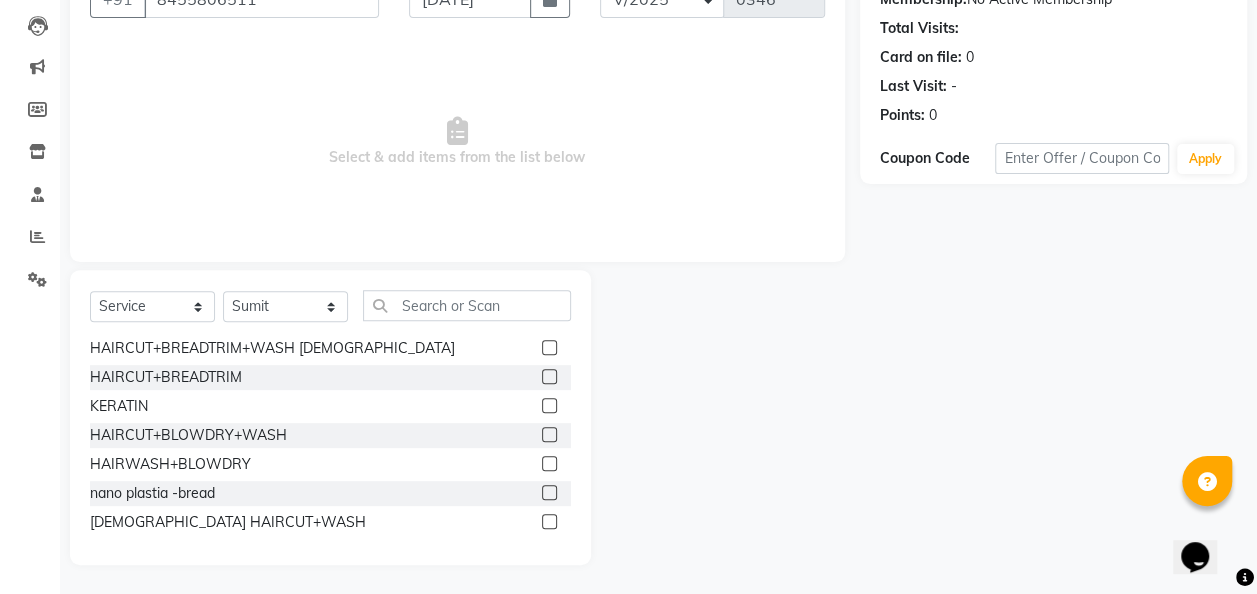 click 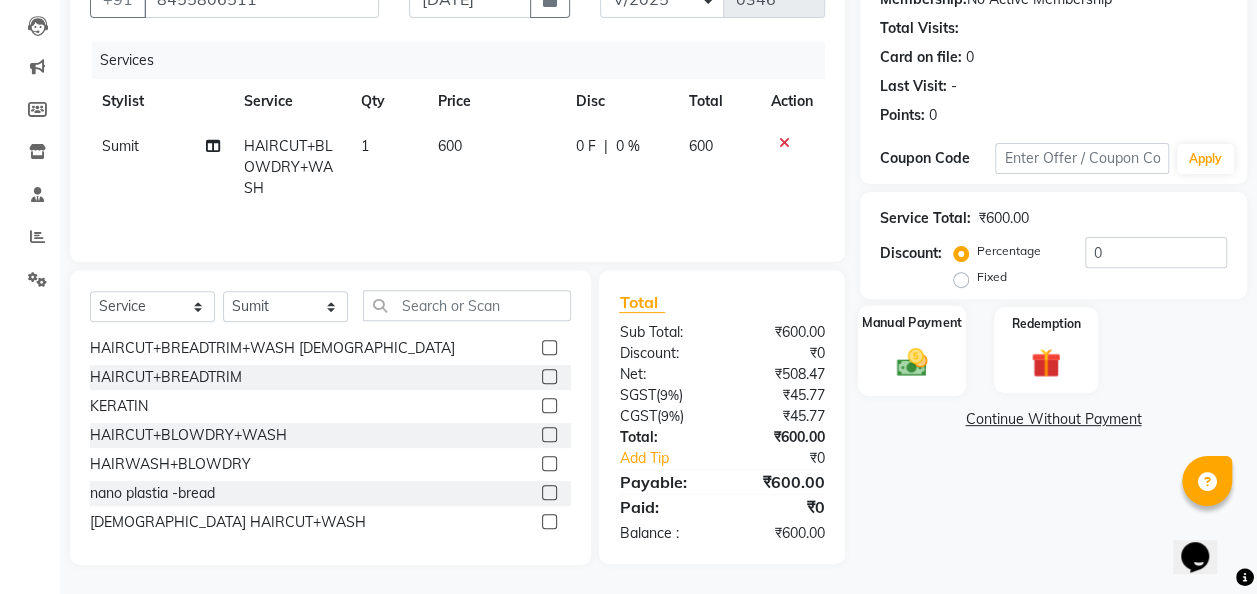 click 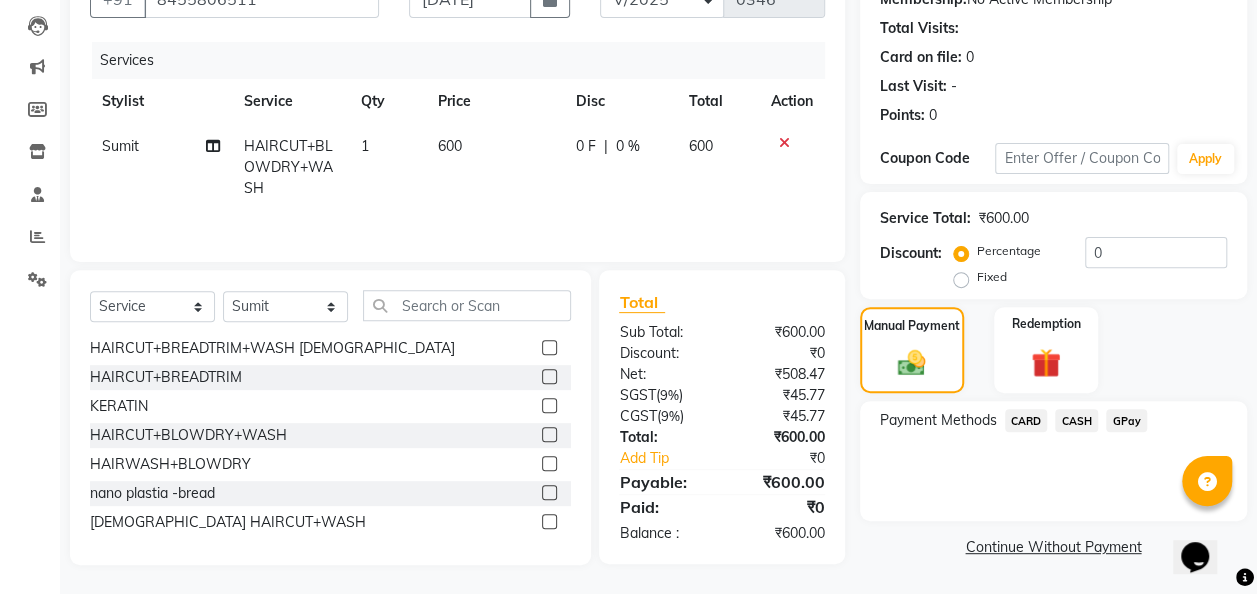 click on "GPay" 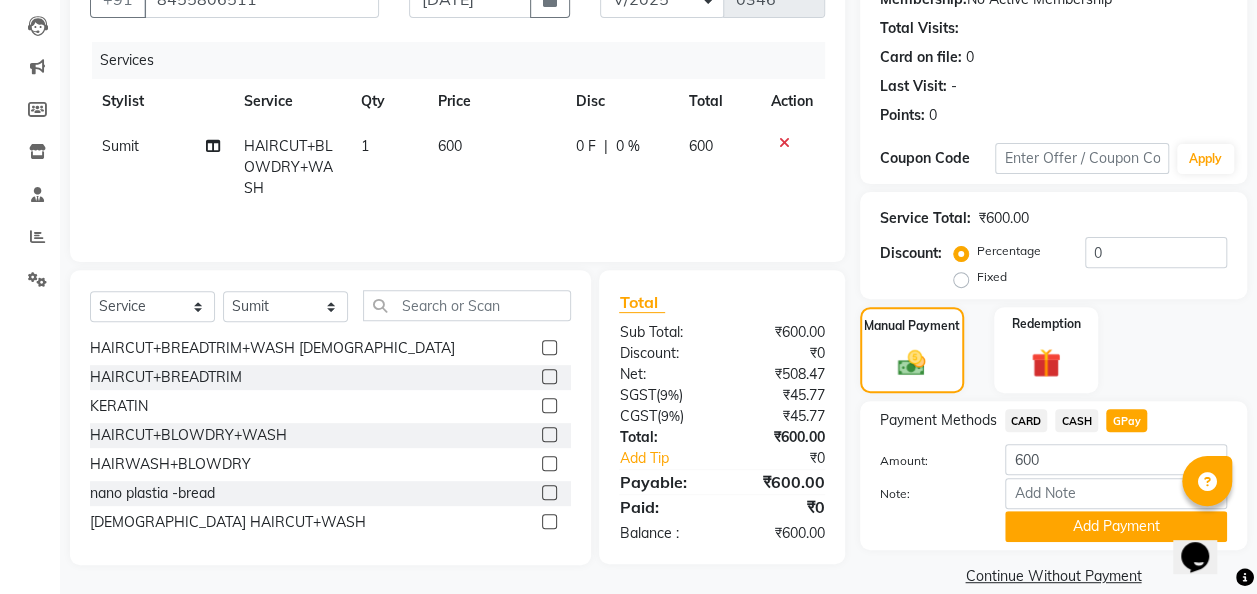 scroll, scrollTop: 232, scrollLeft: 0, axis: vertical 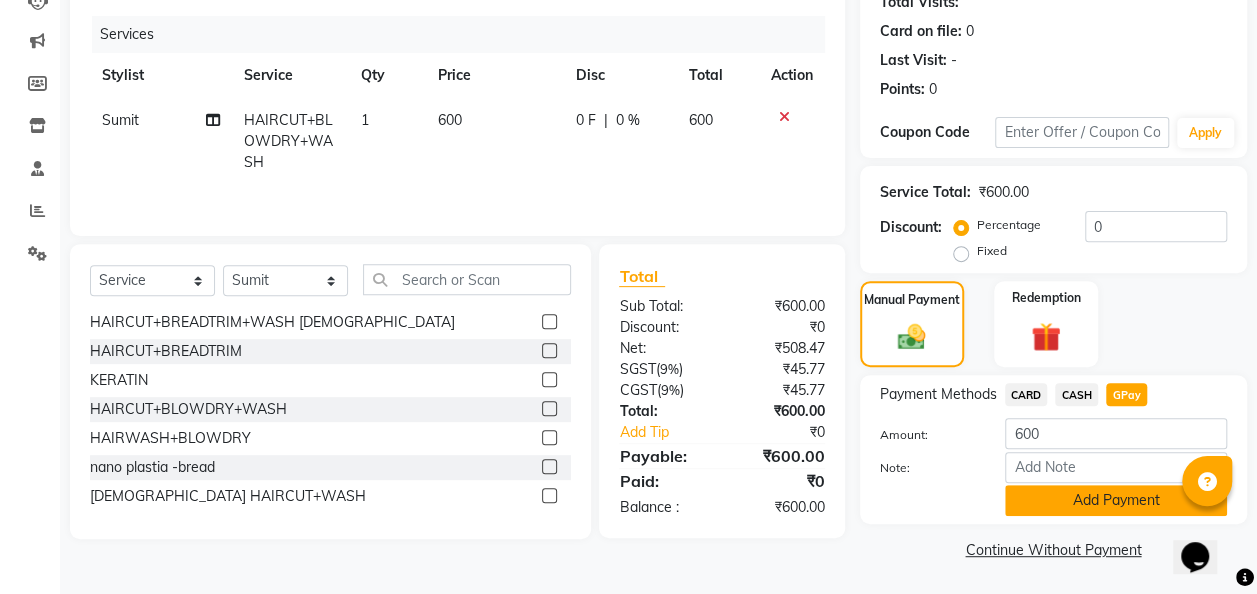 click on "Add Payment" 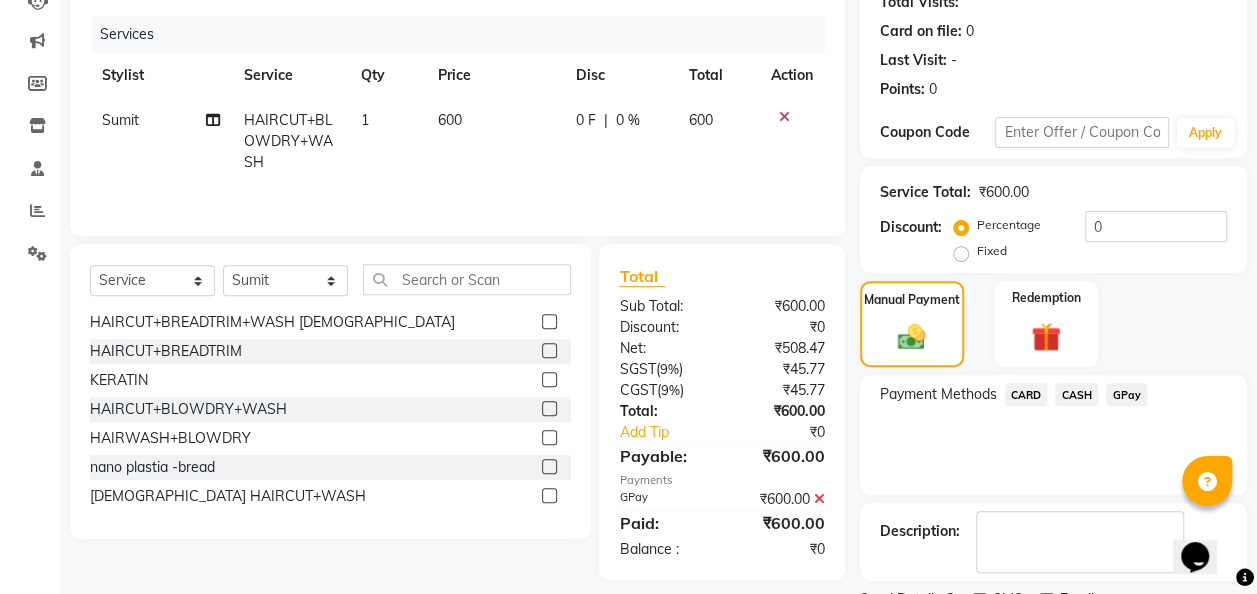 scroll, scrollTop: 316, scrollLeft: 0, axis: vertical 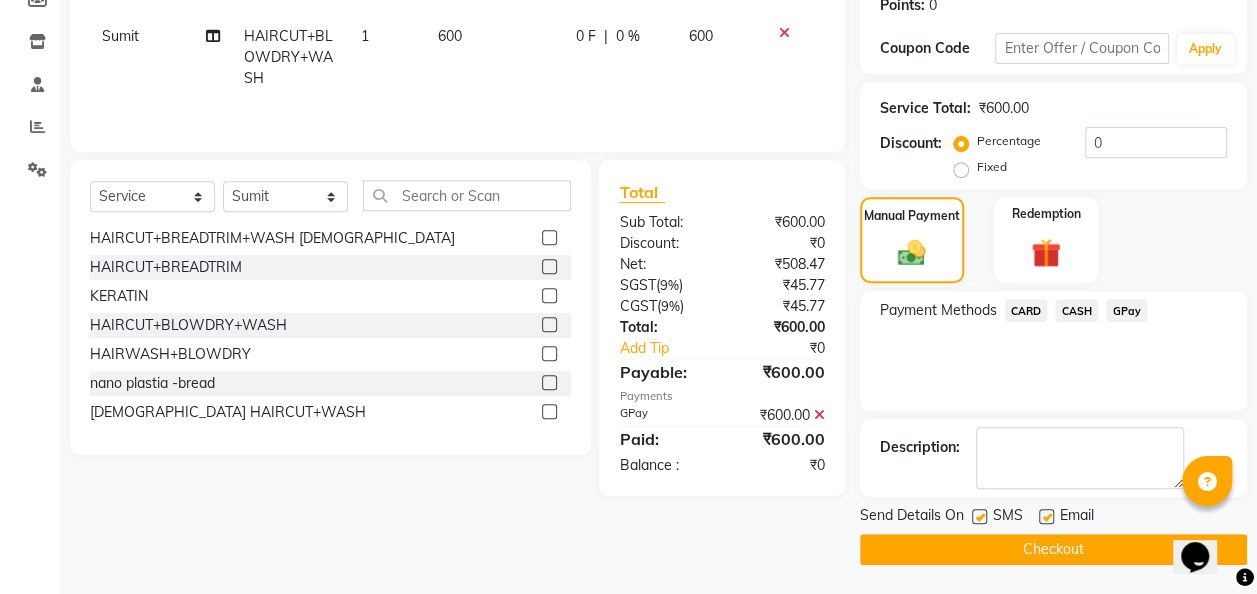 click on "Checkout" 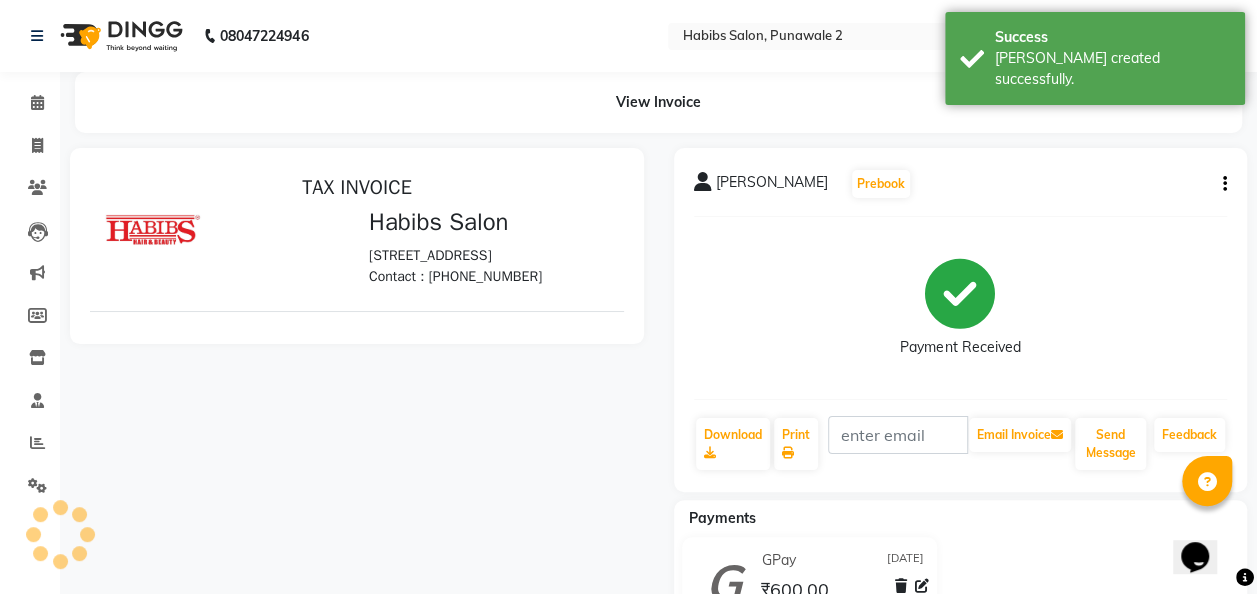 scroll, scrollTop: 0, scrollLeft: 0, axis: both 